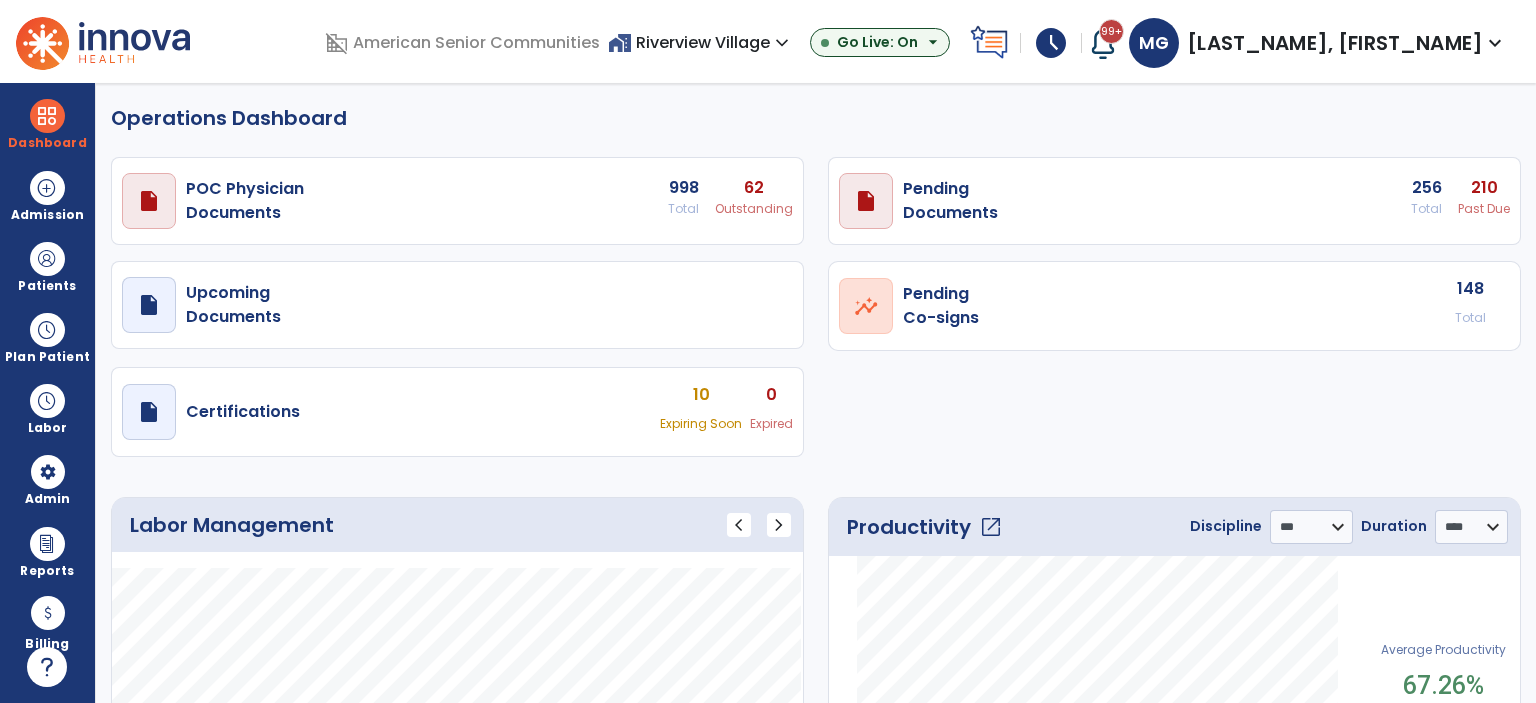 select on "***" 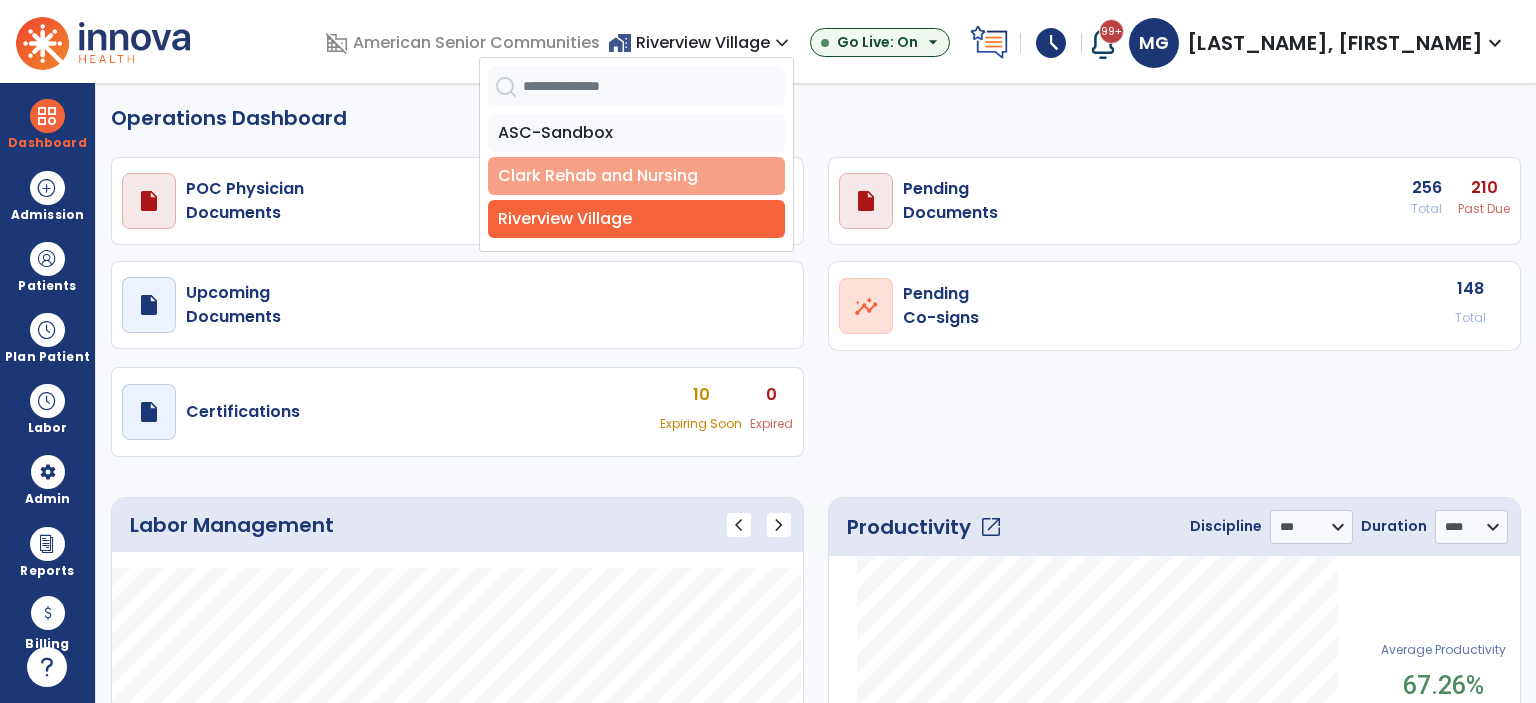 click on "Clark Rehab and Nursing" at bounding box center [636, 176] 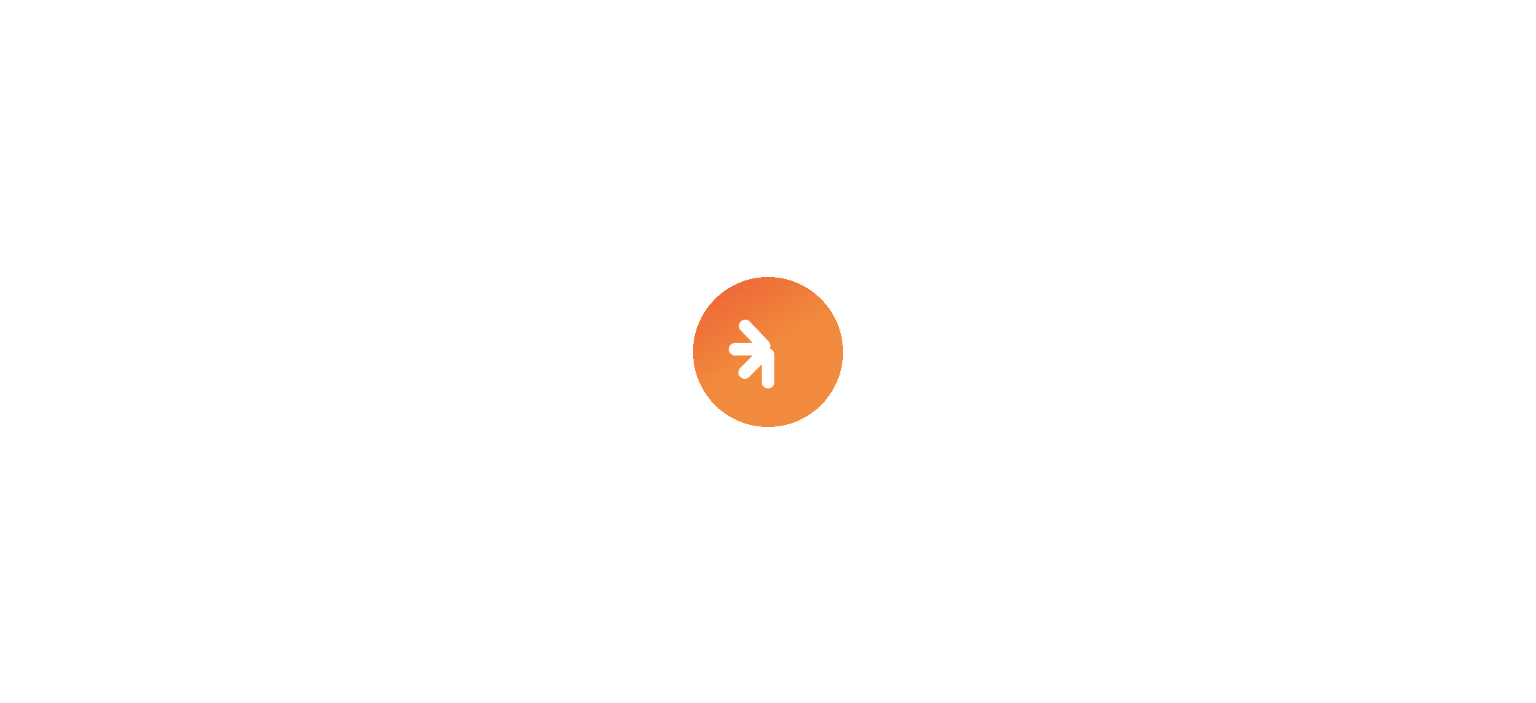 scroll, scrollTop: 0, scrollLeft: 0, axis: both 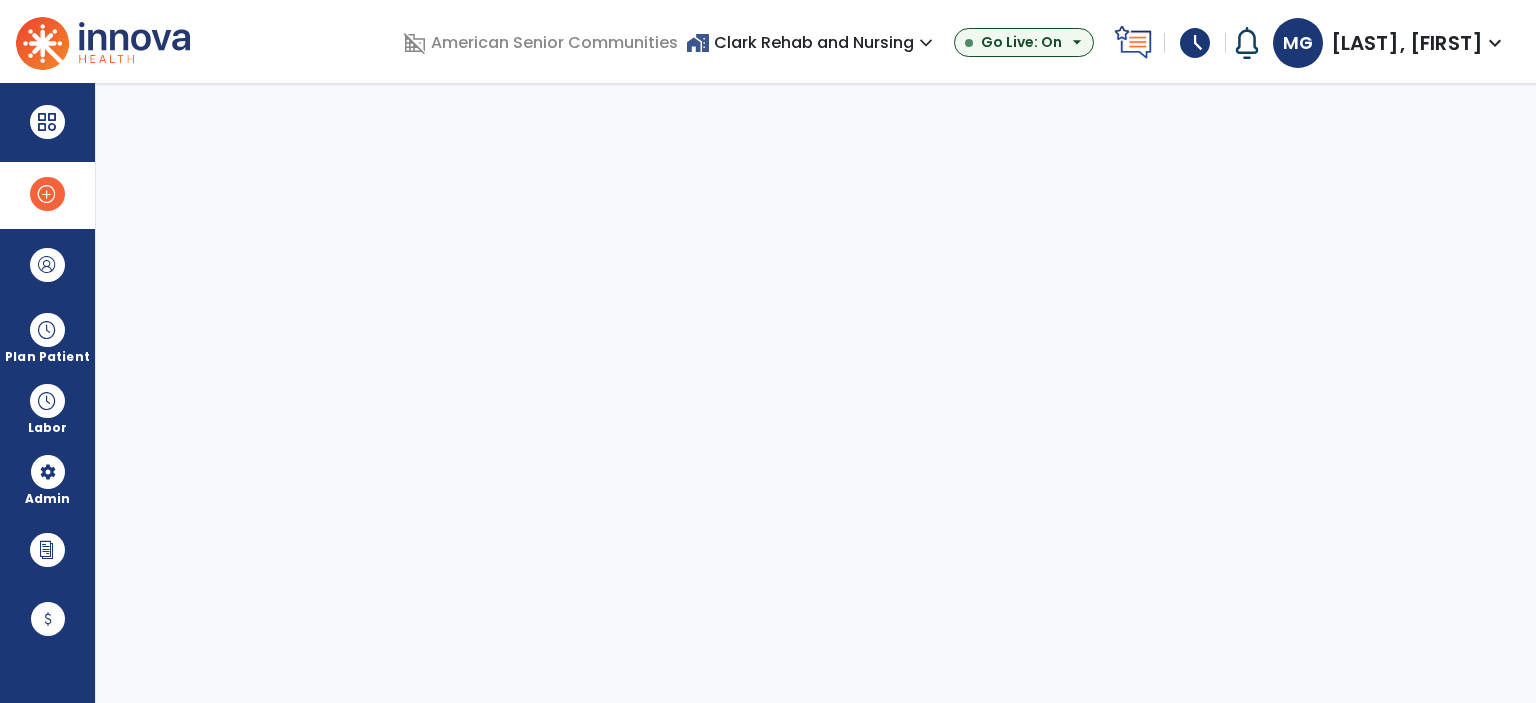 select on "***" 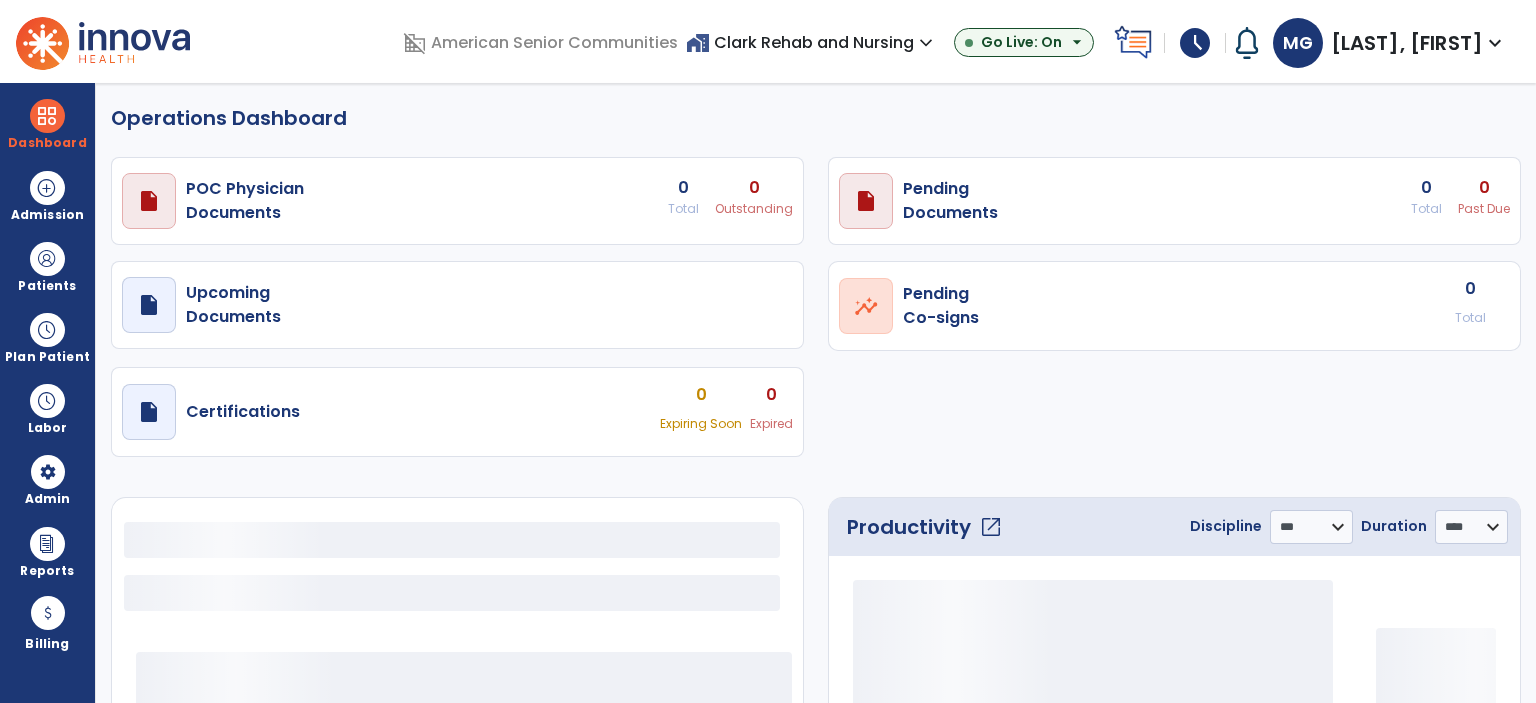 select on "***" 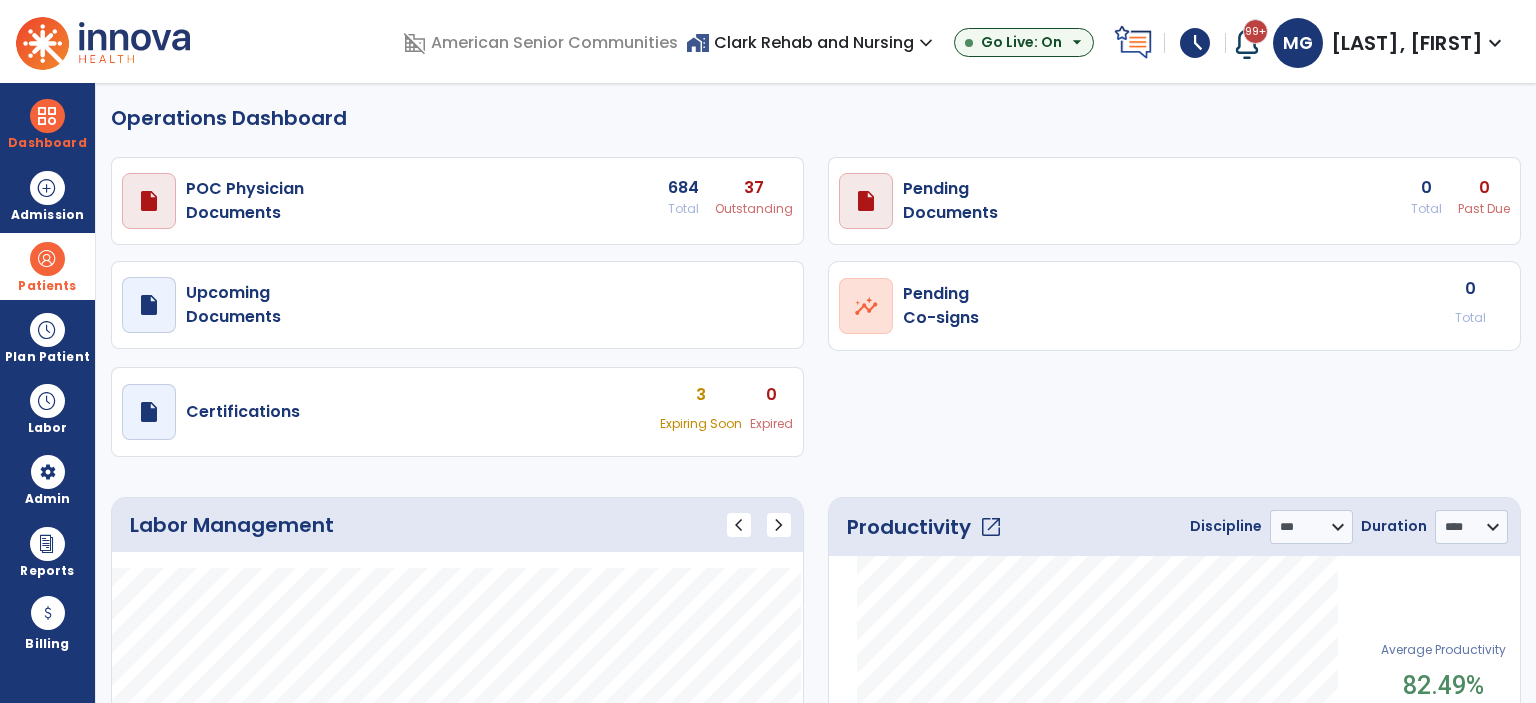 click at bounding box center (47, 259) 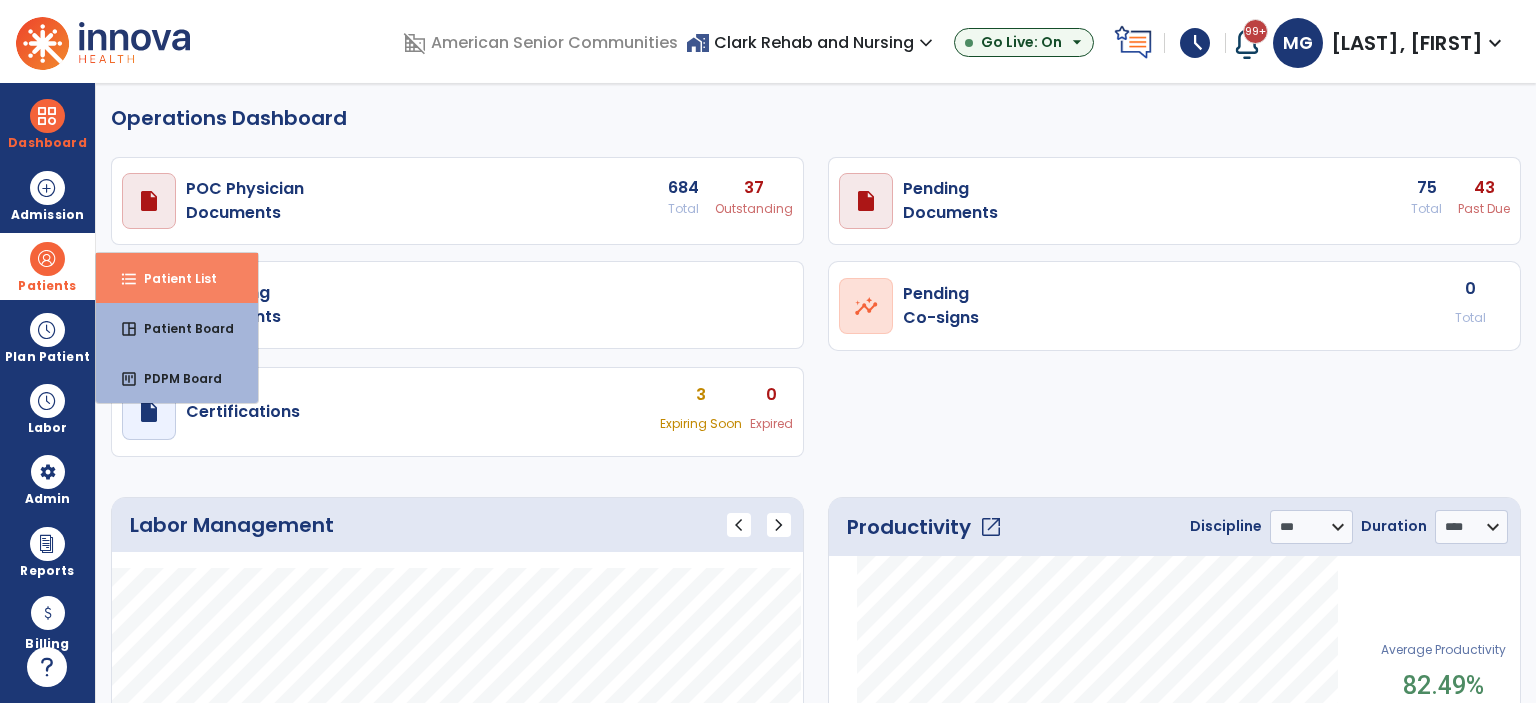 click on "Patient List" at bounding box center (172, 278) 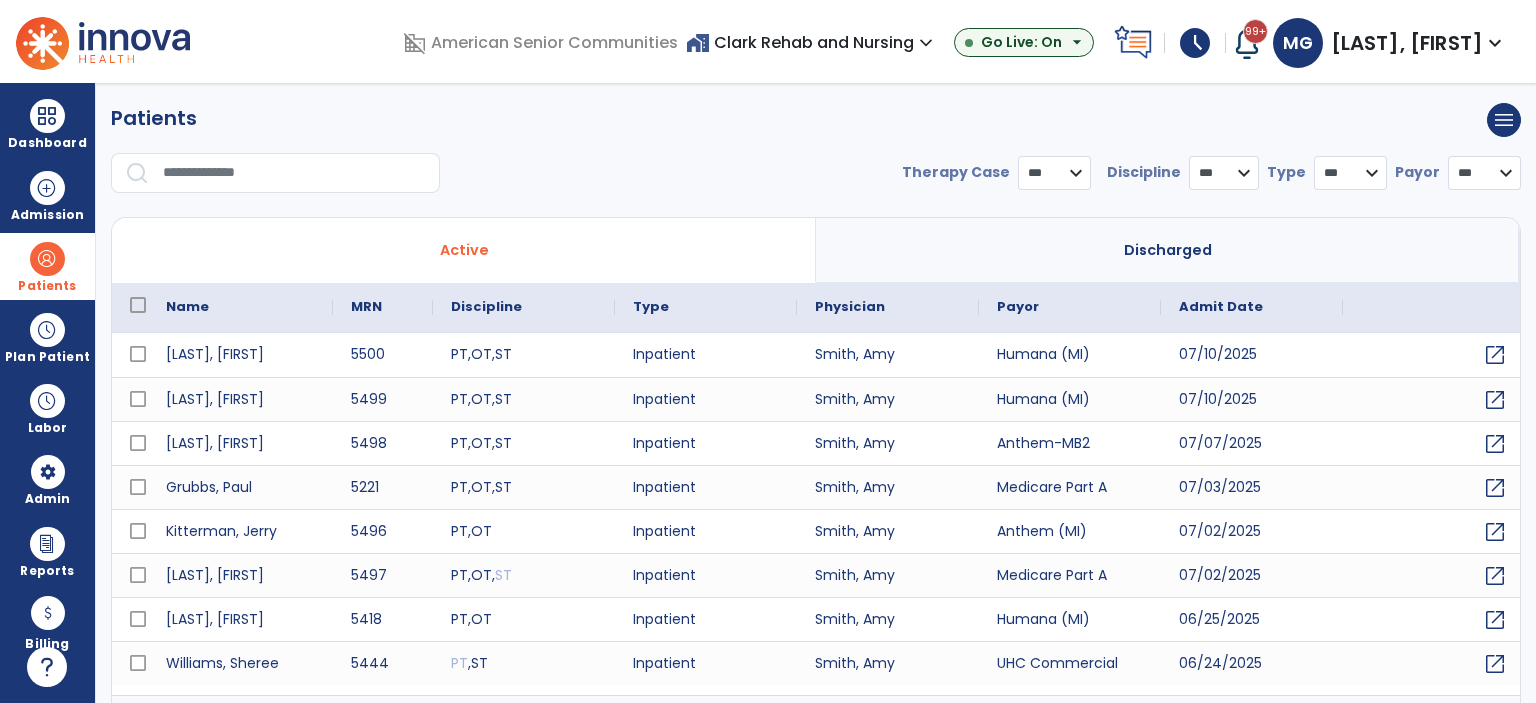 select on "***" 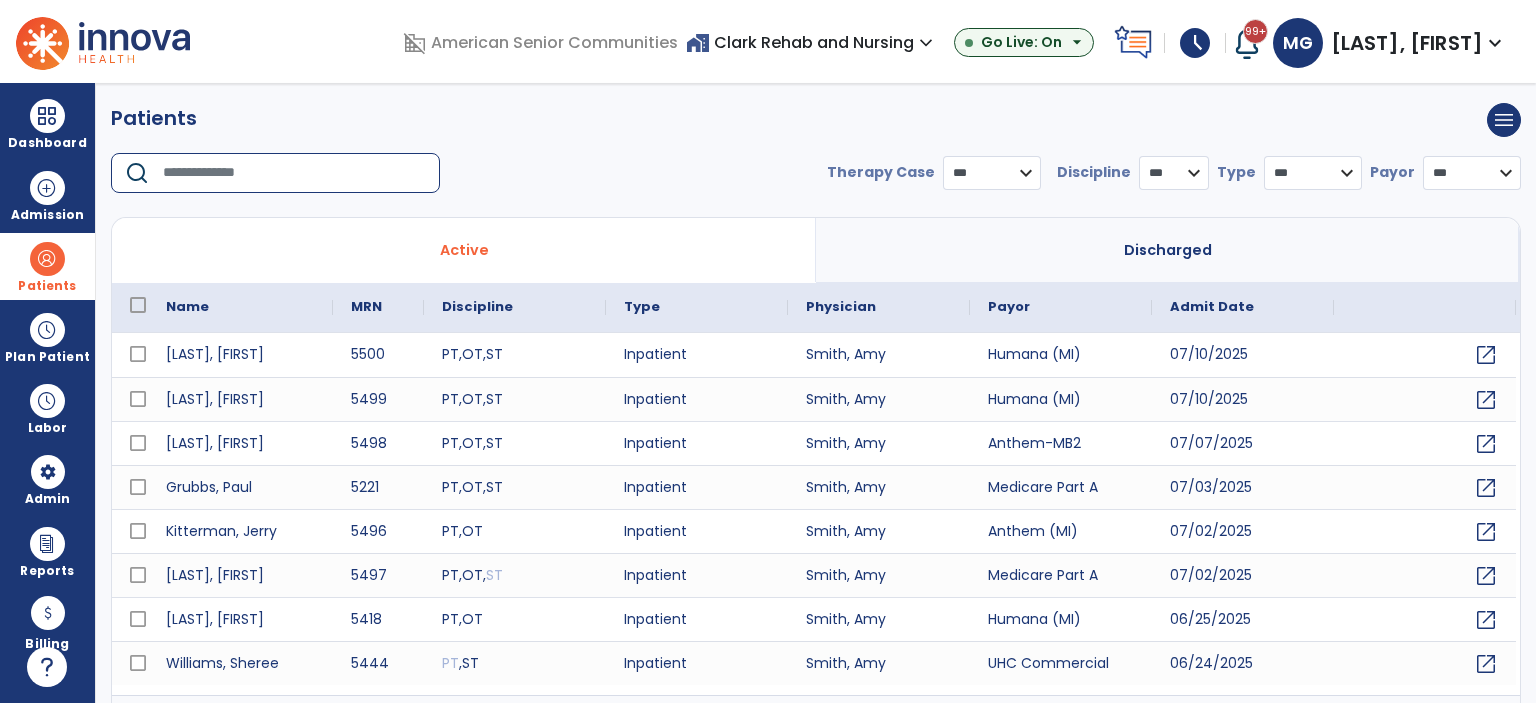 click at bounding box center (294, 173) 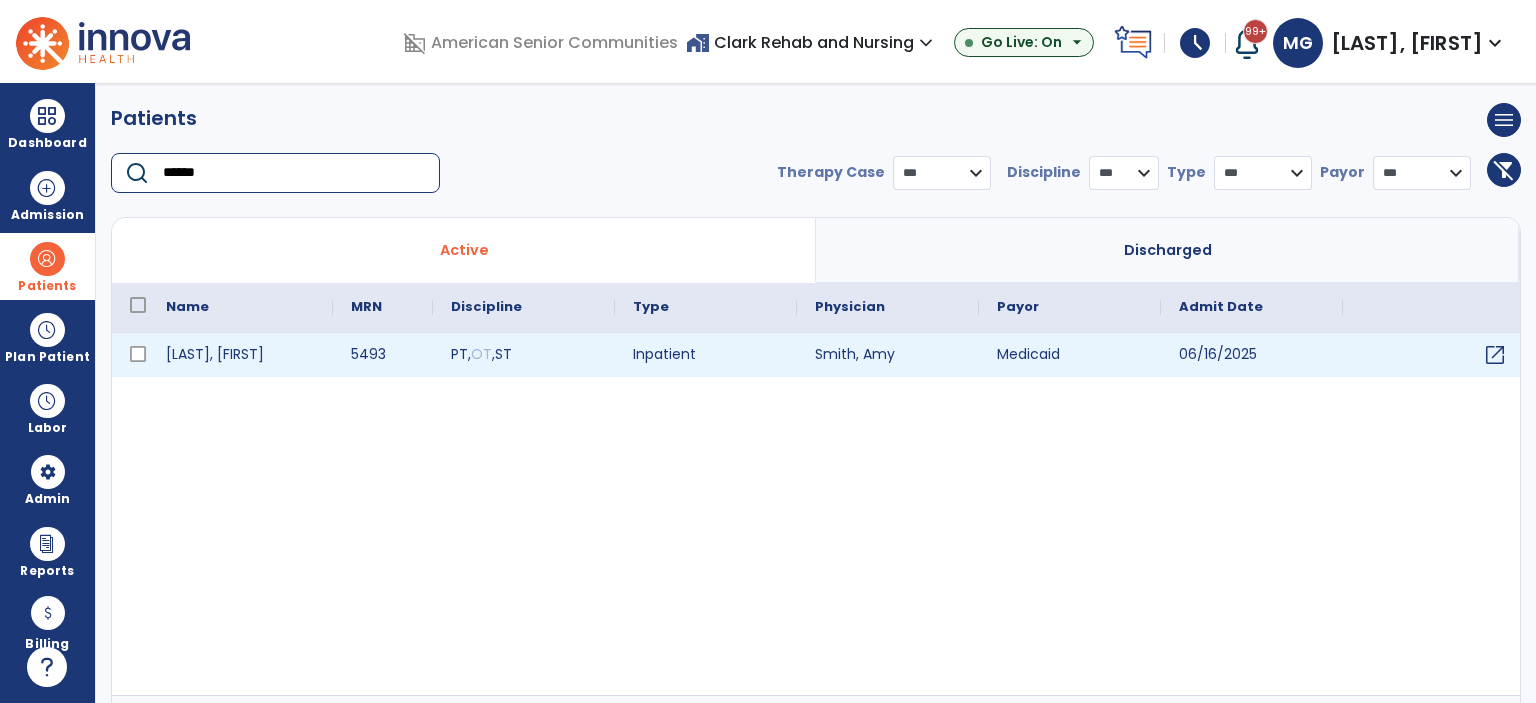 type on "******" 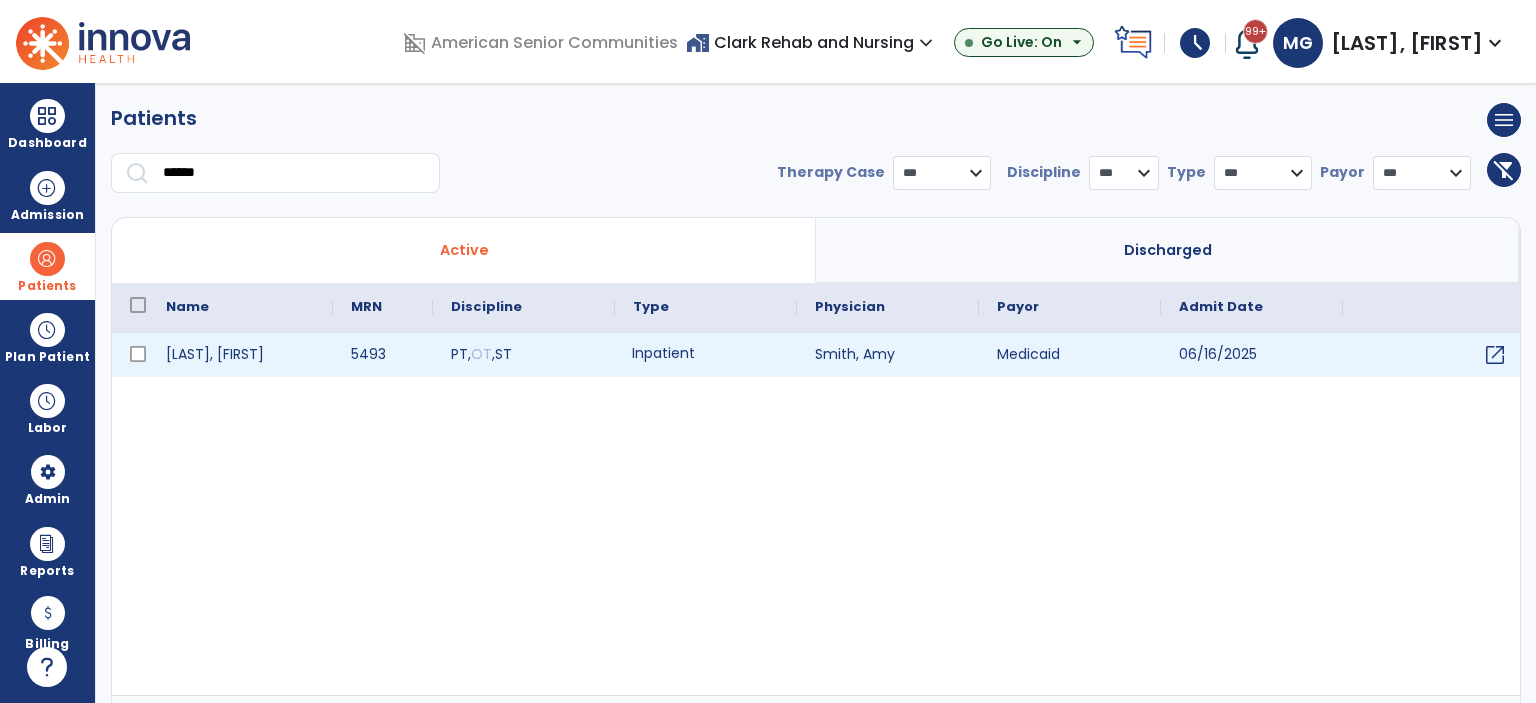 click on "Inpatient" at bounding box center [706, 355] 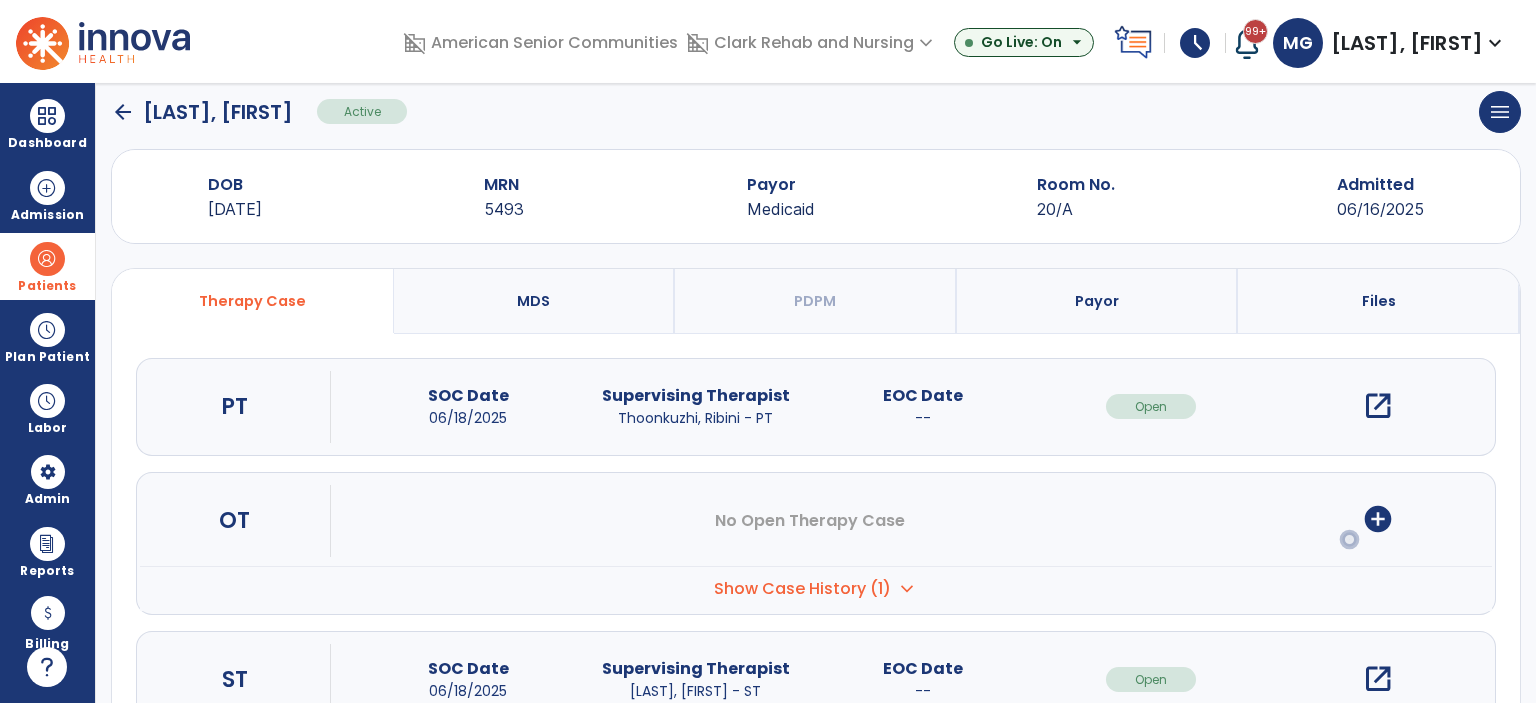 scroll, scrollTop: 0, scrollLeft: 0, axis: both 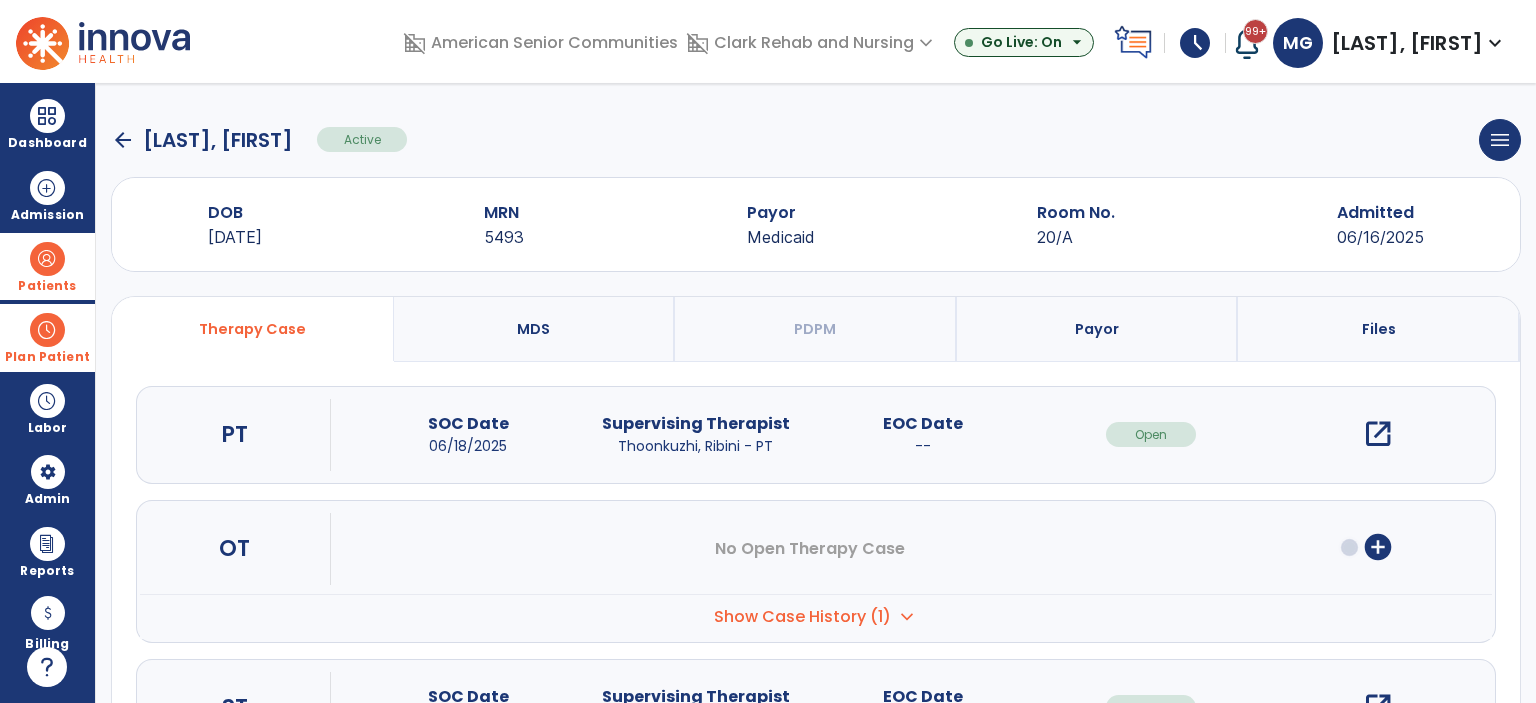 click at bounding box center [47, 330] 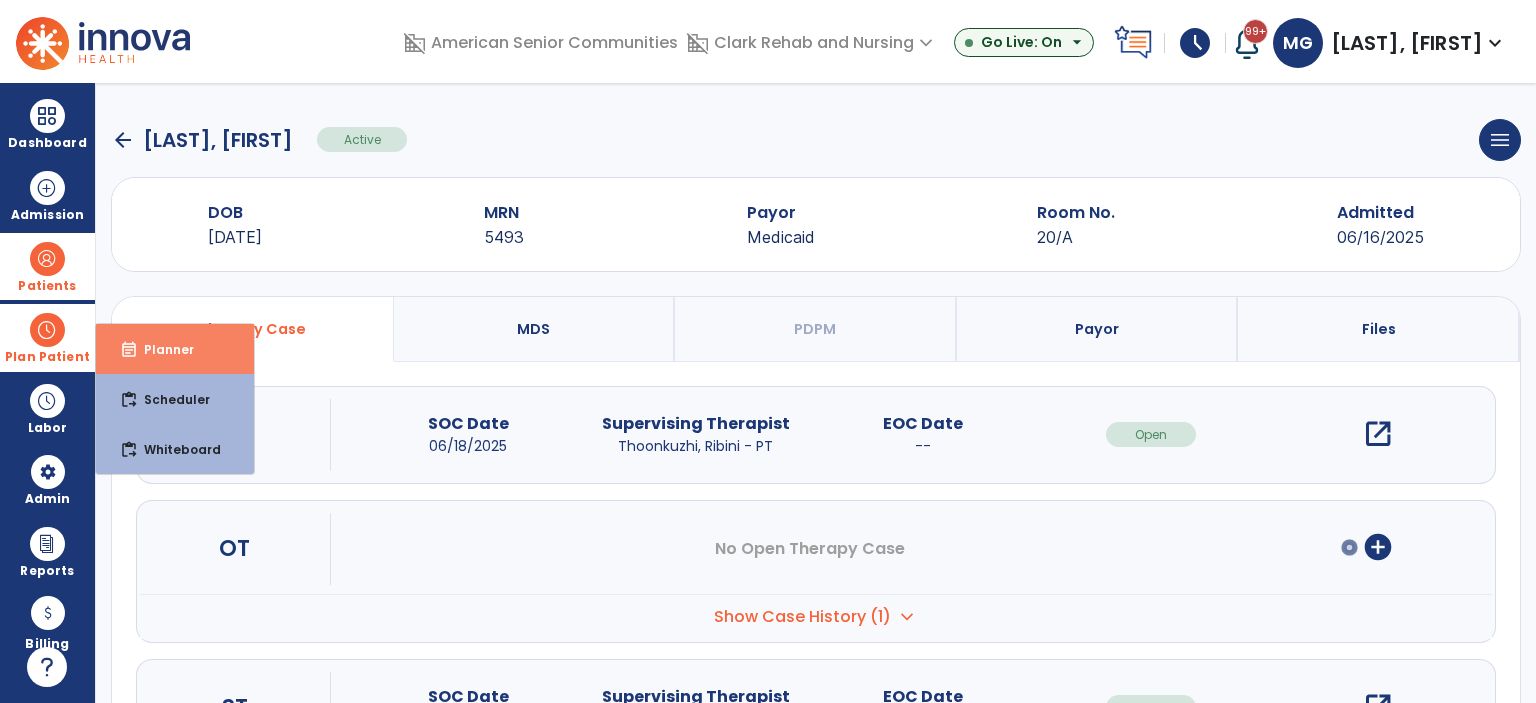 click on "event_note  Planner" at bounding box center [175, 349] 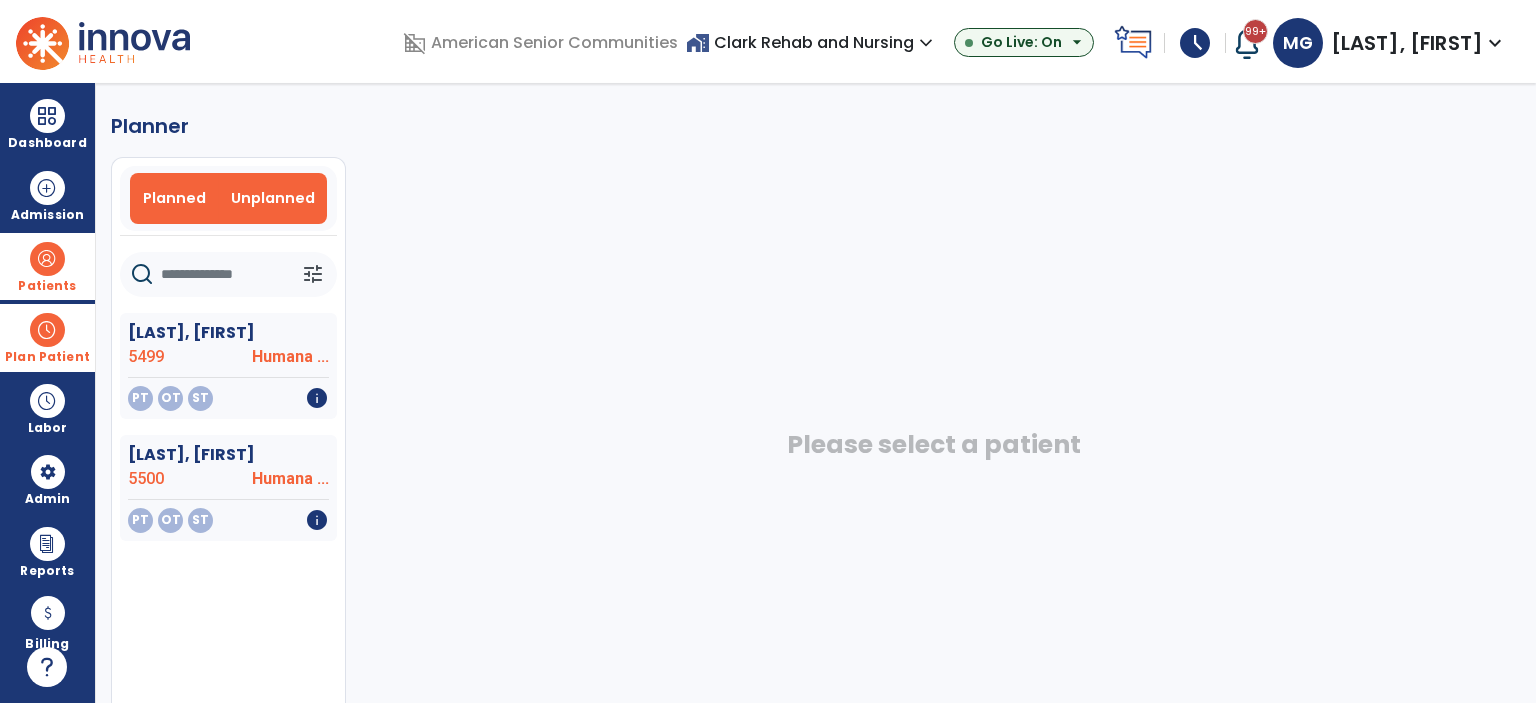click on "Planned" at bounding box center [174, 198] 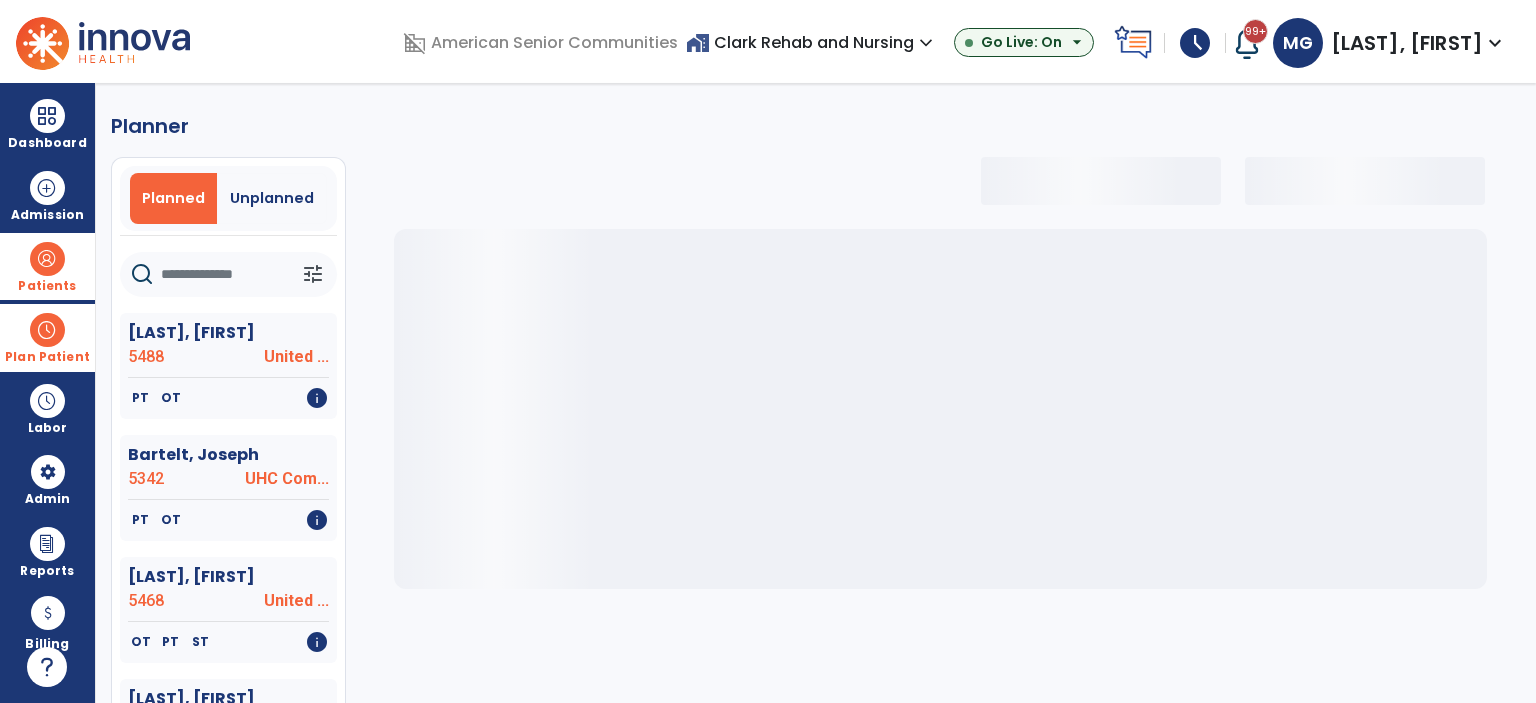 click 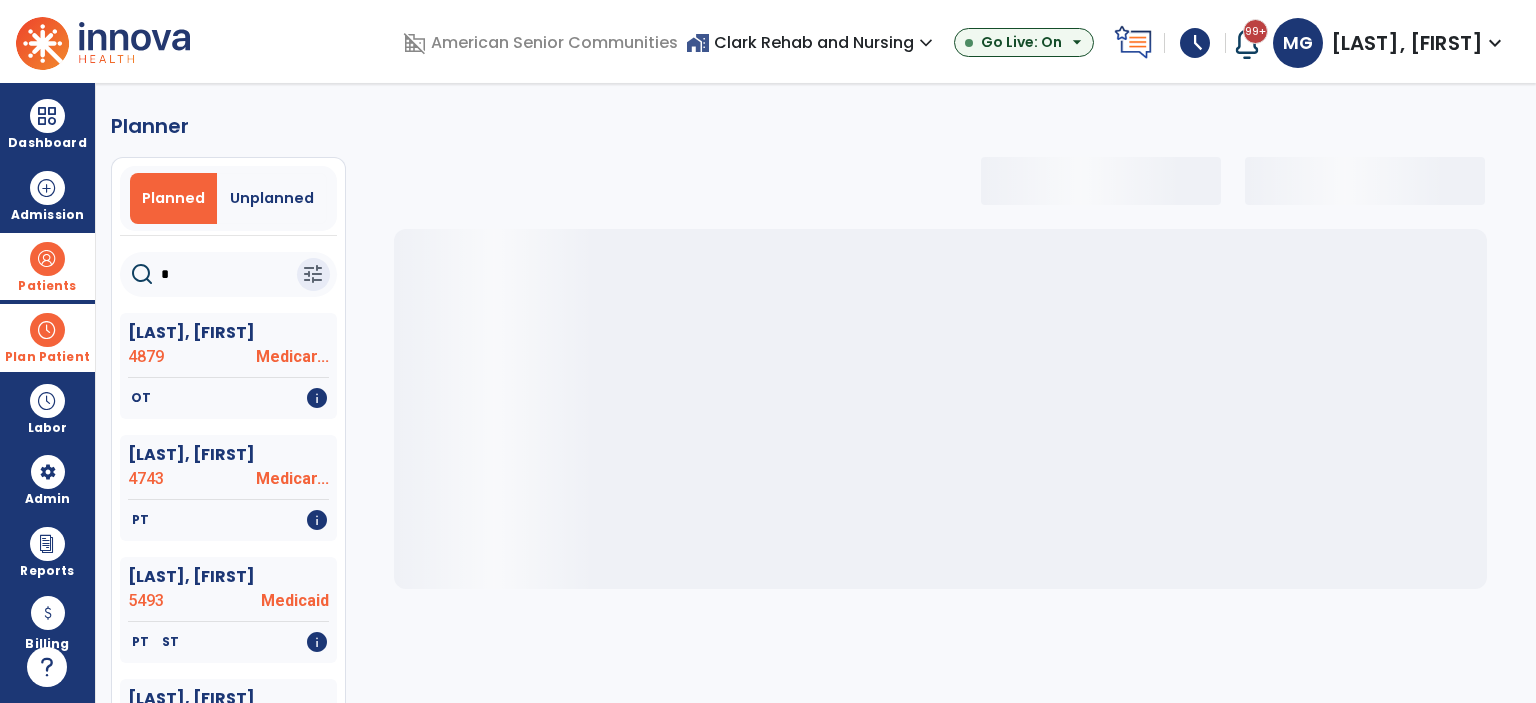 type on "**" 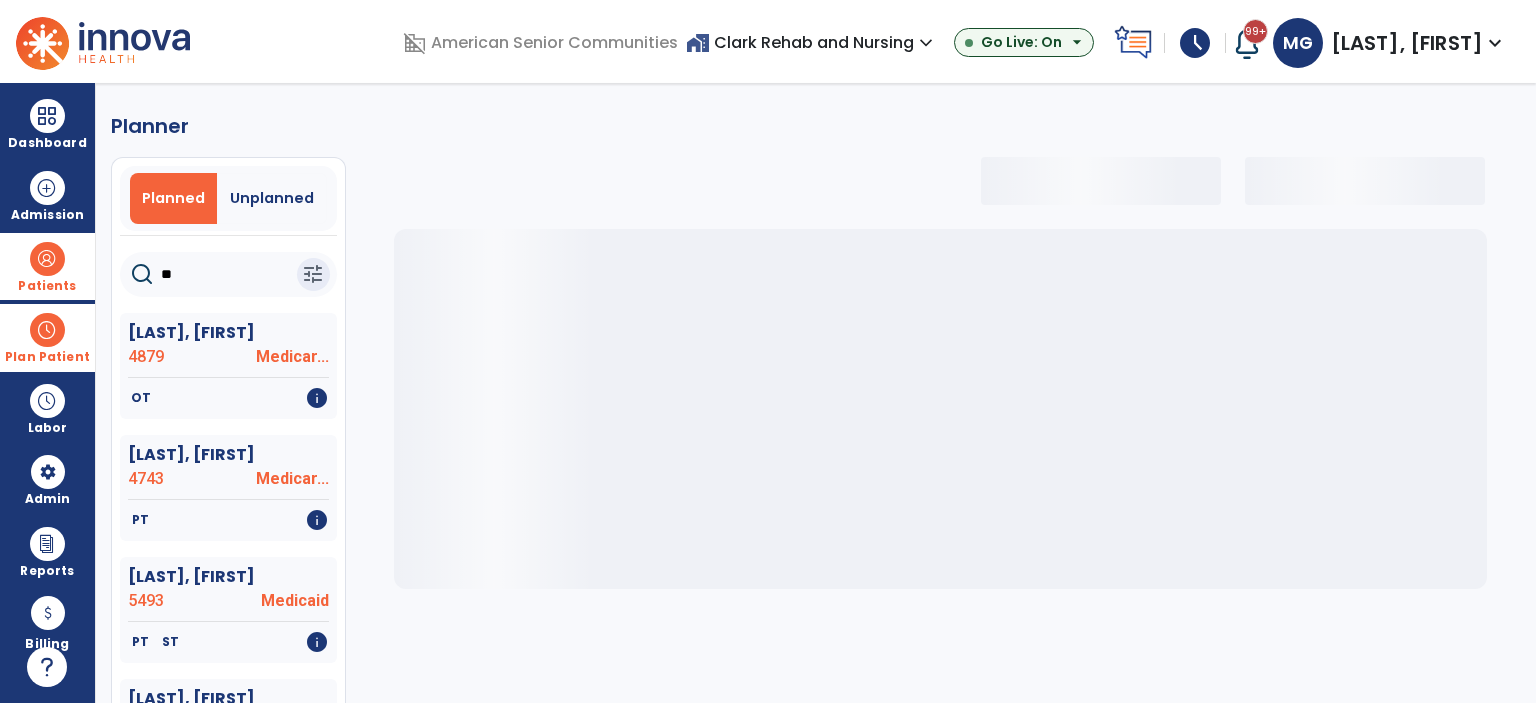 select on "***" 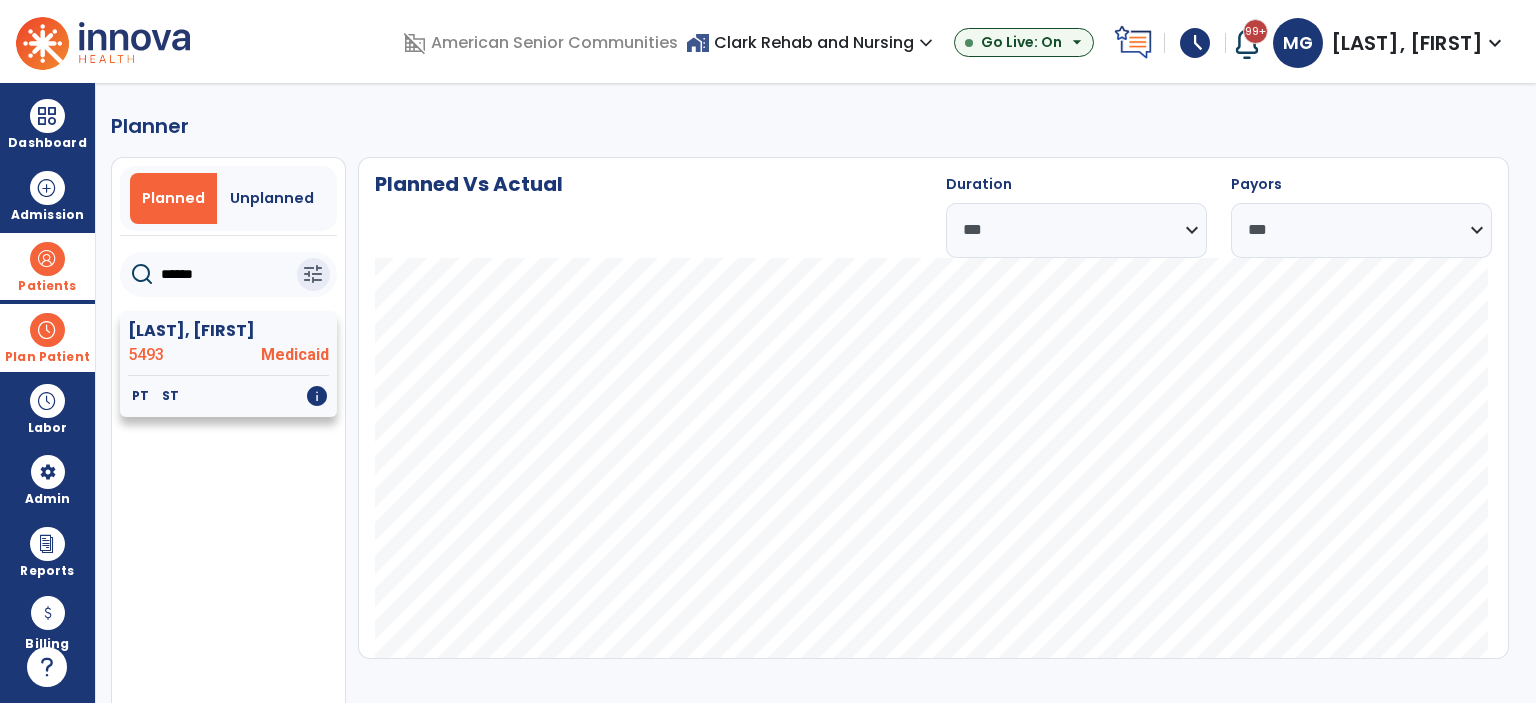 type on "******" 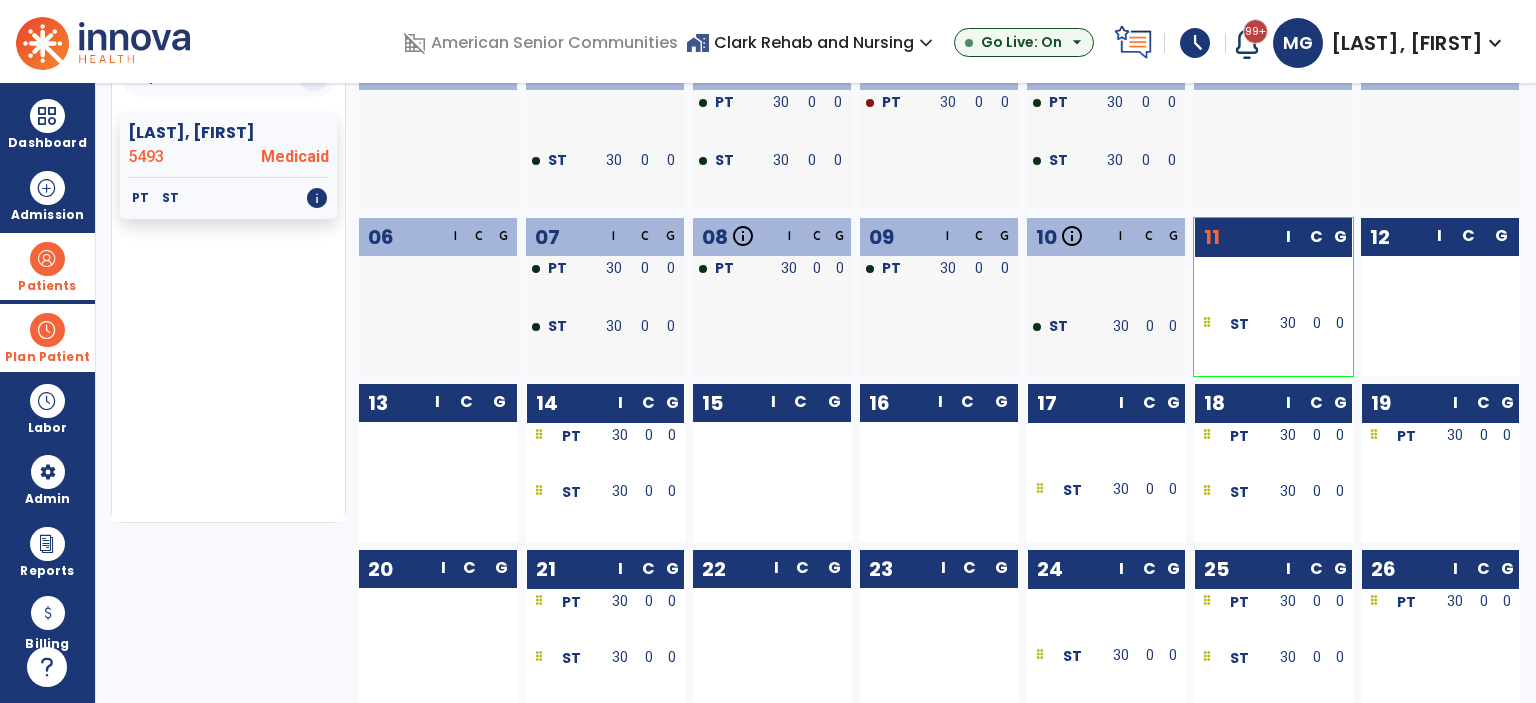 scroll, scrollTop: 0, scrollLeft: 0, axis: both 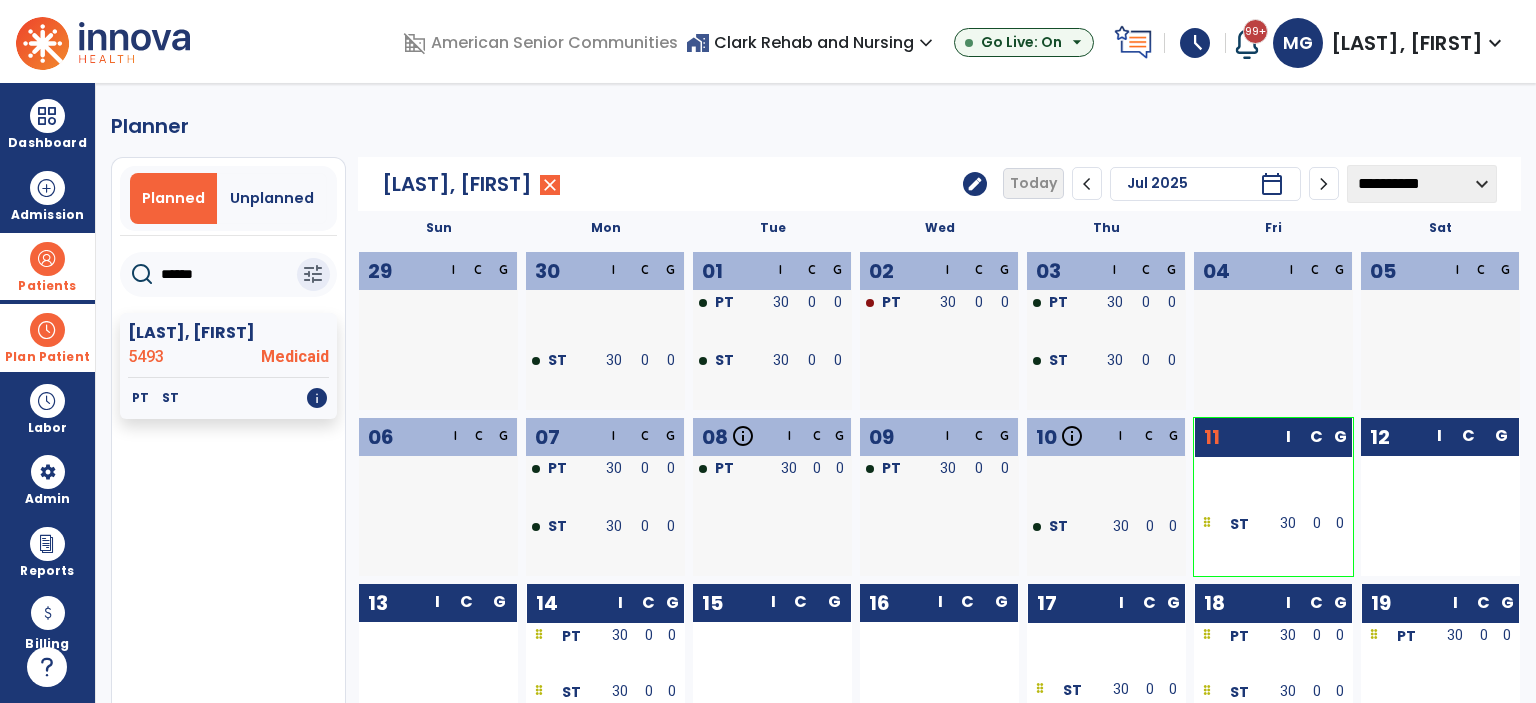 click on "edit" 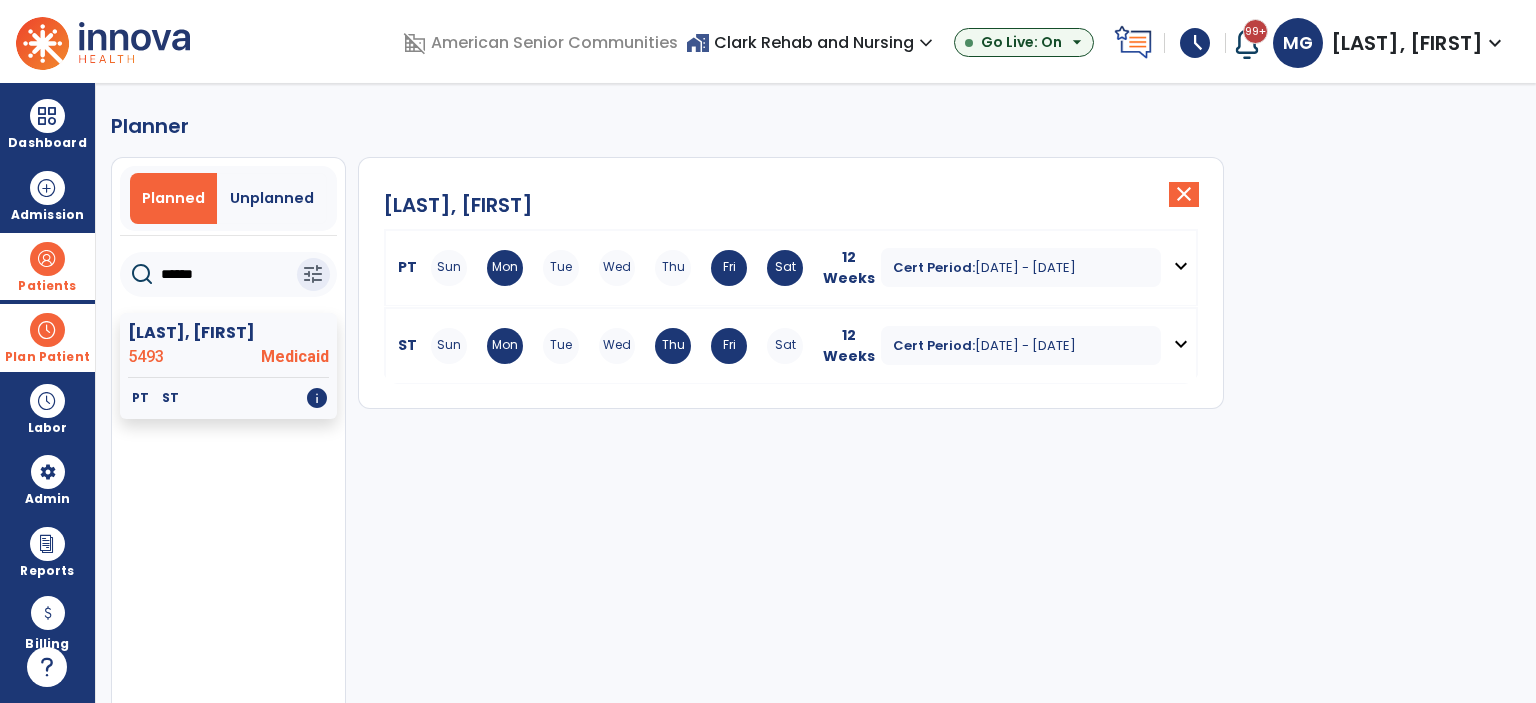 click on "expand_more" at bounding box center (1181, 266) 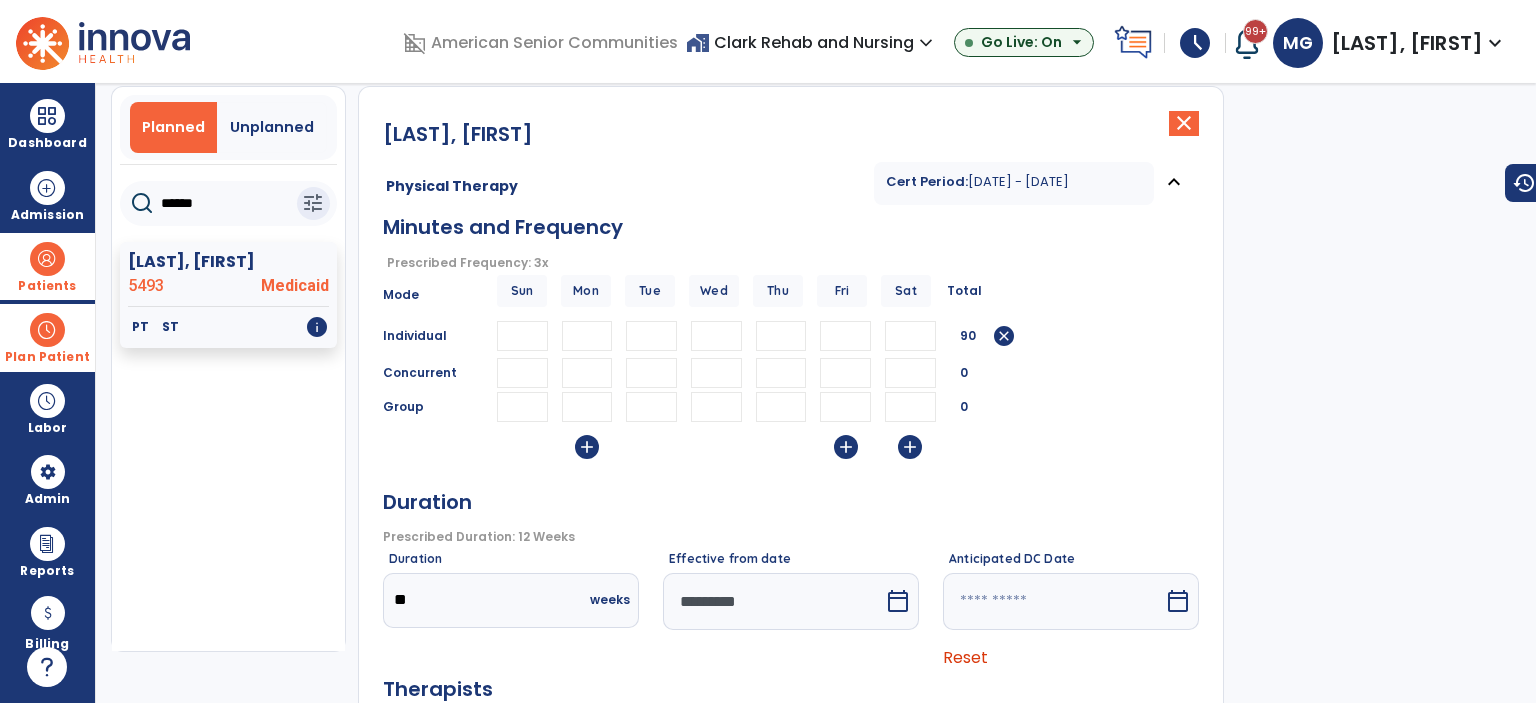 scroll, scrollTop: 0, scrollLeft: 0, axis: both 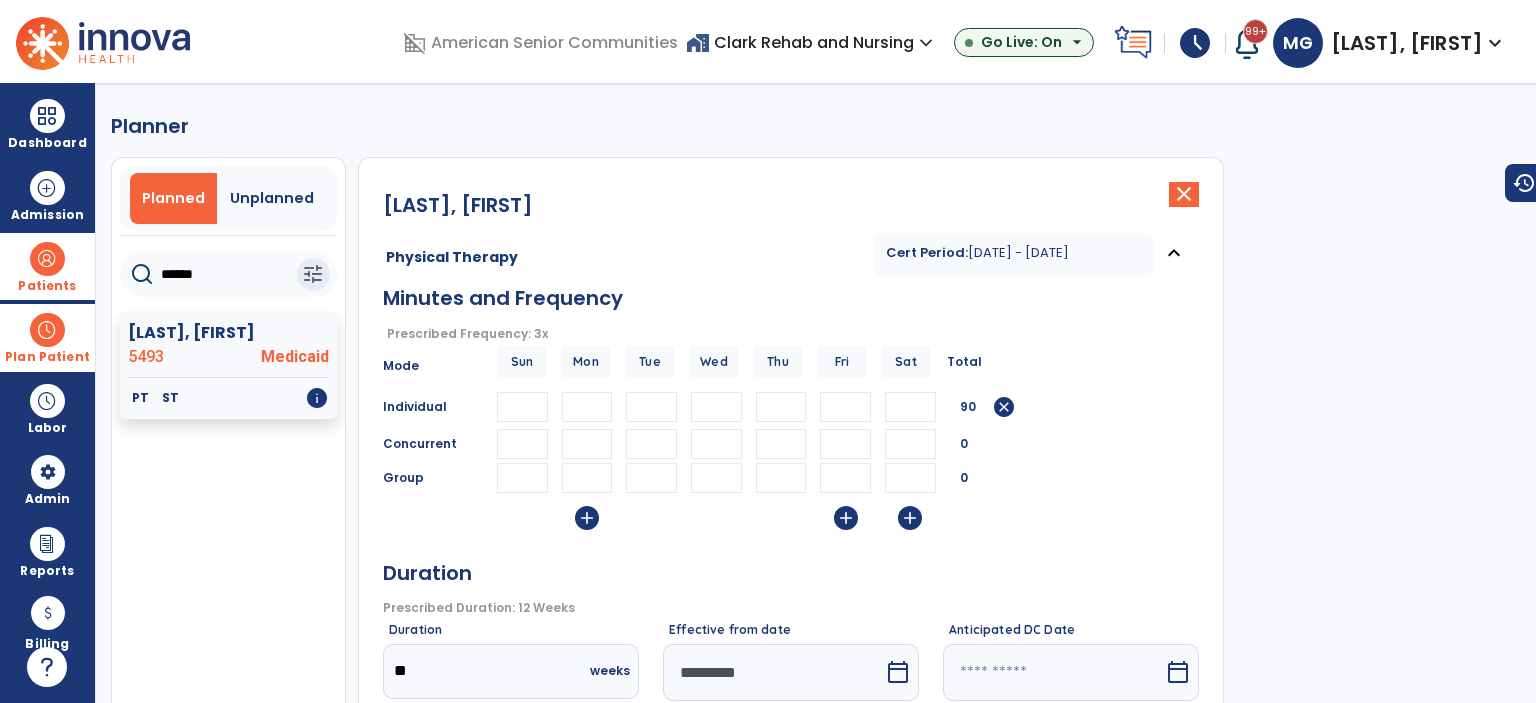 click at bounding box center (716, 407) 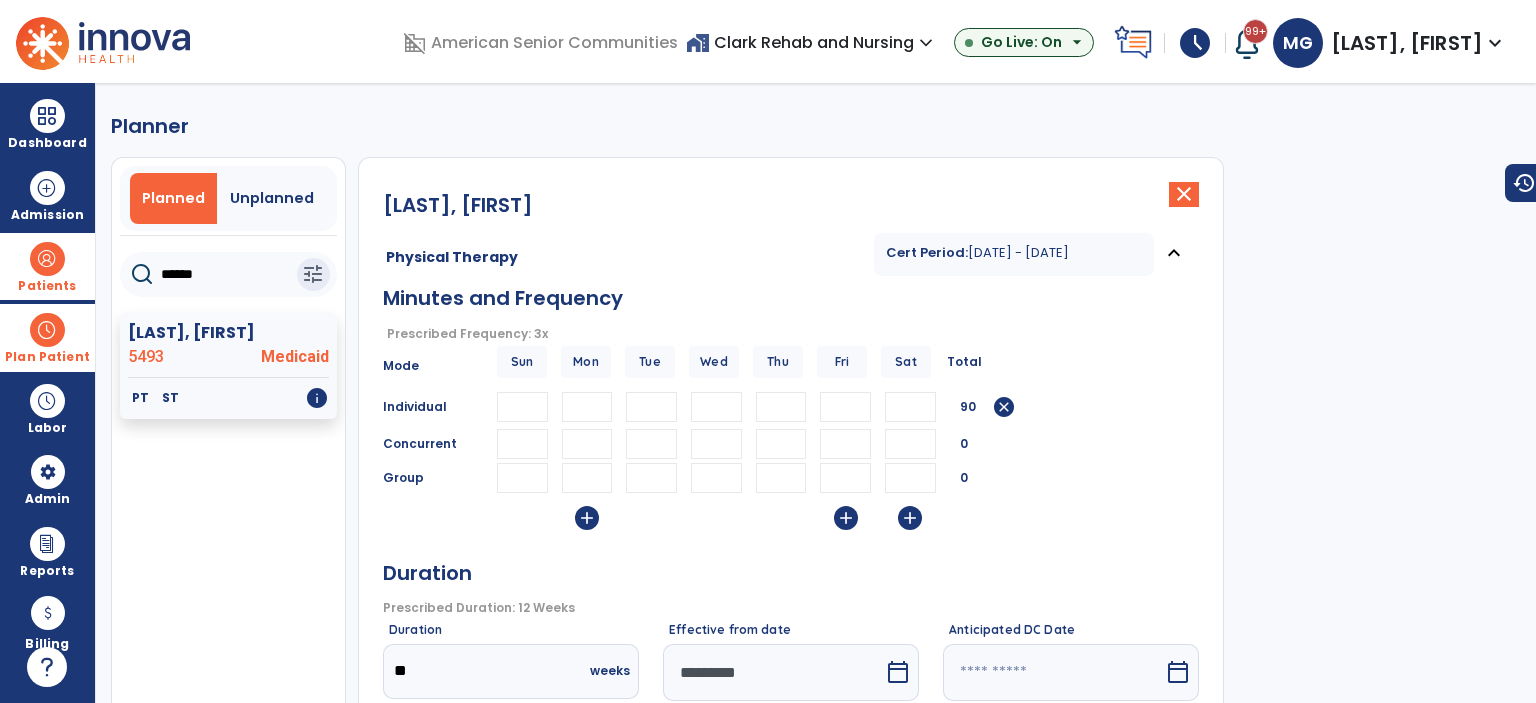 type on "*" 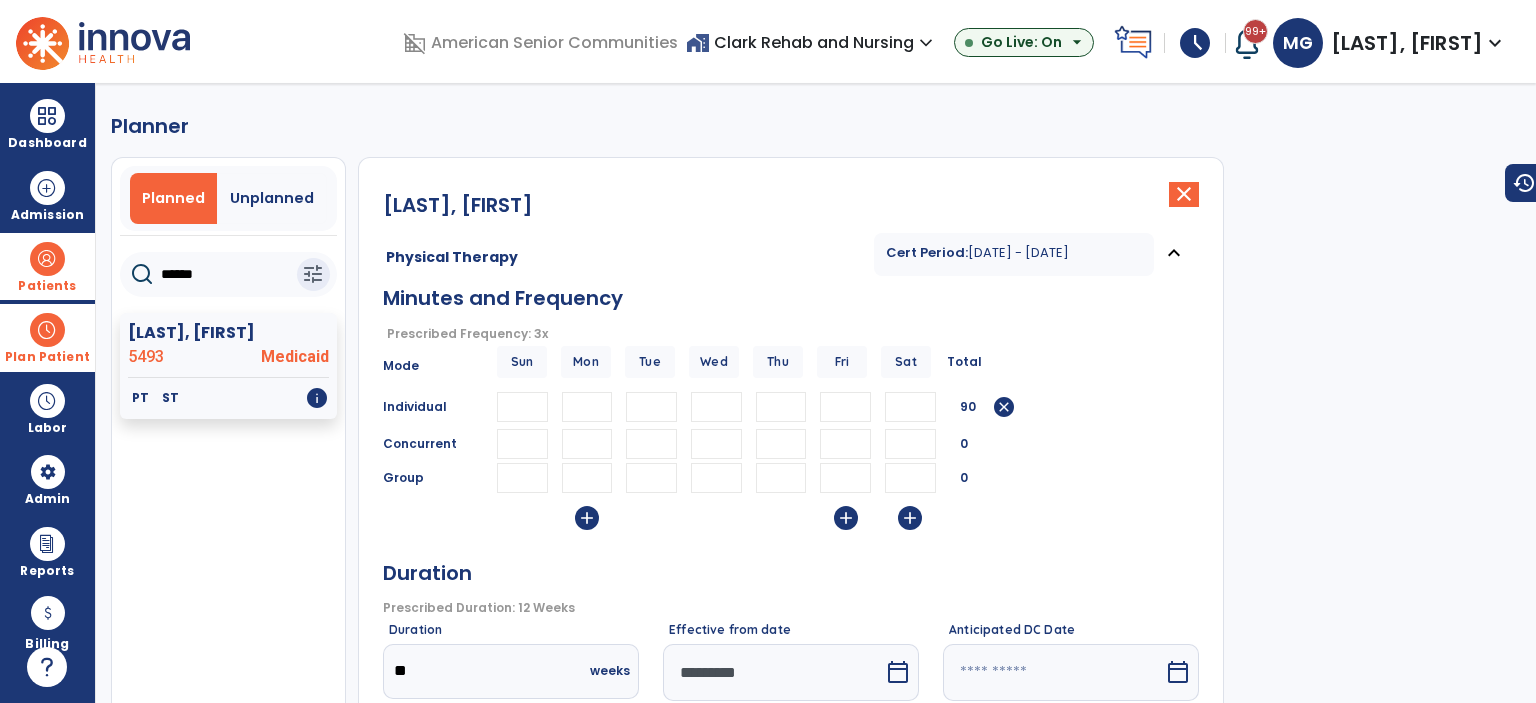 type 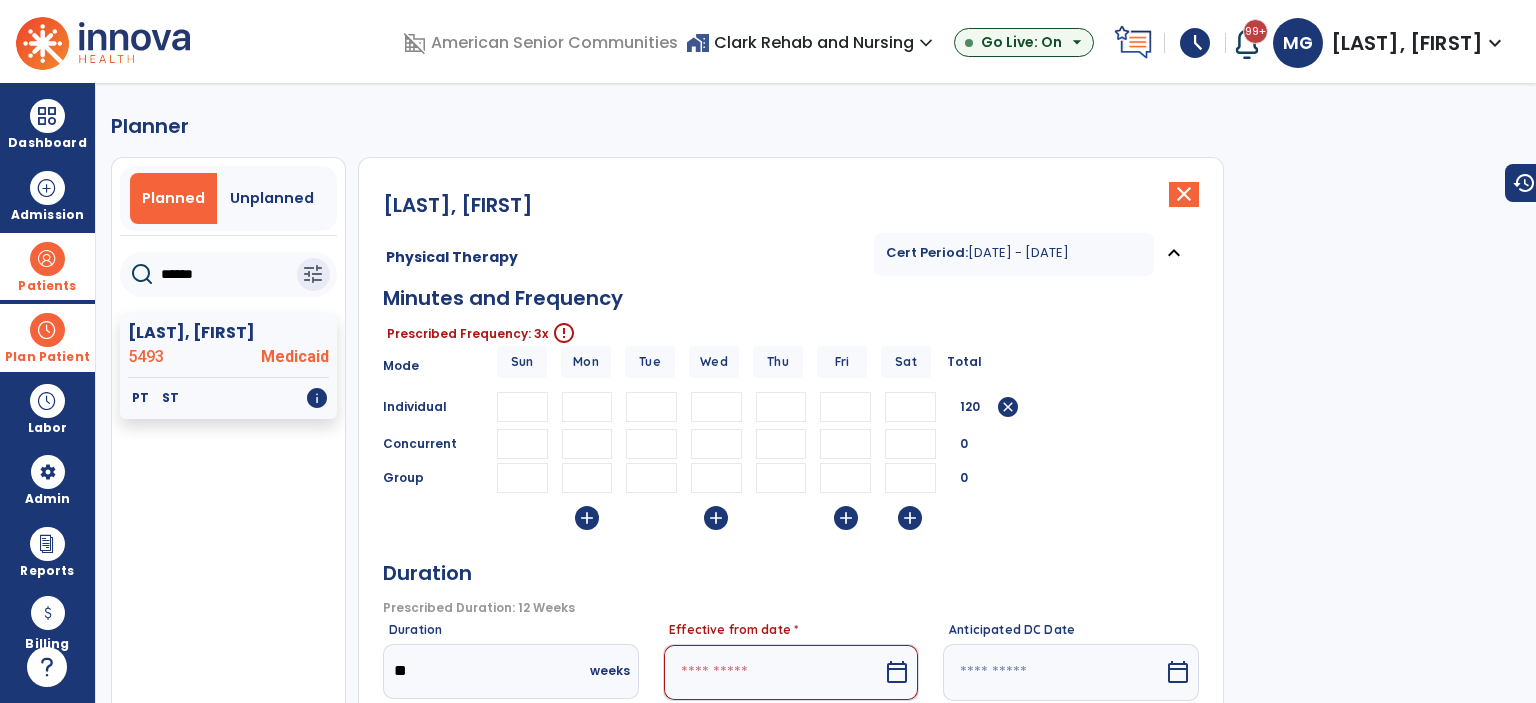 type on "**" 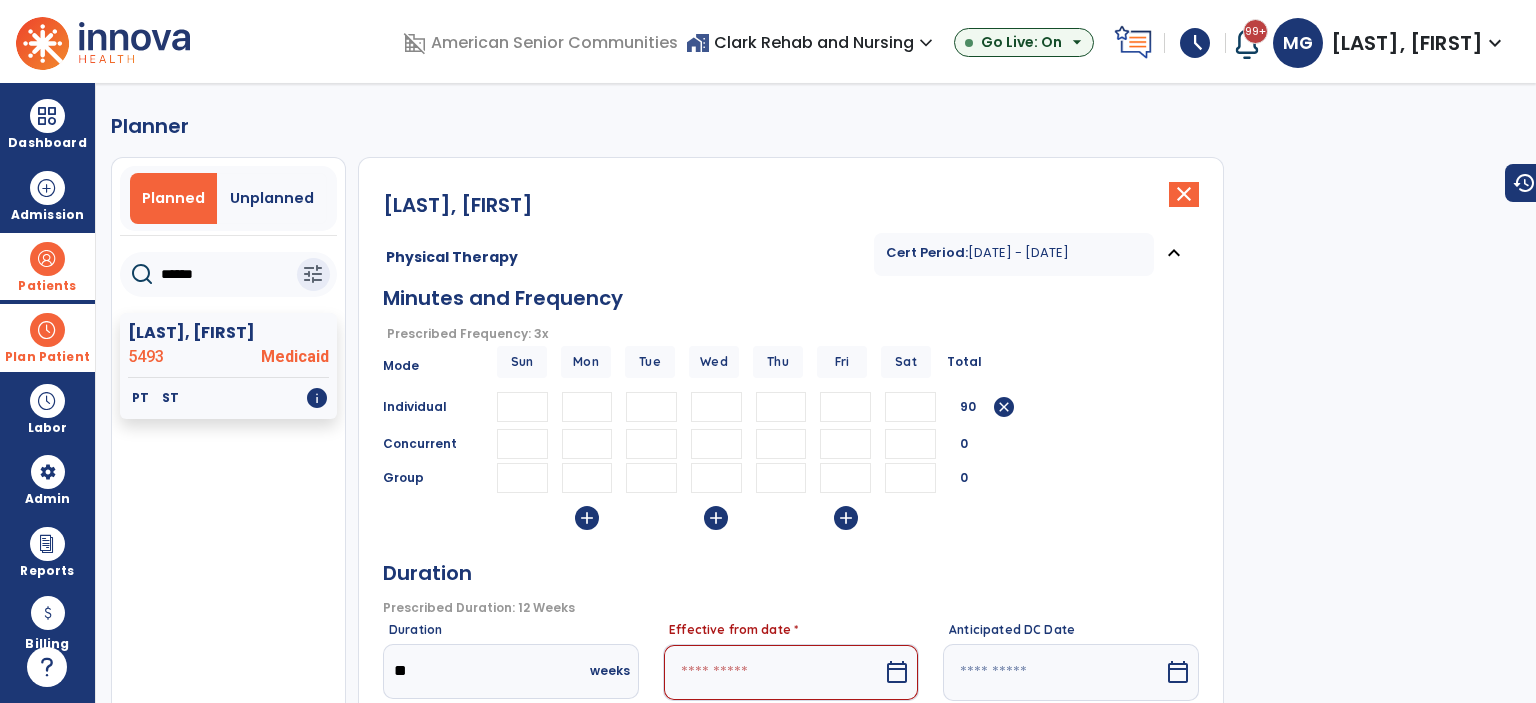 type 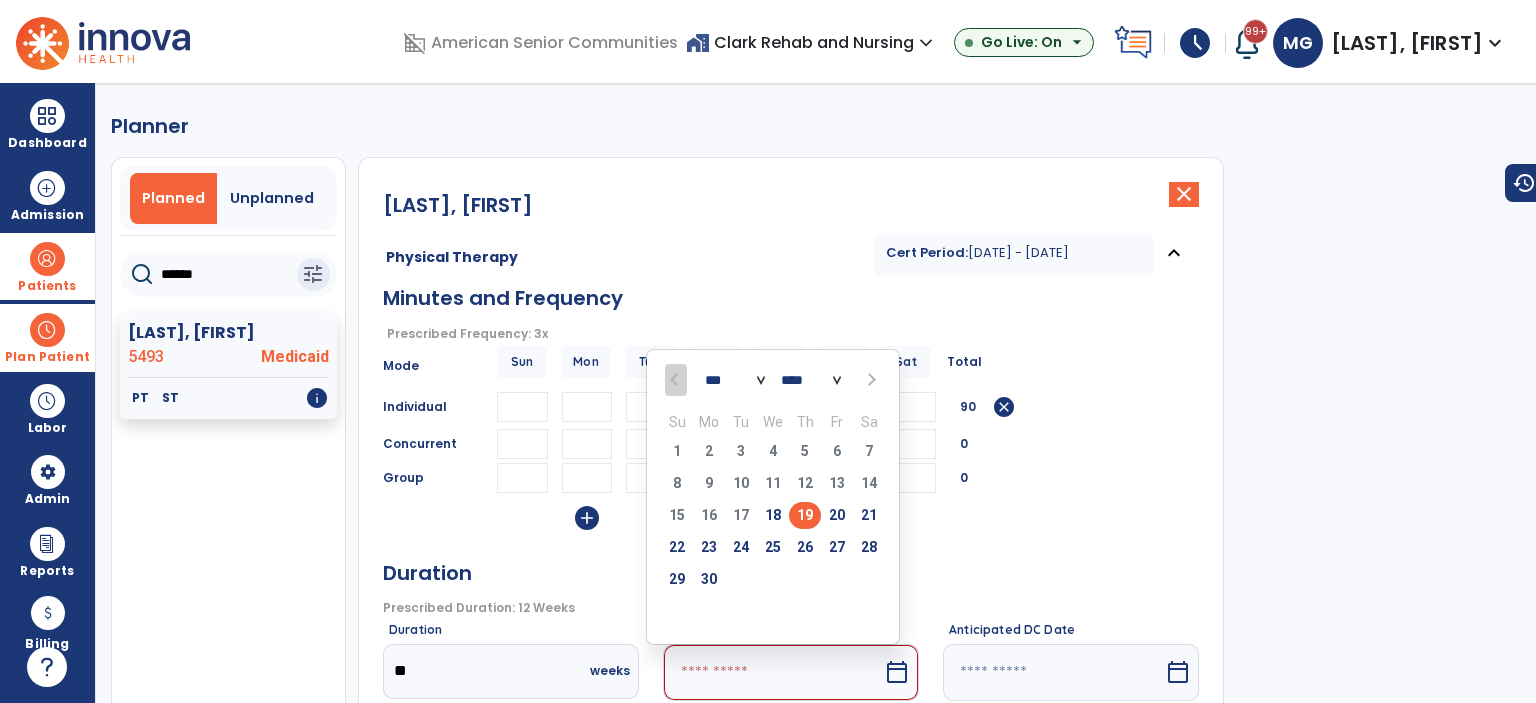 click on "*** *** *** ***" at bounding box center (735, 380) 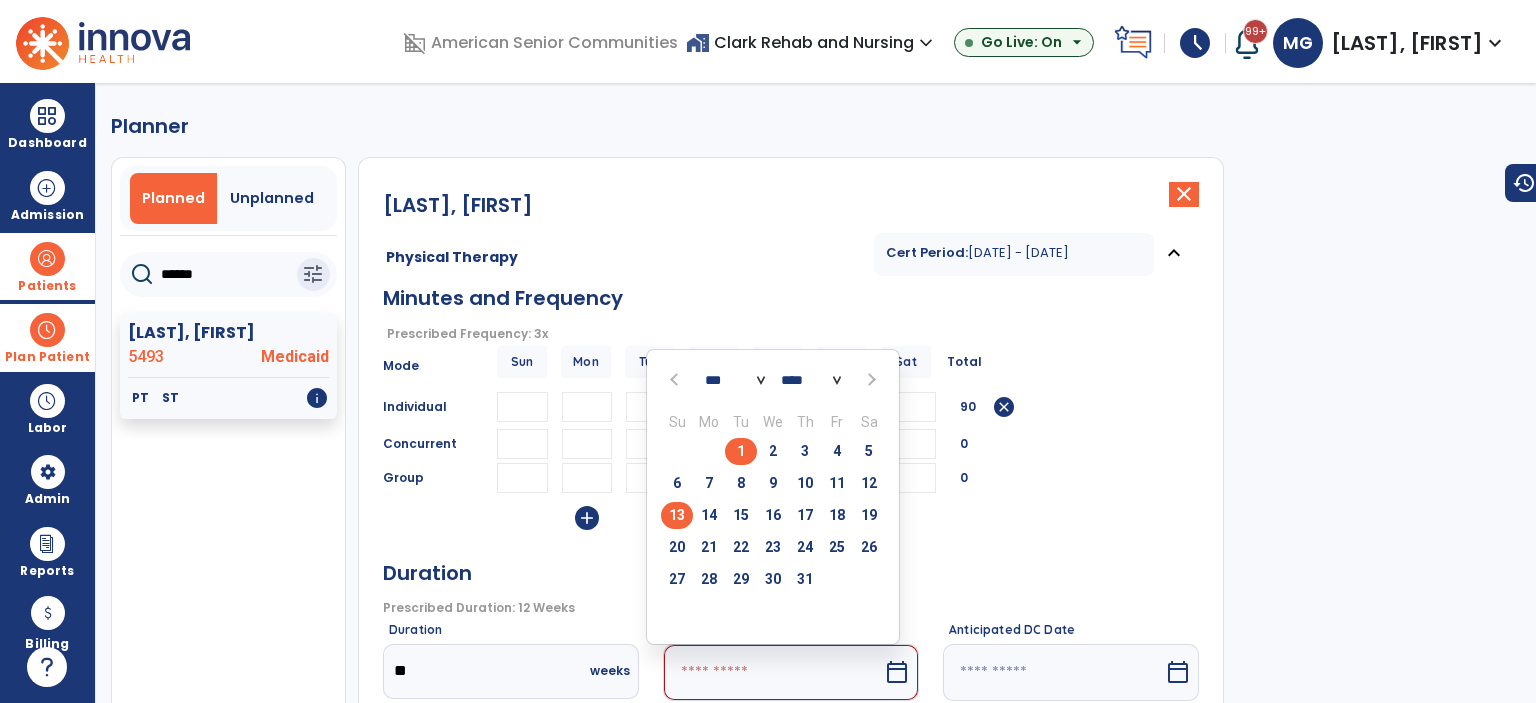 click on "13" at bounding box center [677, 515] 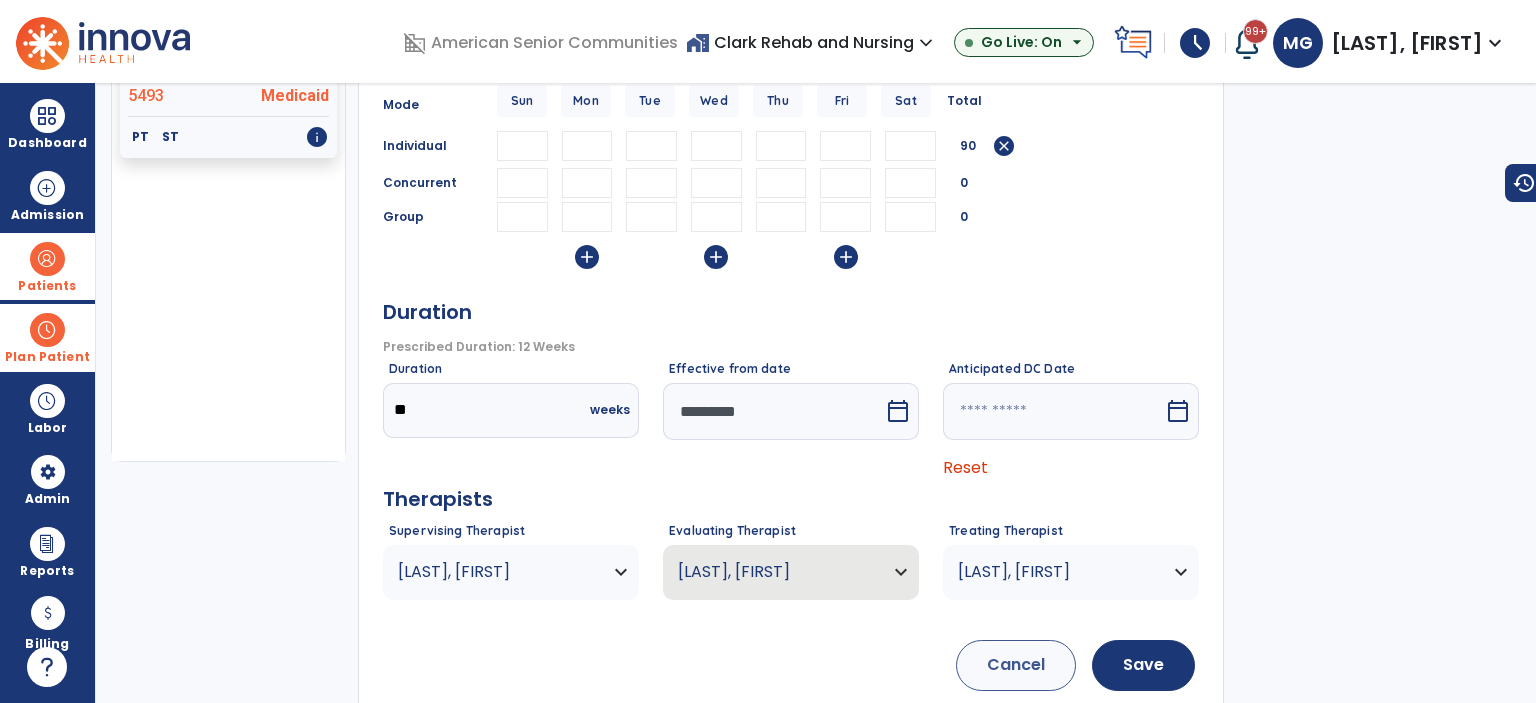 scroll, scrollTop: 372, scrollLeft: 0, axis: vertical 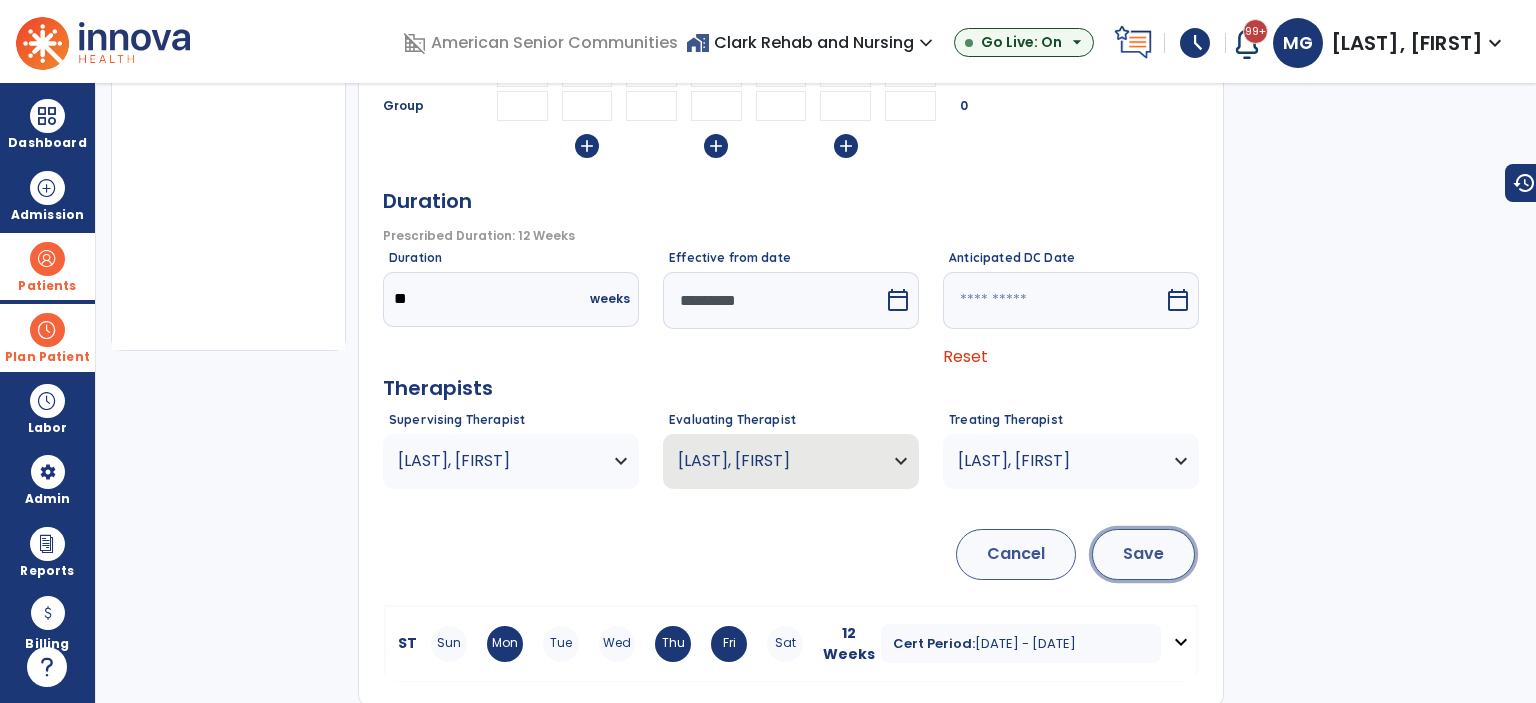 click on "Save" at bounding box center [1143, 554] 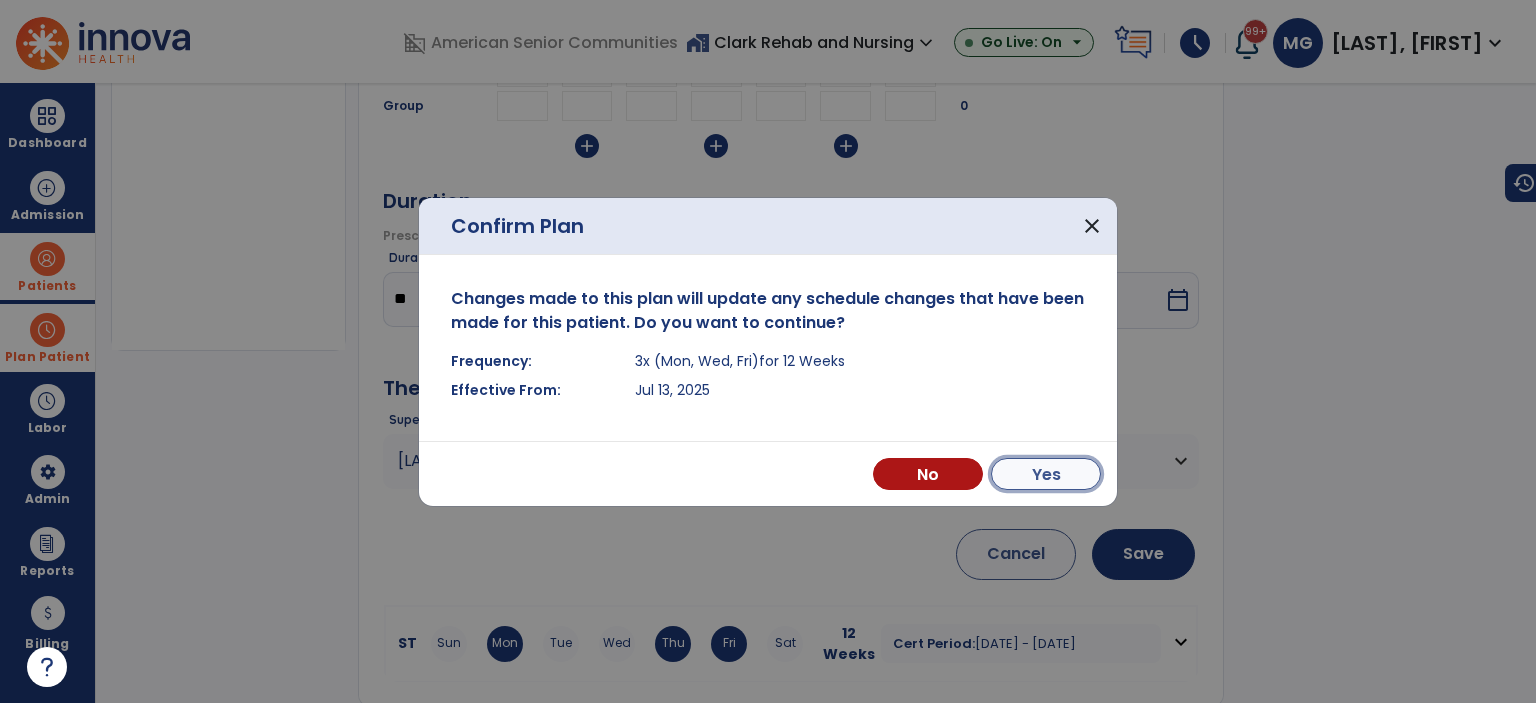 click on "Yes" at bounding box center [1046, 474] 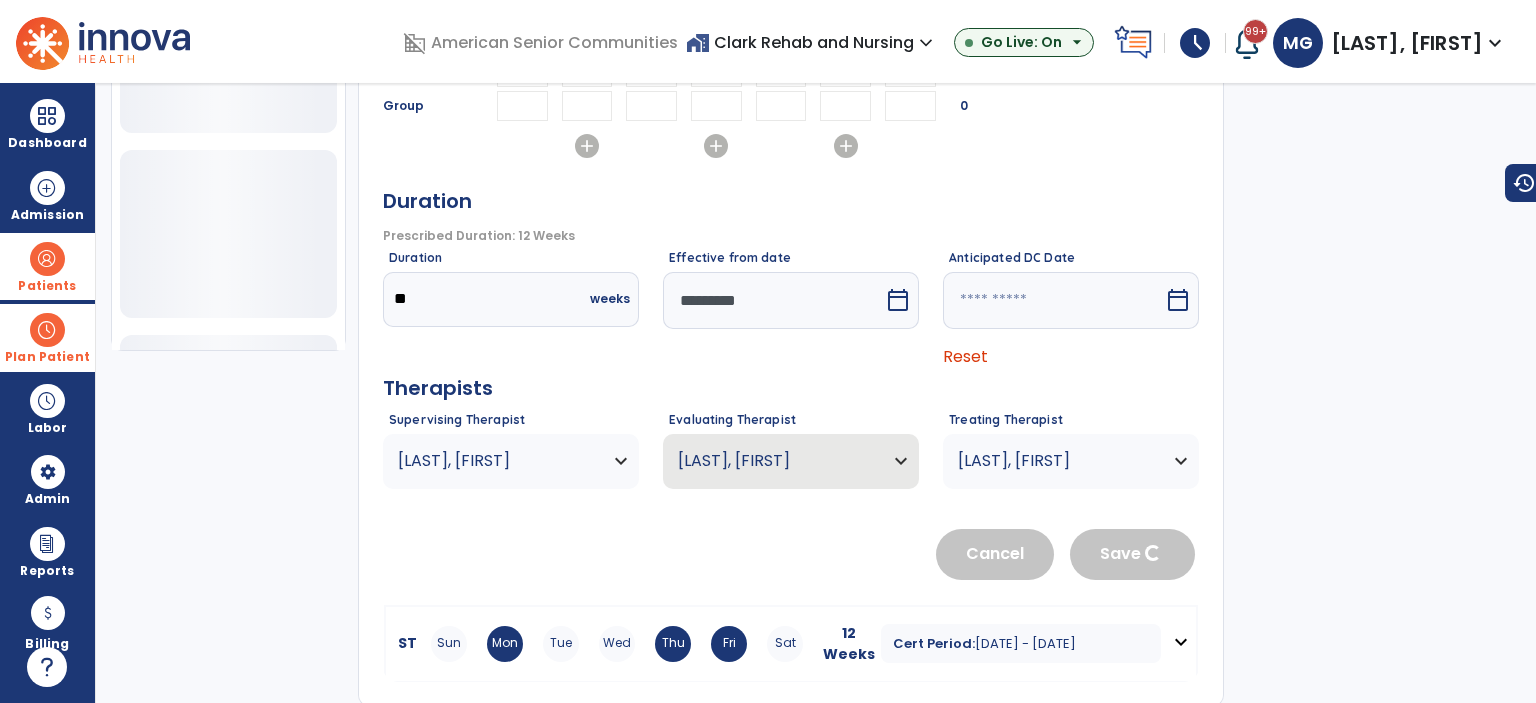 scroll, scrollTop: 371, scrollLeft: 0, axis: vertical 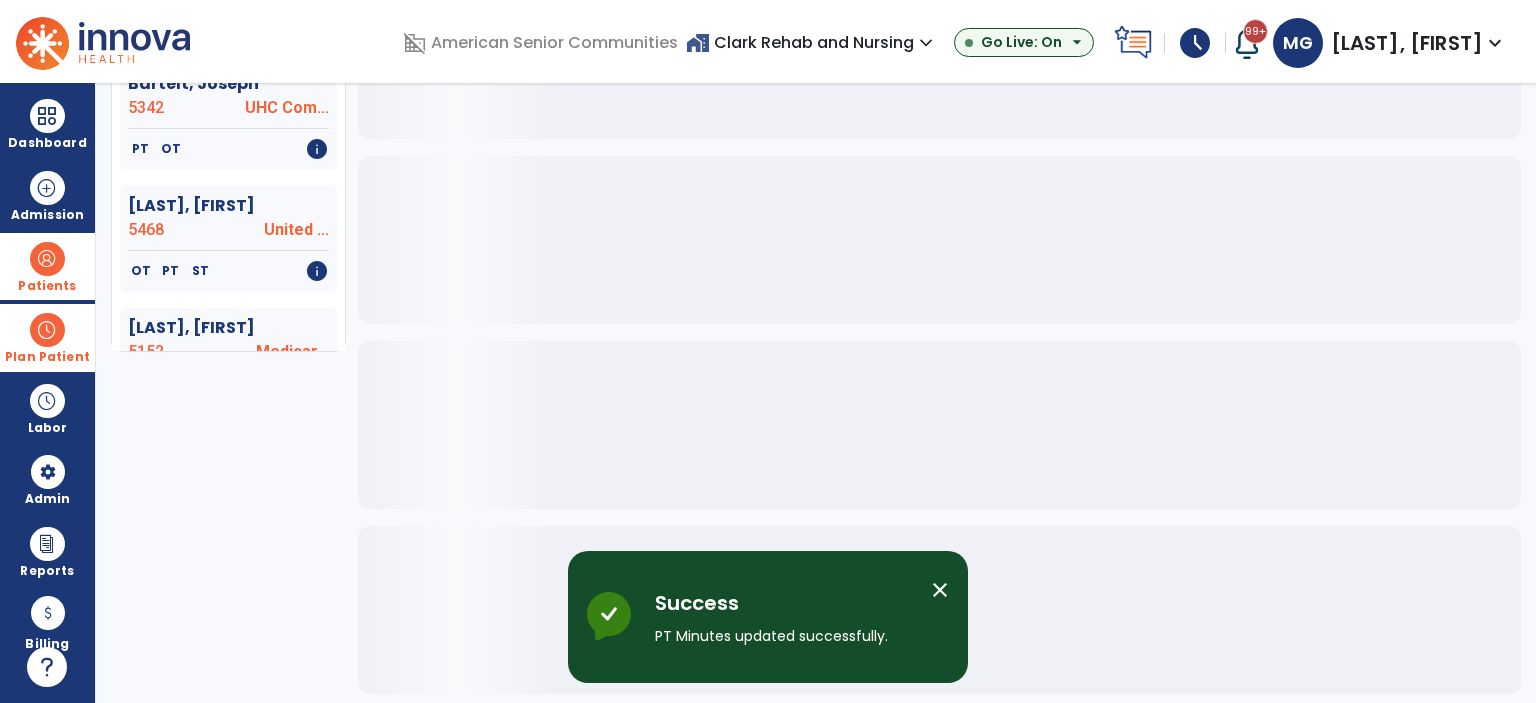 drag, startPoint x: 938, startPoint y: 595, endPoint x: 928, endPoint y: 578, distance: 19.723083 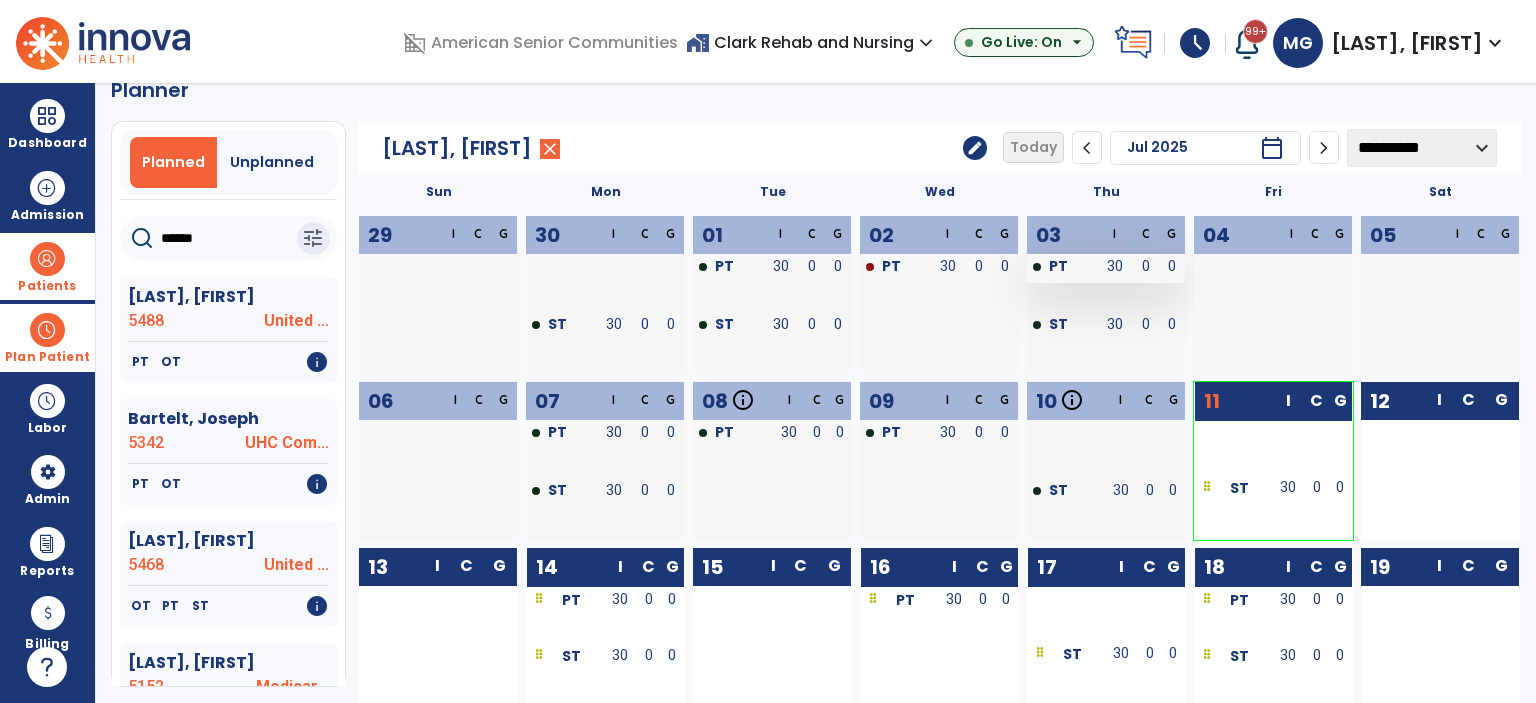 scroll, scrollTop: 0, scrollLeft: 0, axis: both 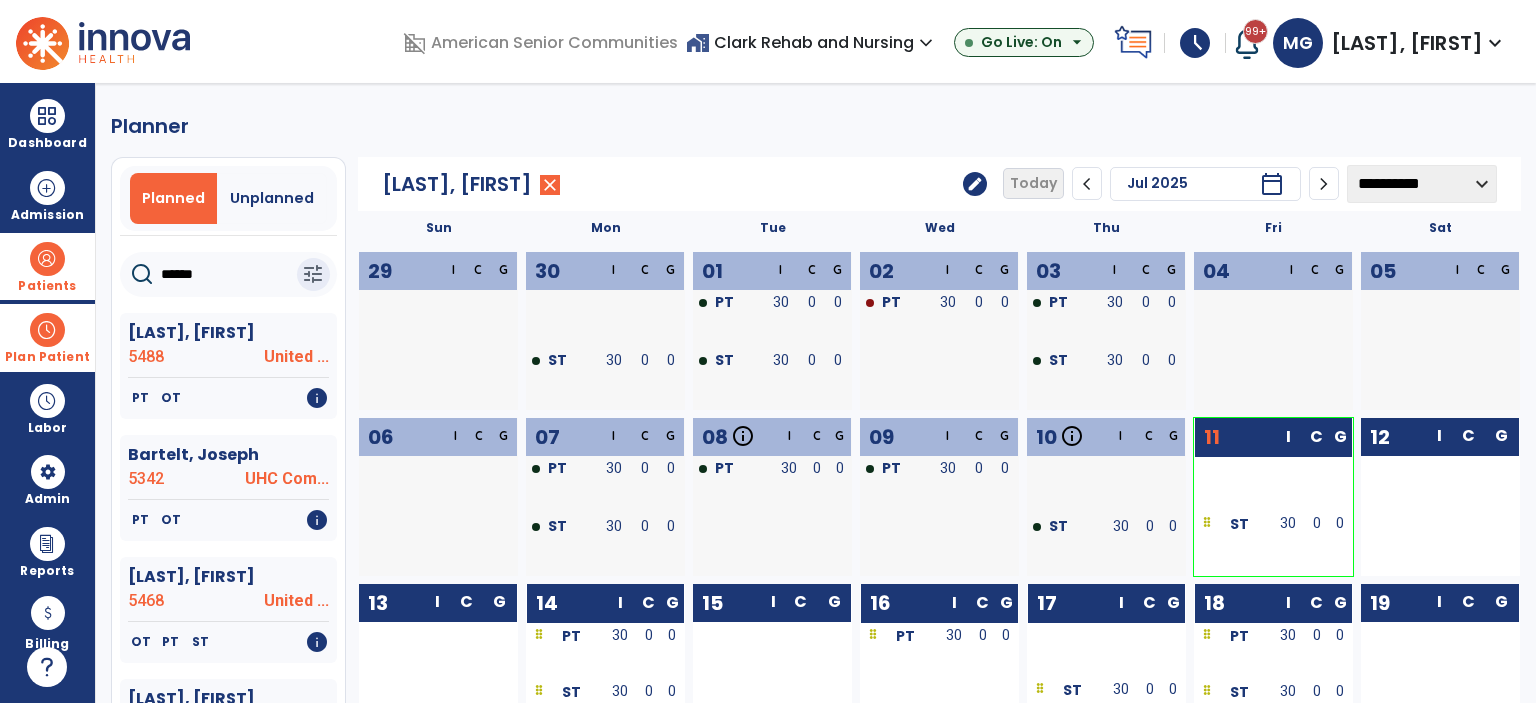 click on "edit" 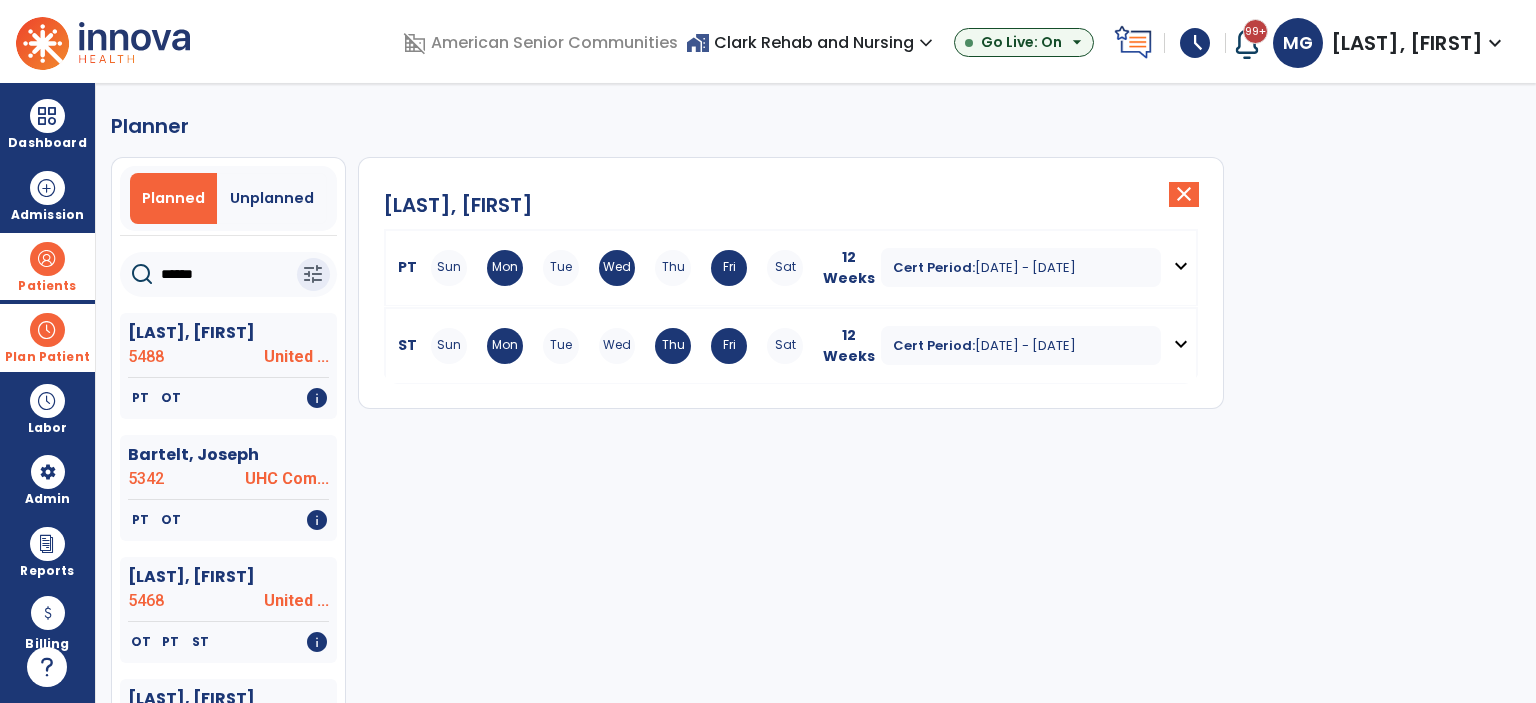 click on "expand_more" at bounding box center [1181, 344] 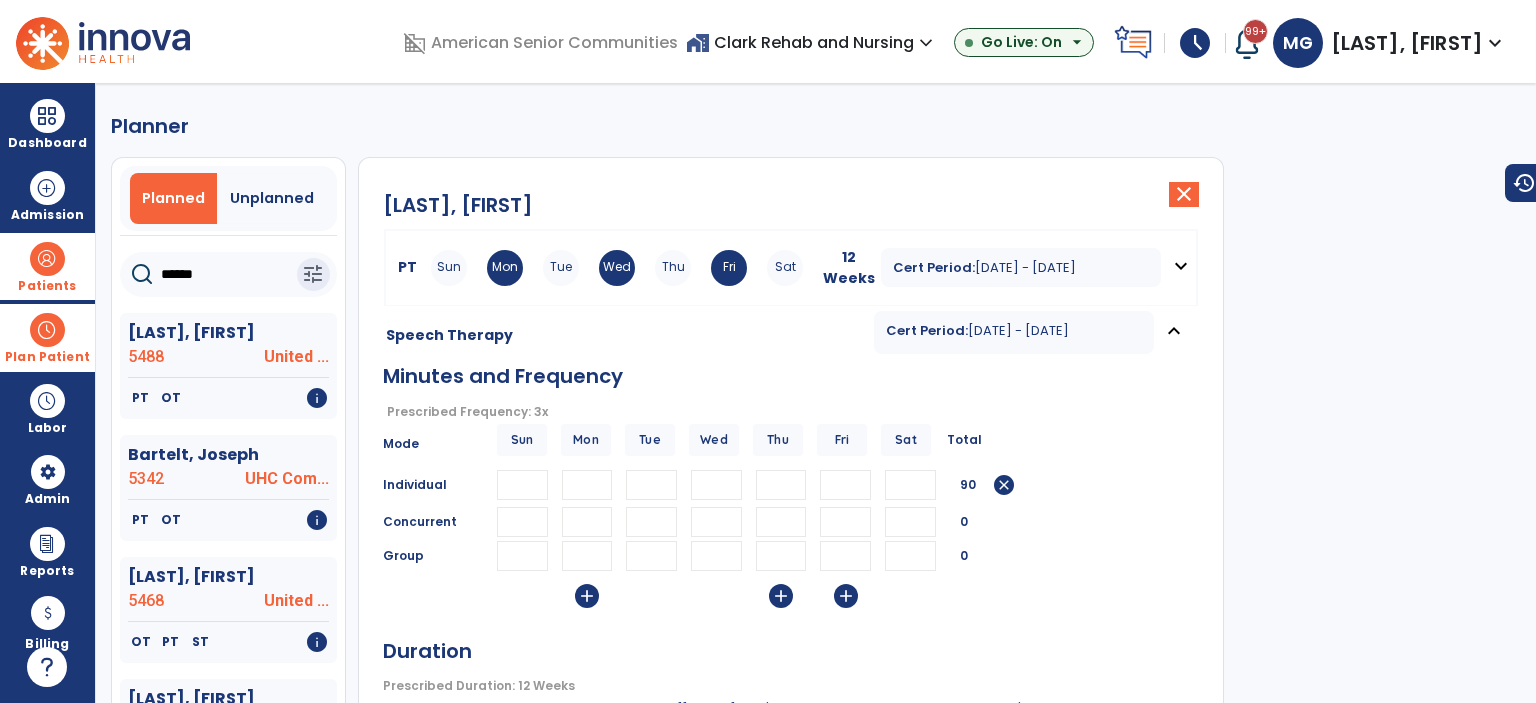 drag, startPoint x: 656, startPoint y: 491, endPoint x: 671, endPoint y: 479, distance: 19.209373 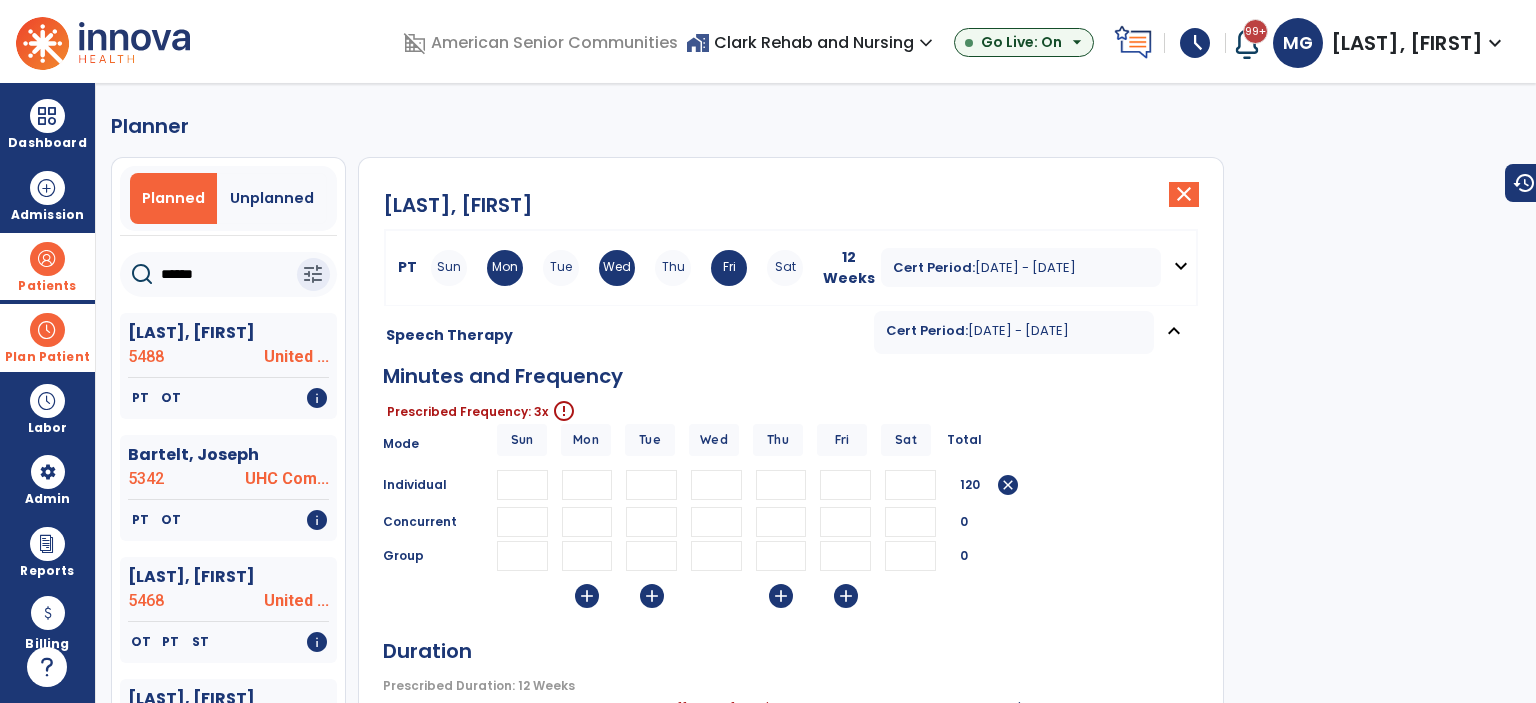 type on "**" 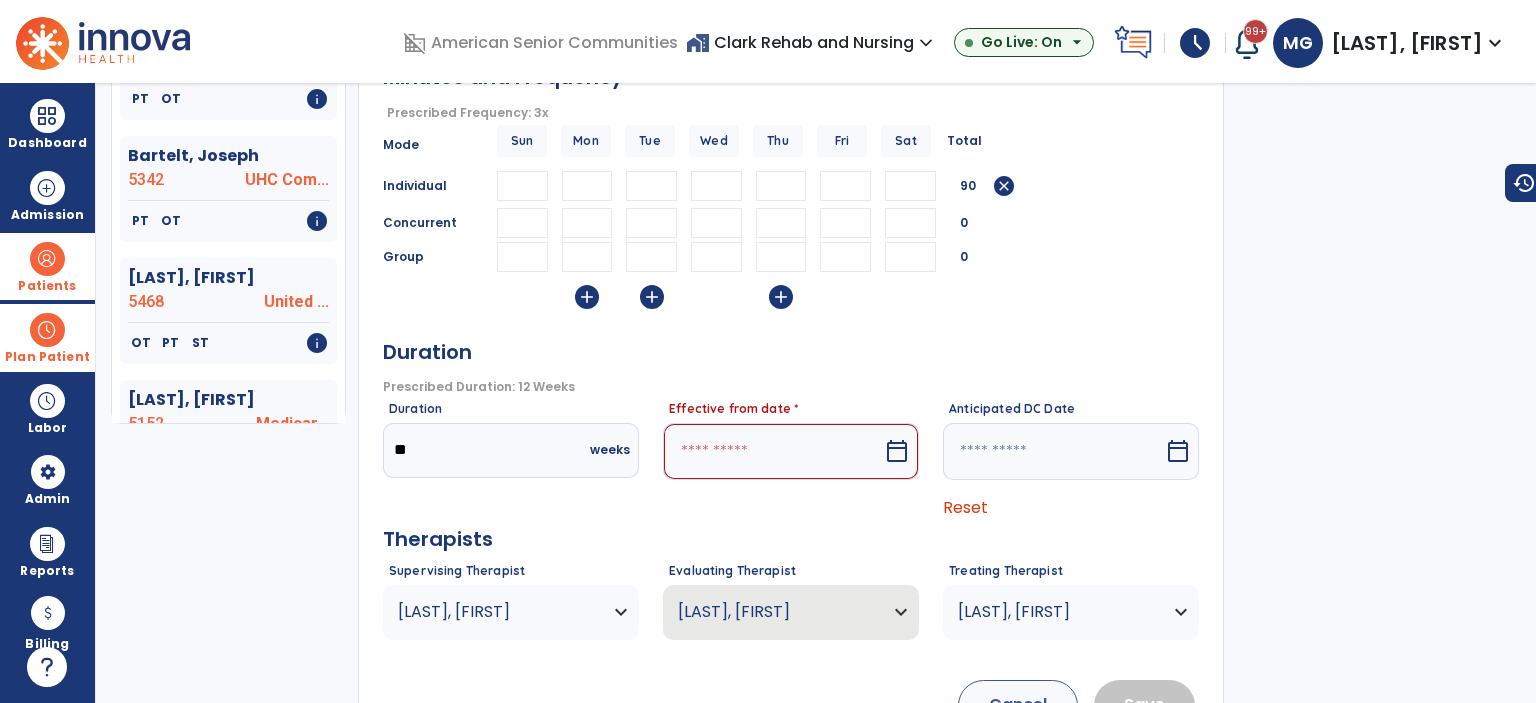 scroll, scrollTop: 300, scrollLeft: 0, axis: vertical 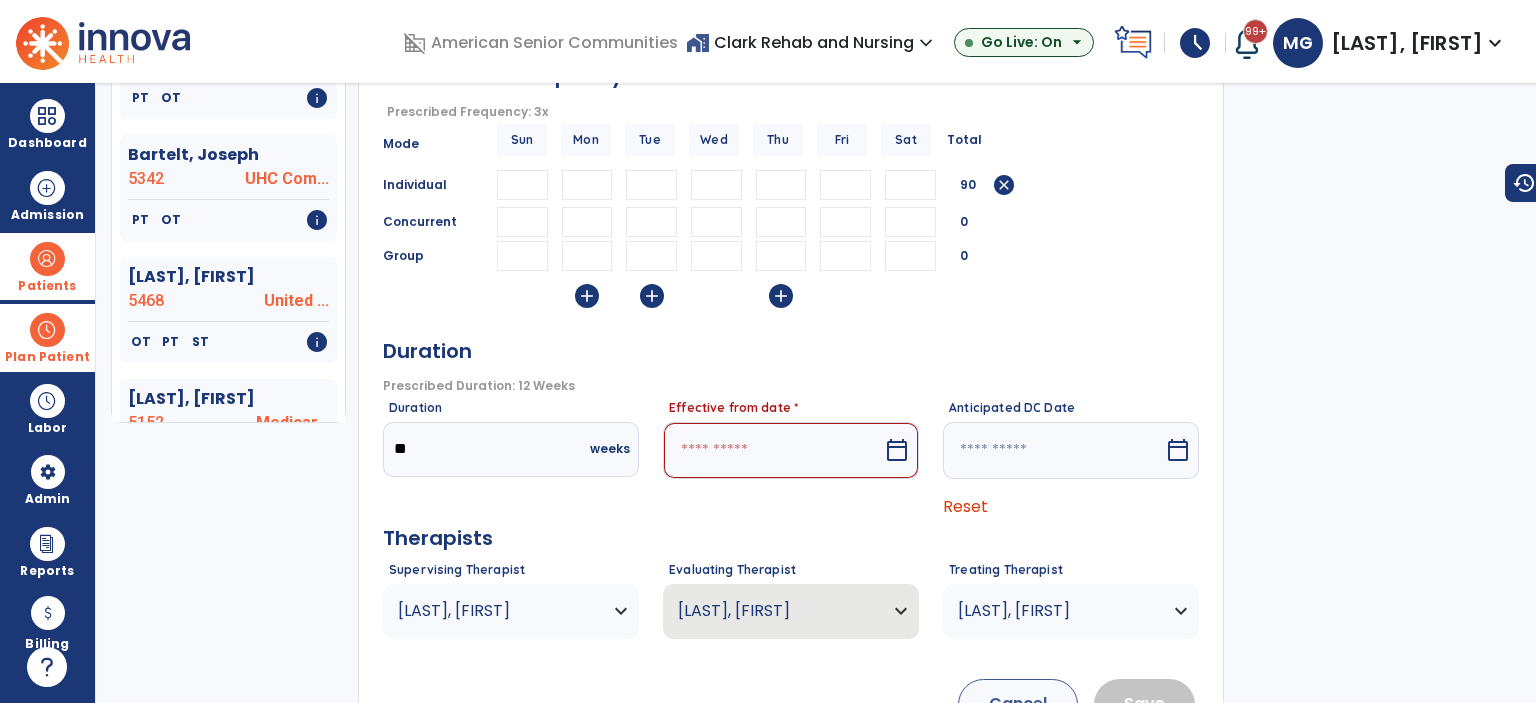 type 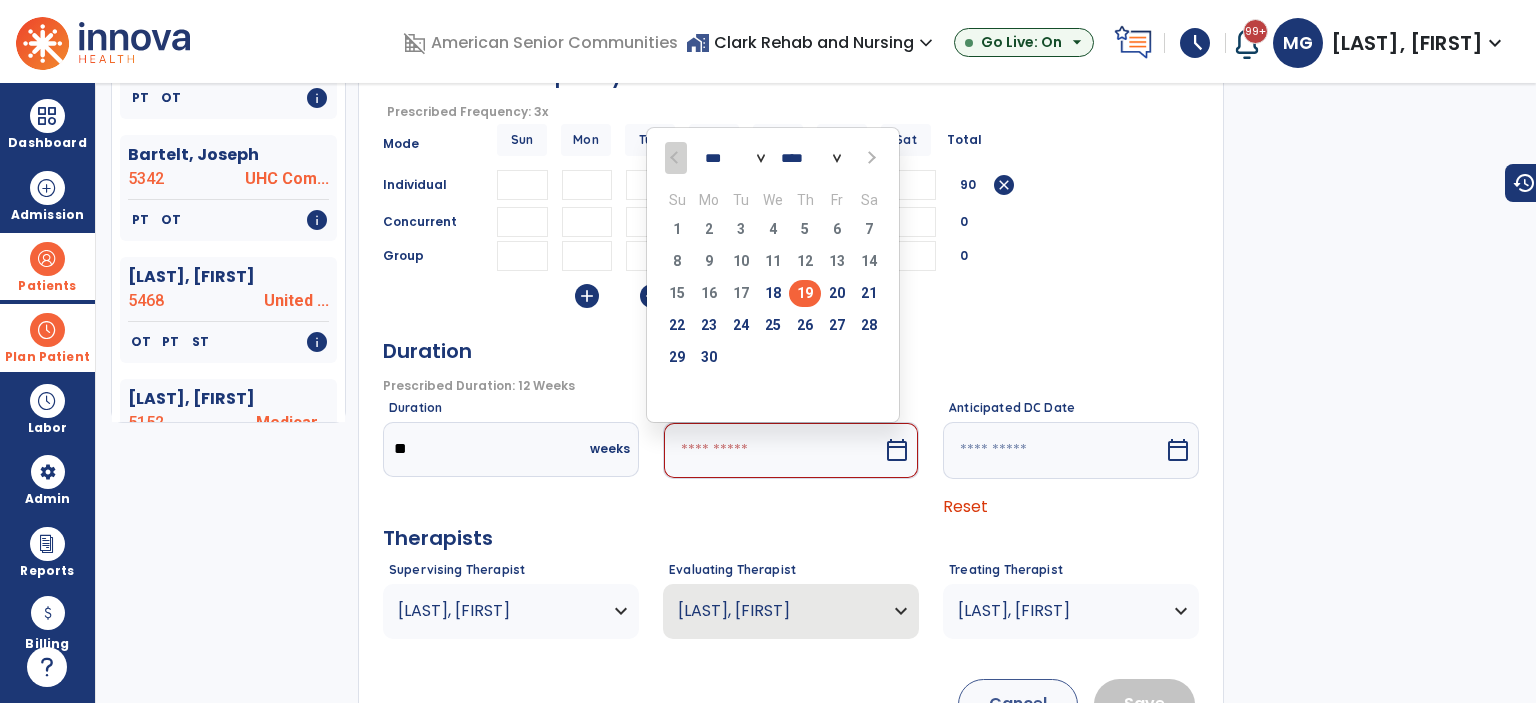 click on "*** *** *** ***" at bounding box center [735, 158] 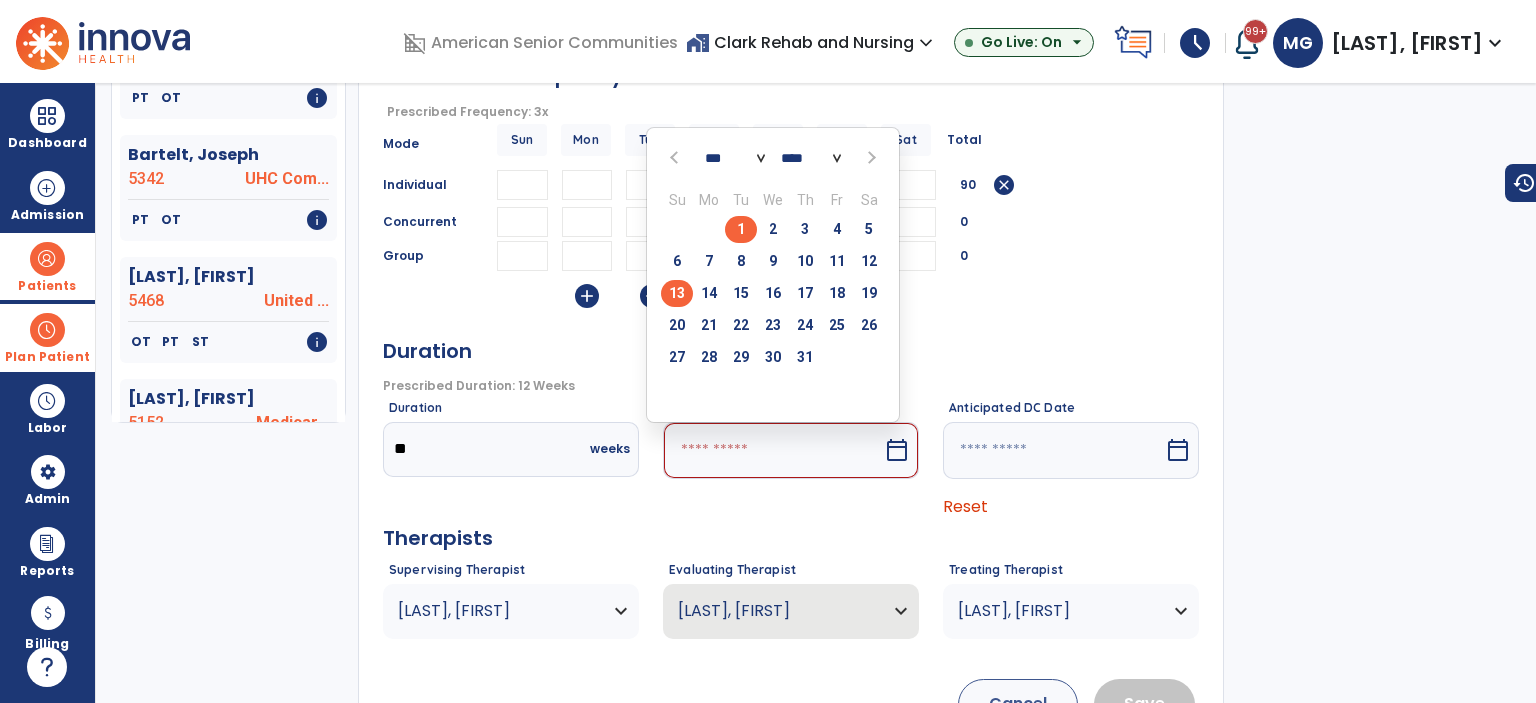 click on "13" at bounding box center (677, 293) 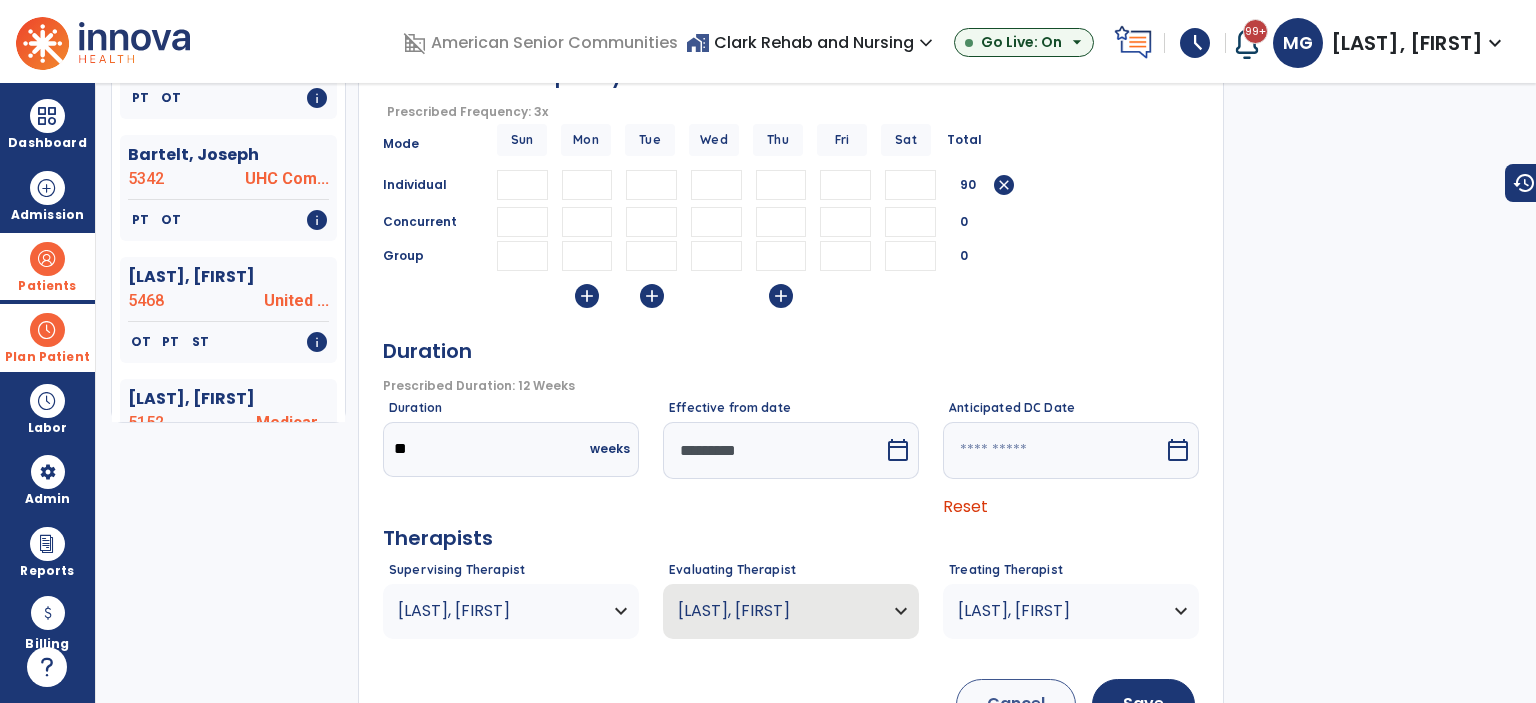 scroll, scrollTop: 372, scrollLeft: 0, axis: vertical 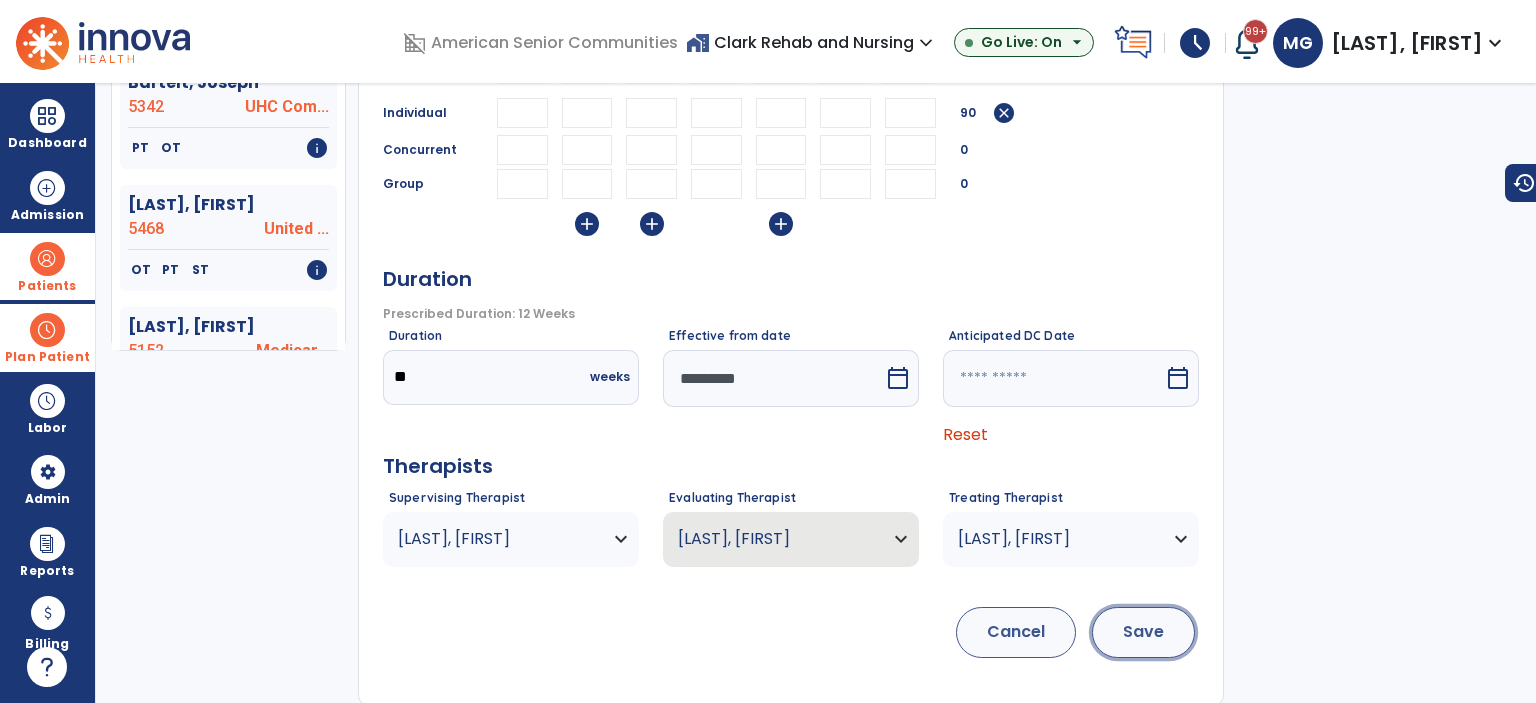 click on "Save" at bounding box center [1143, 632] 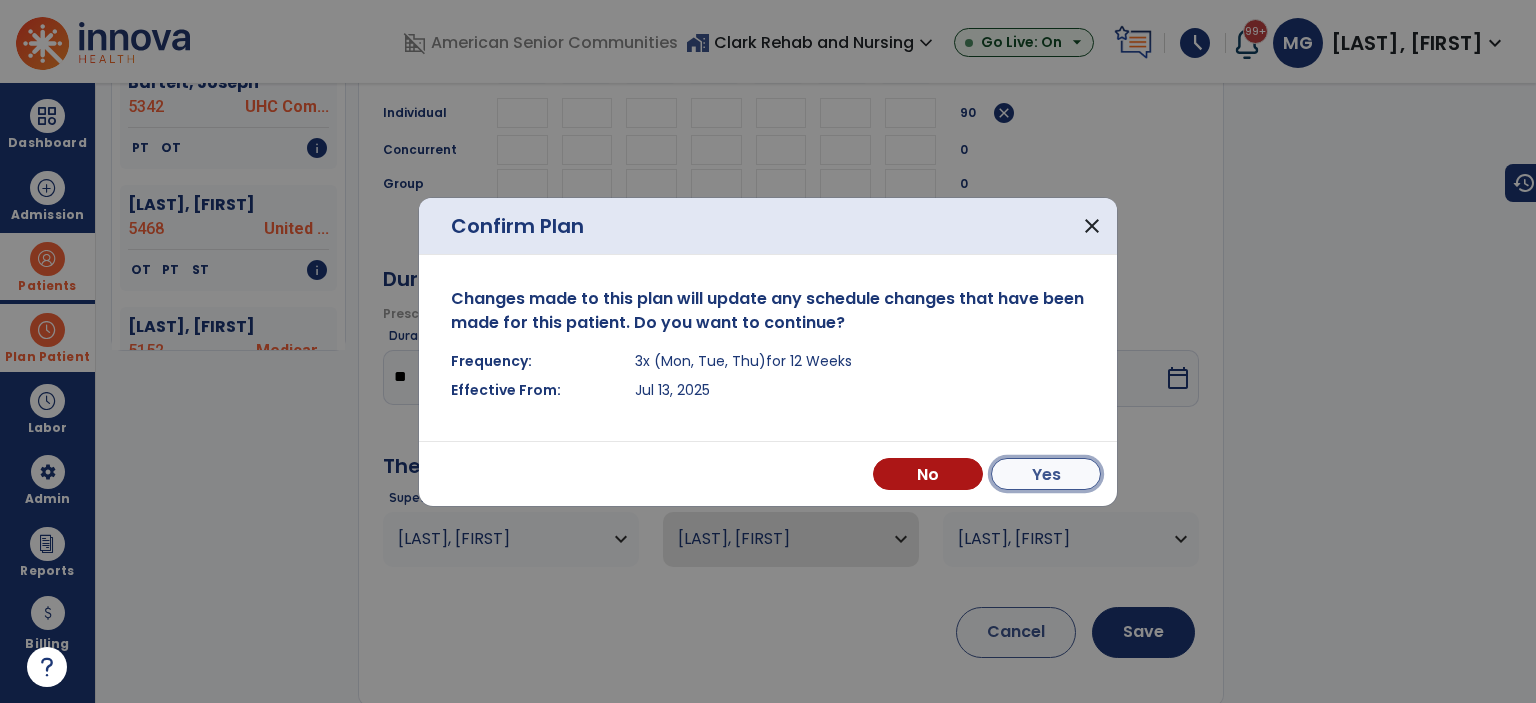 click on "Yes" at bounding box center (1046, 474) 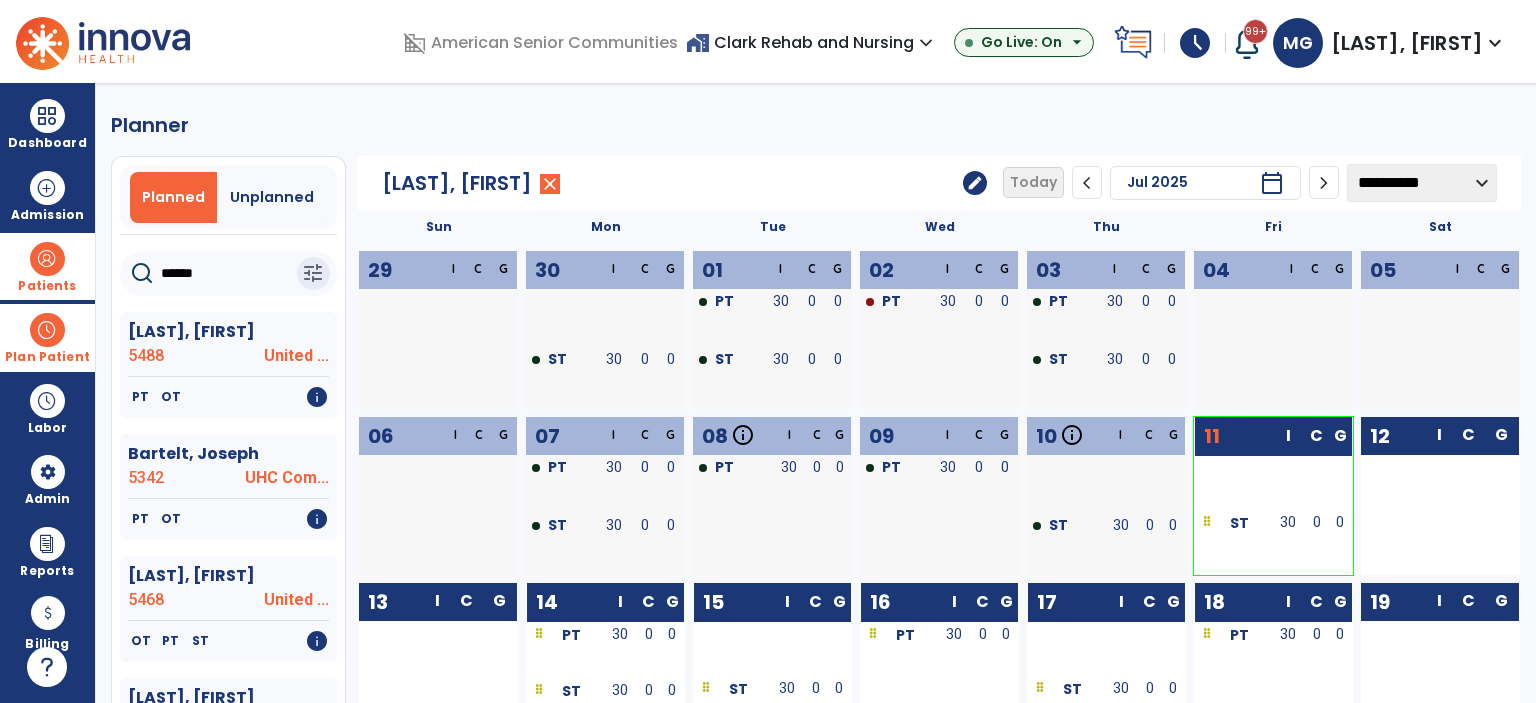 scroll, scrollTop: 0, scrollLeft: 0, axis: both 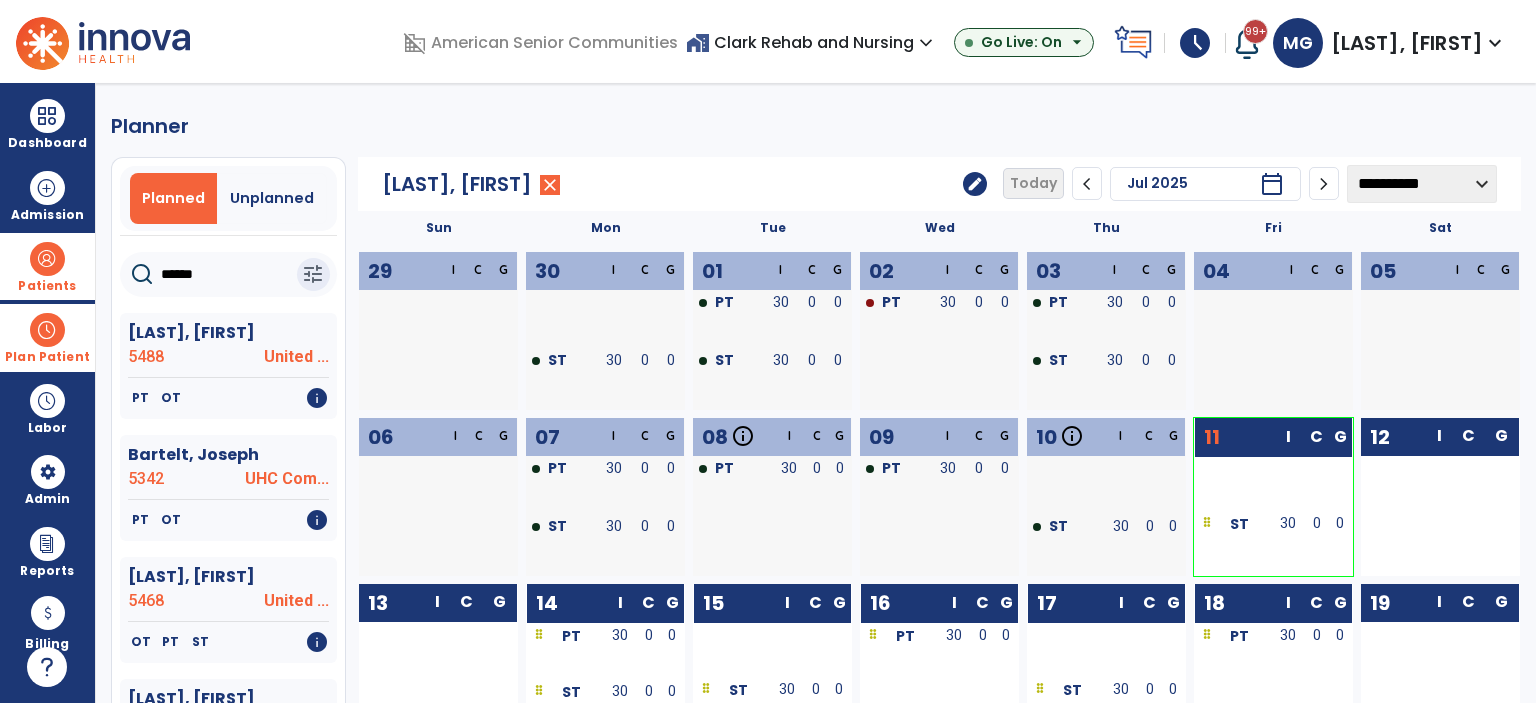 click at bounding box center [47, 330] 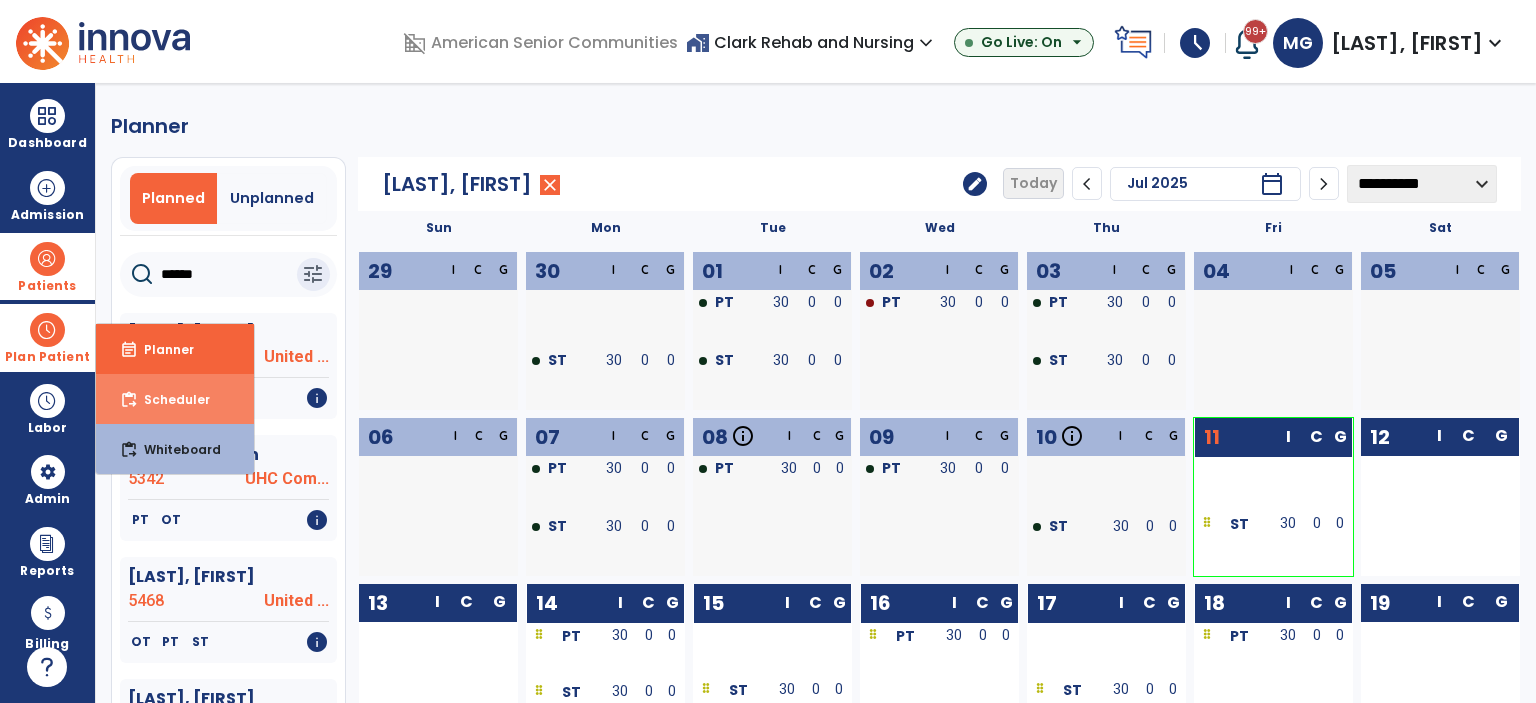 click on "content_paste_go  Scheduler" at bounding box center [175, 399] 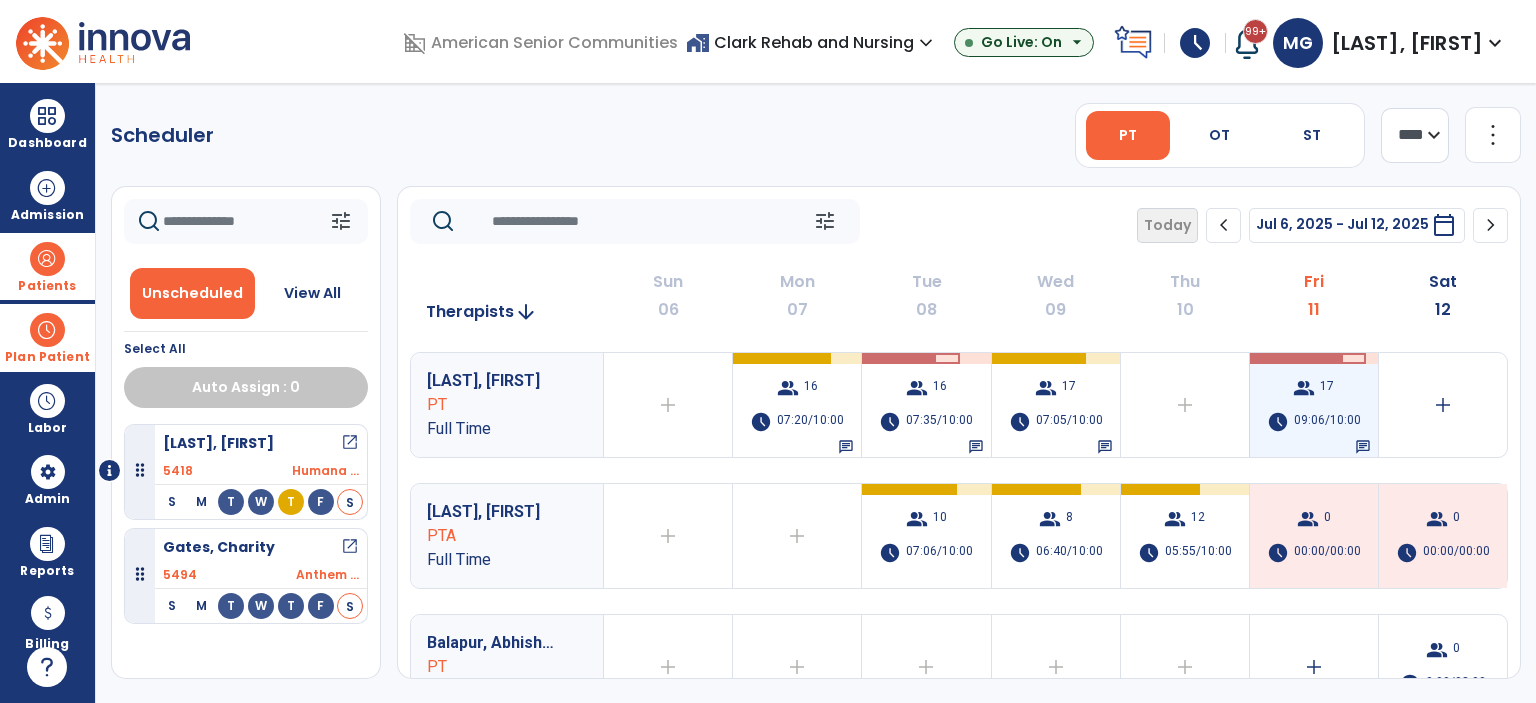 click on "group  17  schedule  09:06/10:00   chat" at bounding box center [1314, 405] 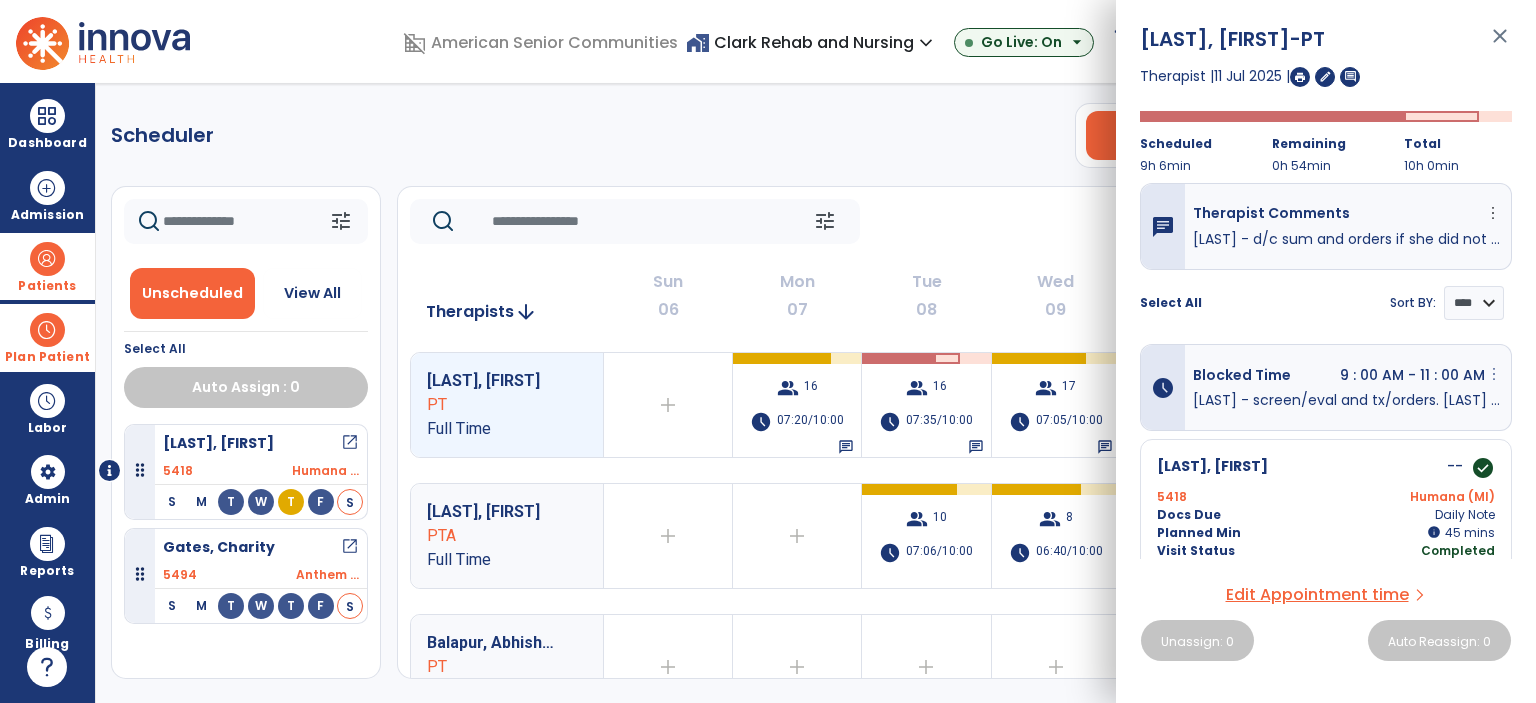 click on "more_vert" at bounding box center (1494, 374) 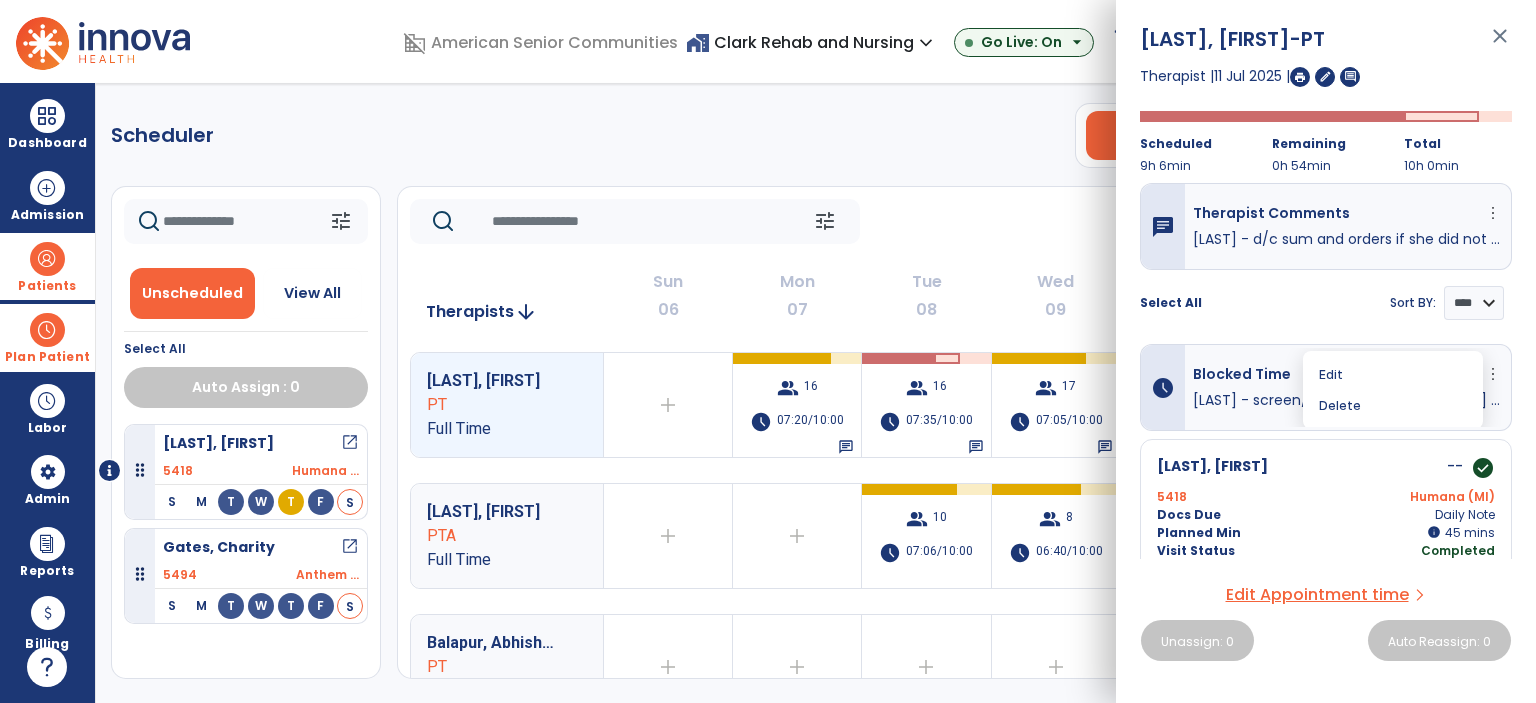 click on "Select All   Sort BY:  **** ****" at bounding box center [1326, 295] 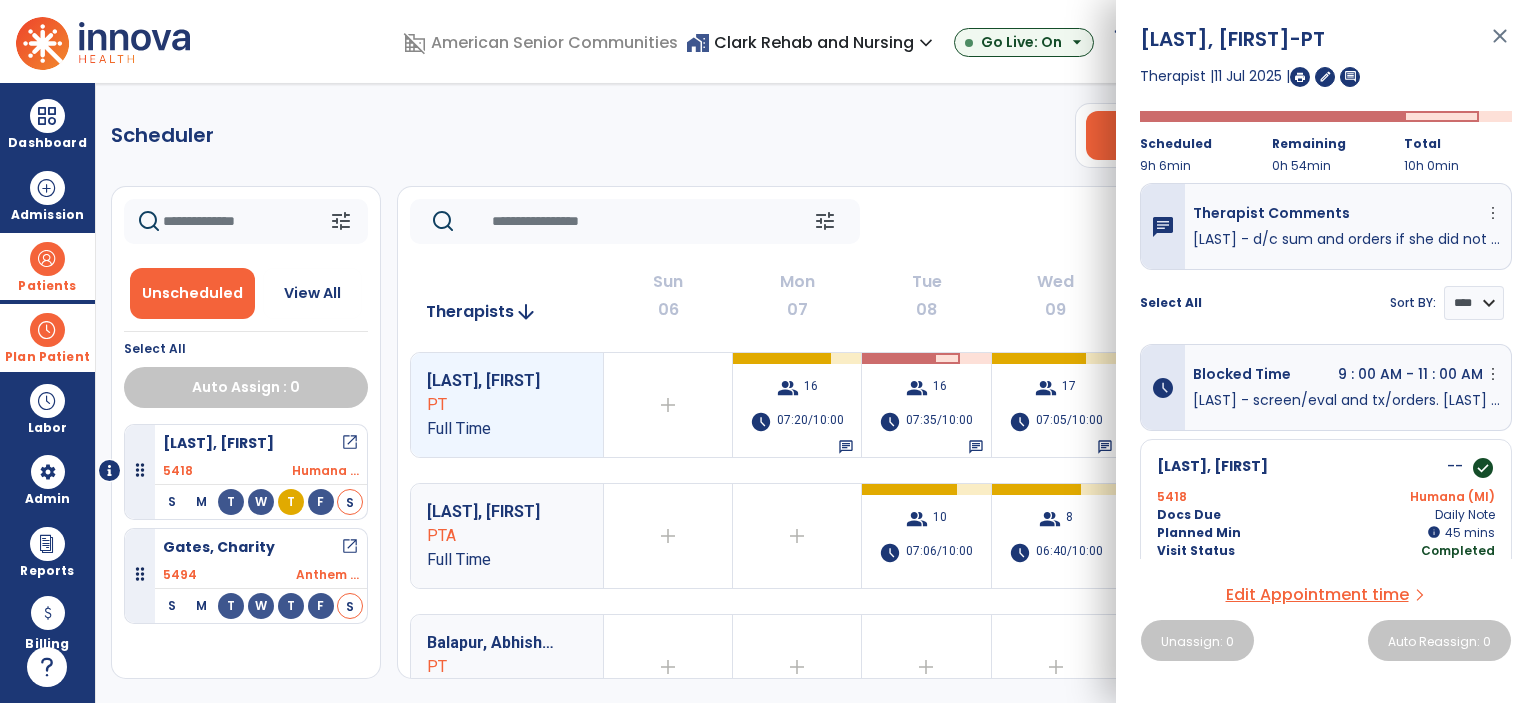 click on "close" at bounding box center (1500, 45) 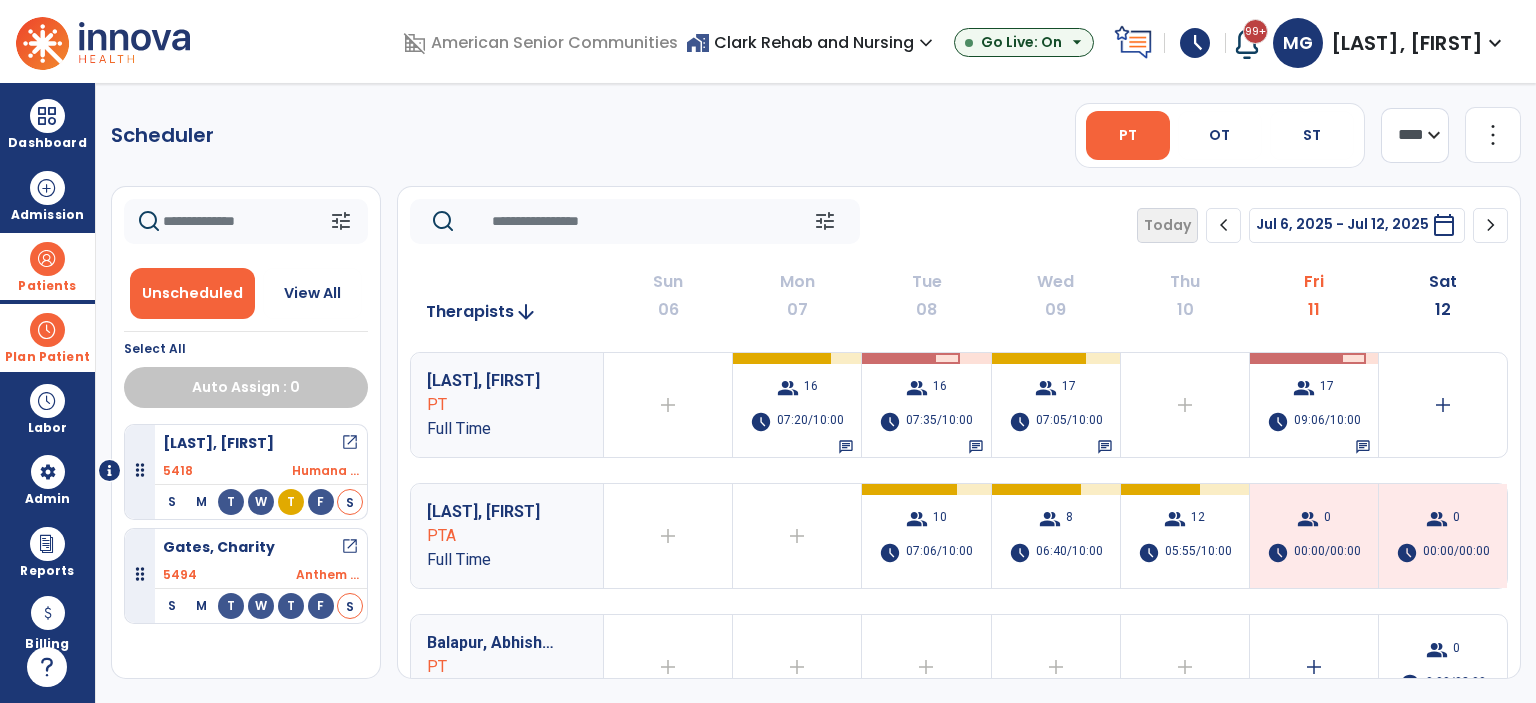 click on "chevron_right" 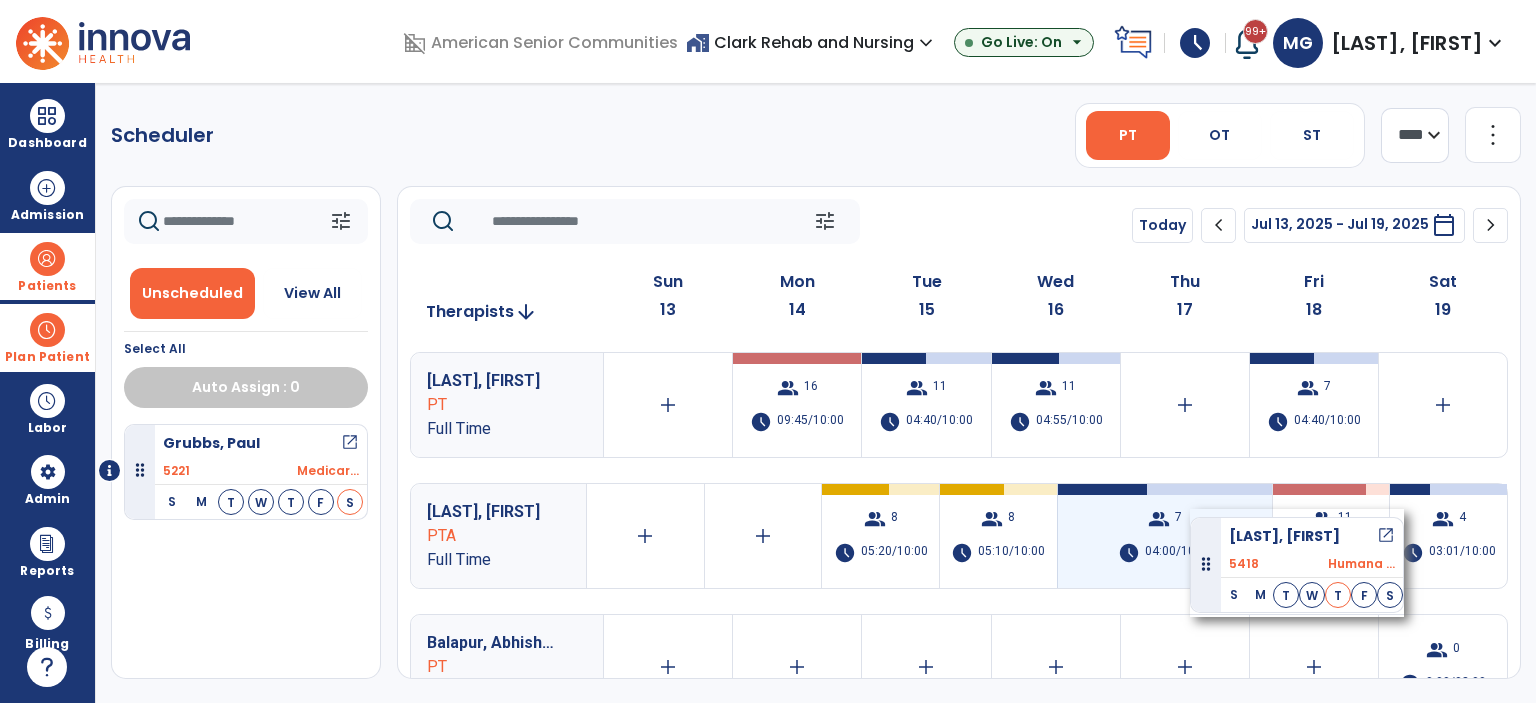 drag, startPoint x: 280, startPoint y: 449, endPoint x: 1190, endPoint y: 509, distance: 911.9759 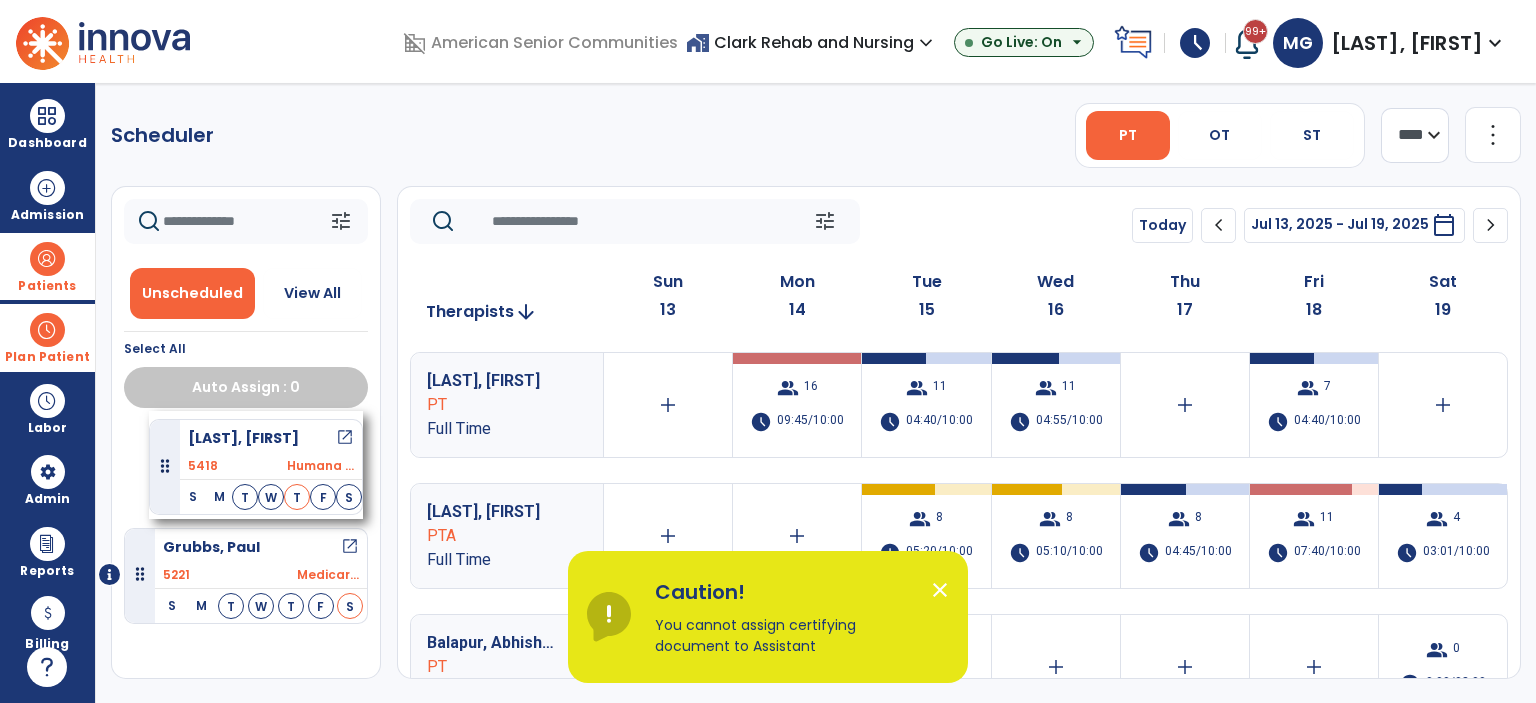 drag, startPoint x: 248, startPoint y: 454, endPoint x: 149, endPoint y: 411, distance: 107.935165 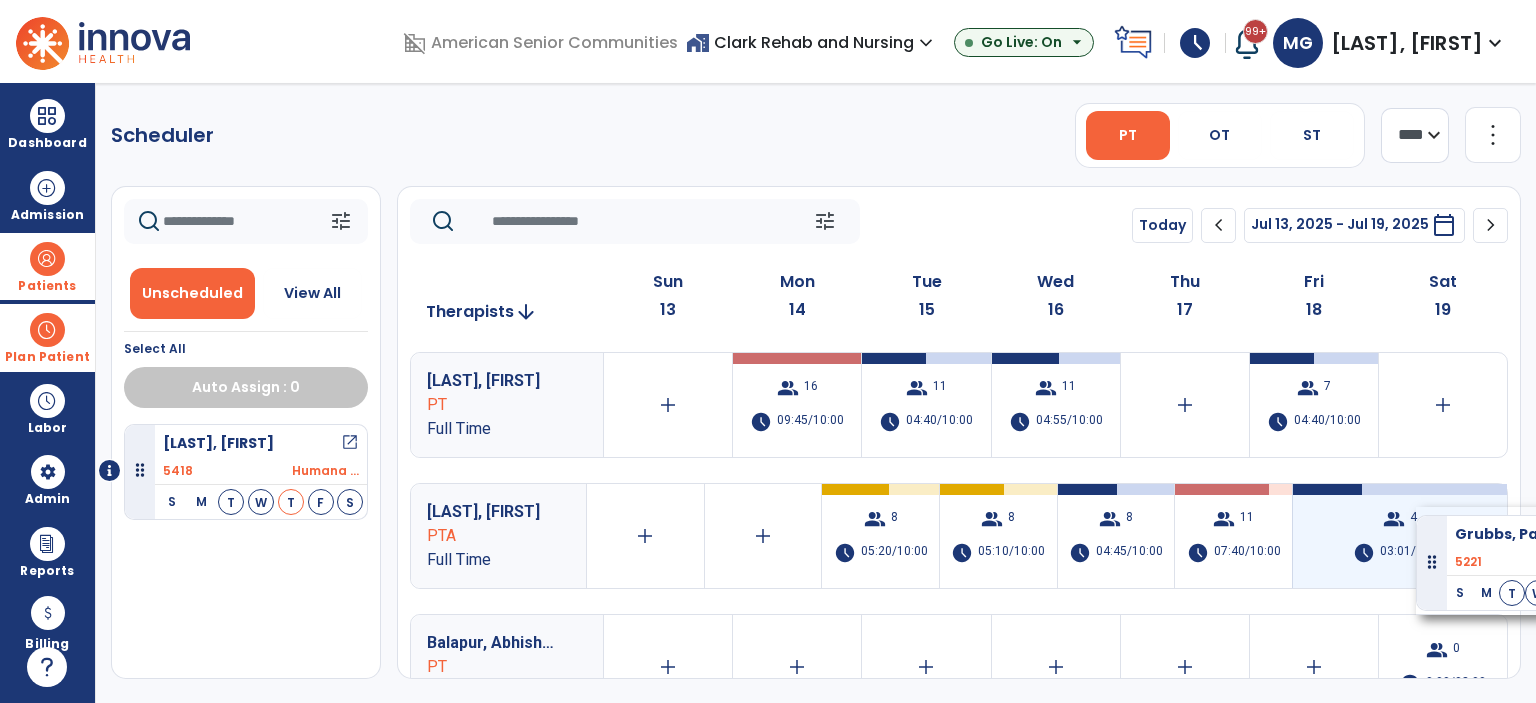 drag, startPoint x: 216, startPoint y: 560, endPoint x: 1417, endPoint y: 507, distance: 1202.1688 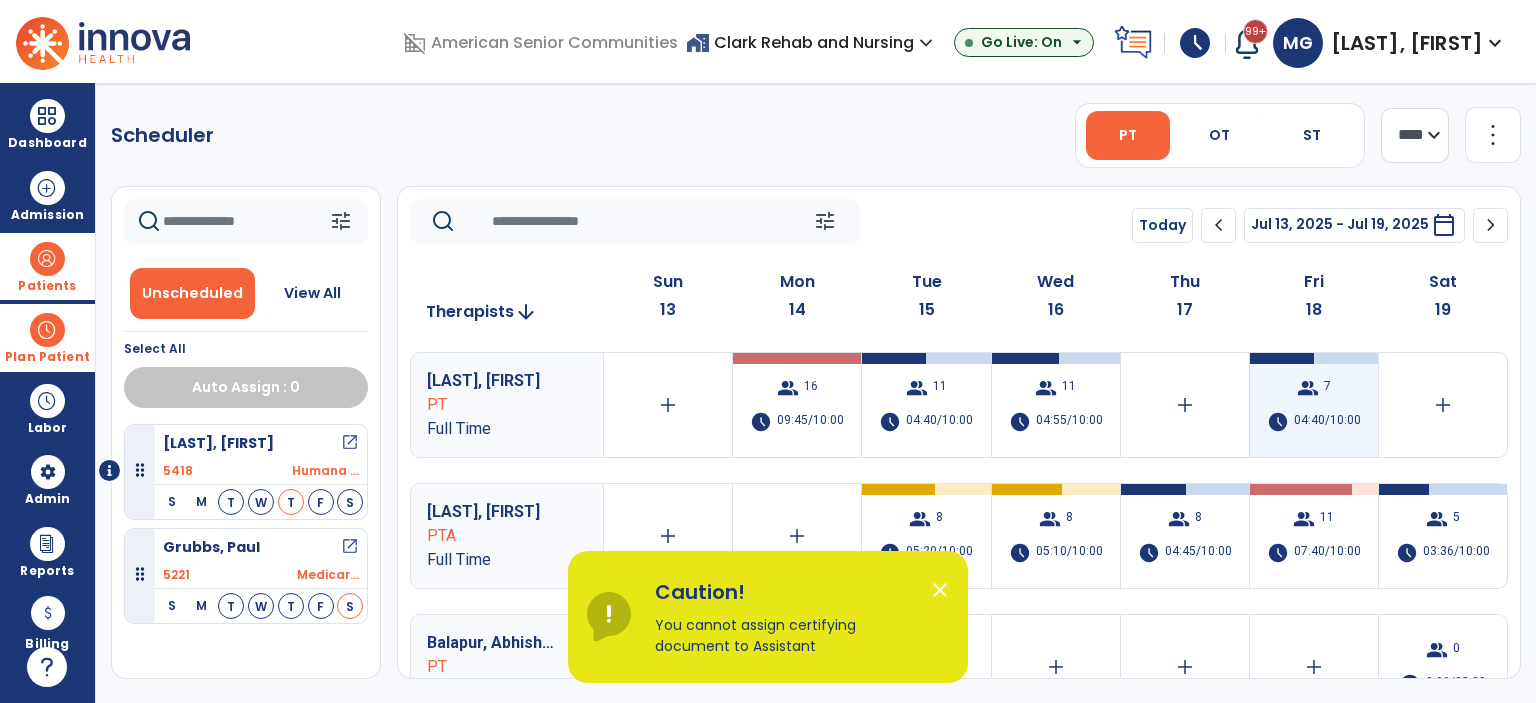 click on "group  7  schedule  04:40/10:00" at bounding box center [1314, 405] 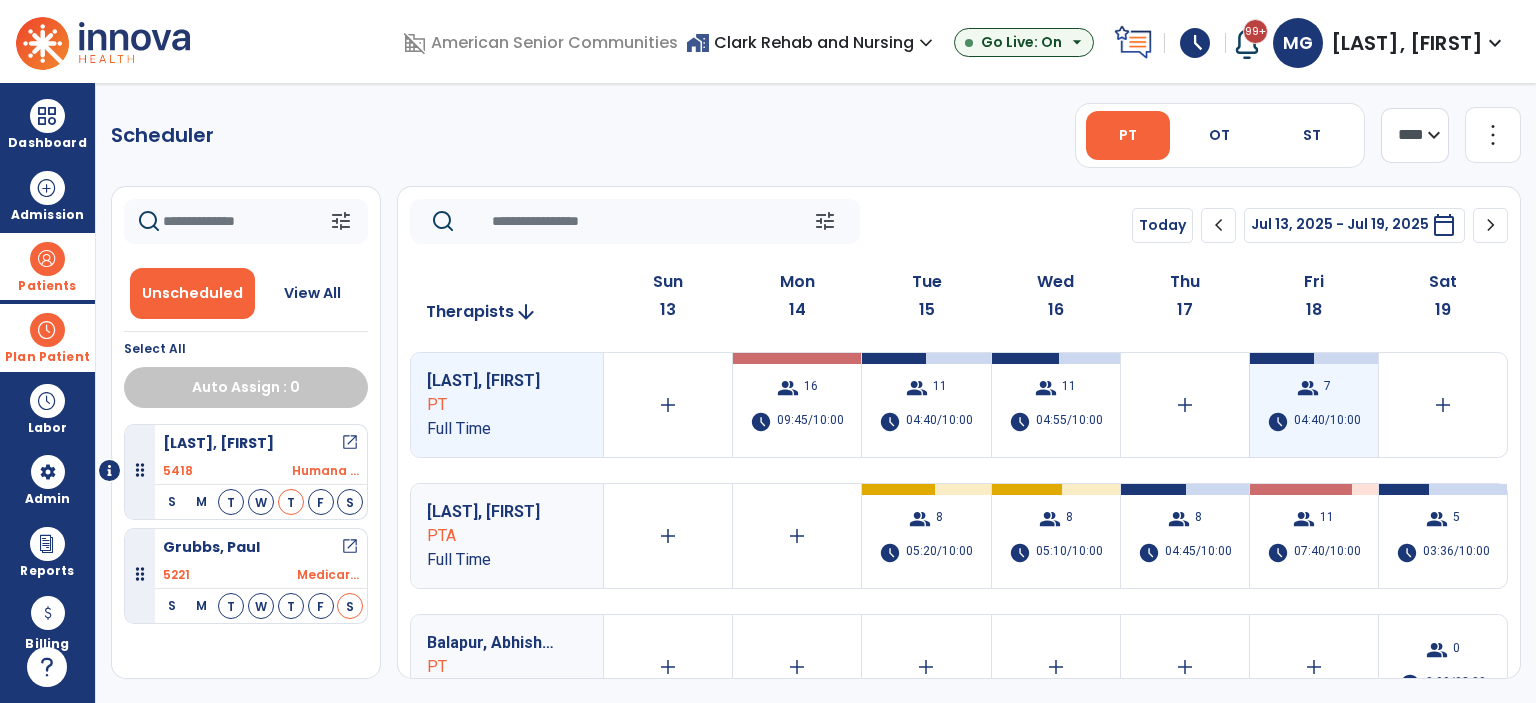 click on "group  7  schedule  04:40/10:00" at bounding box center (1314, 405) 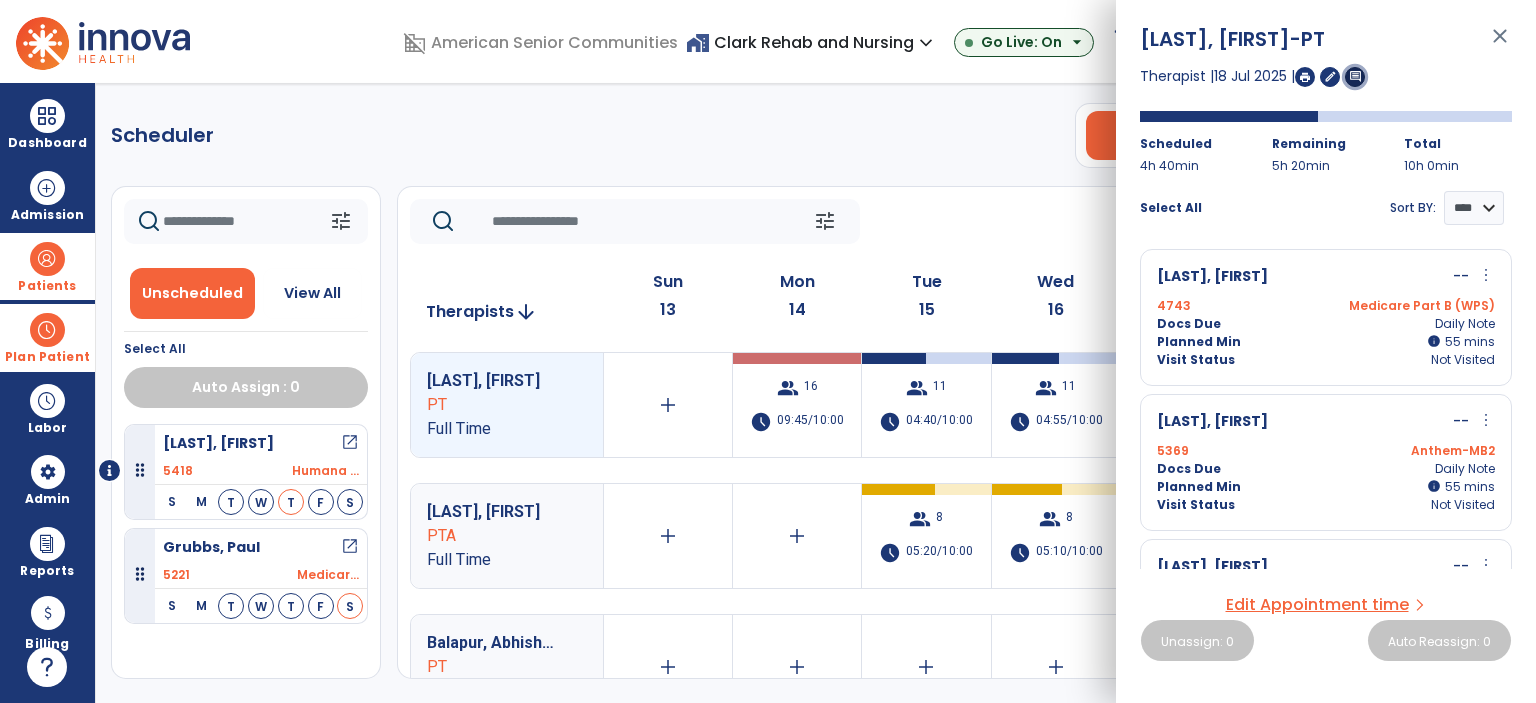 click on "comment" at bounding box center [1355, 76] 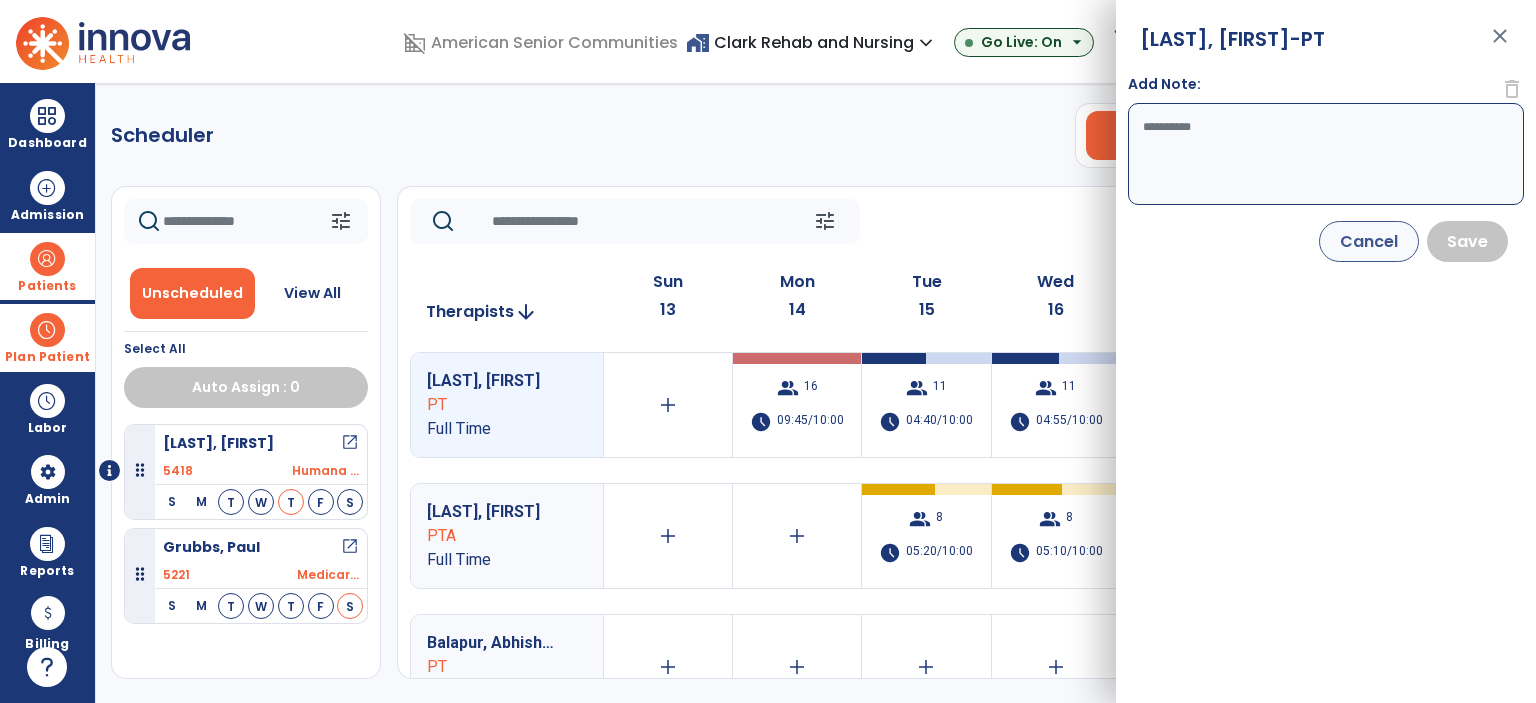 click on "Add Note:" at bounding box center (1326, 154) 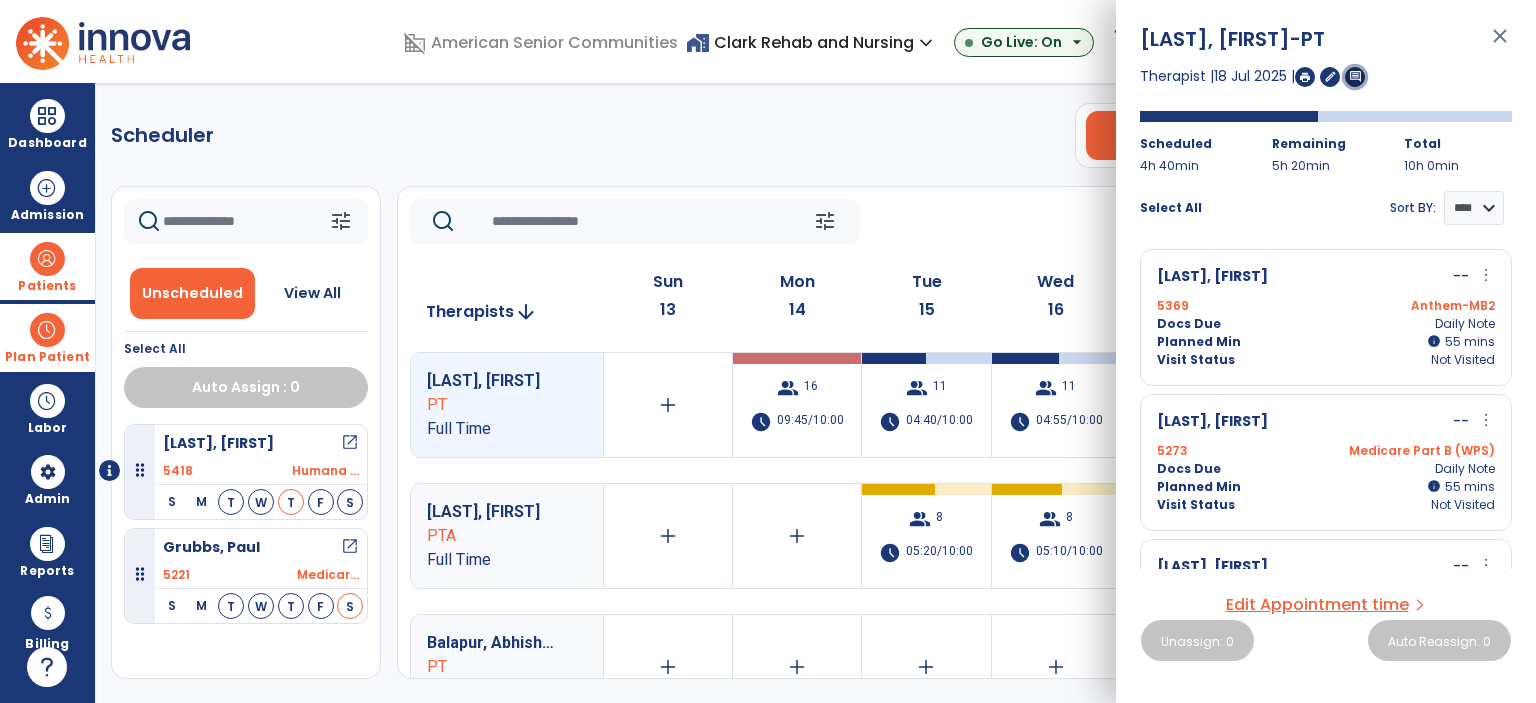click on "comment" at bounding box center (1355, 76) 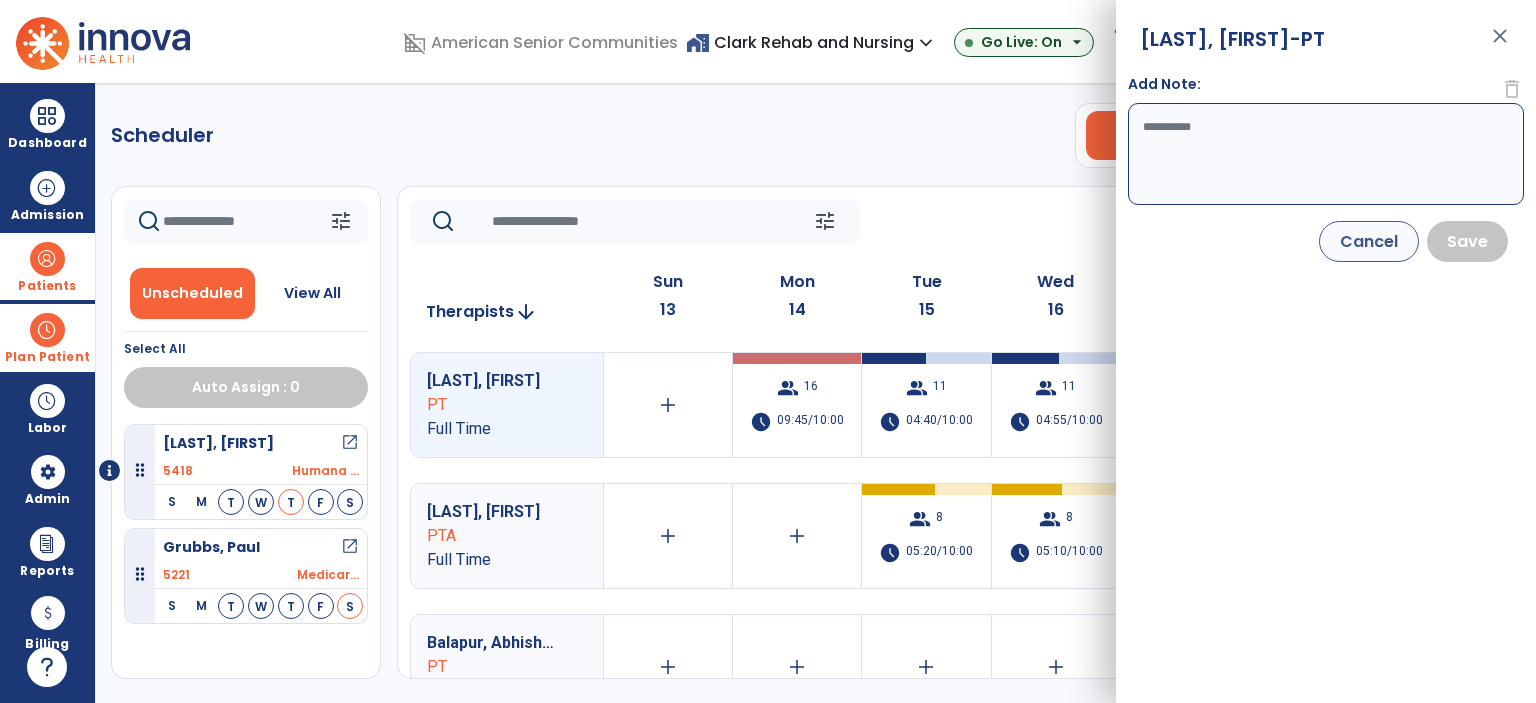 click on "Add Note:" at bounding box center [1326, 154] 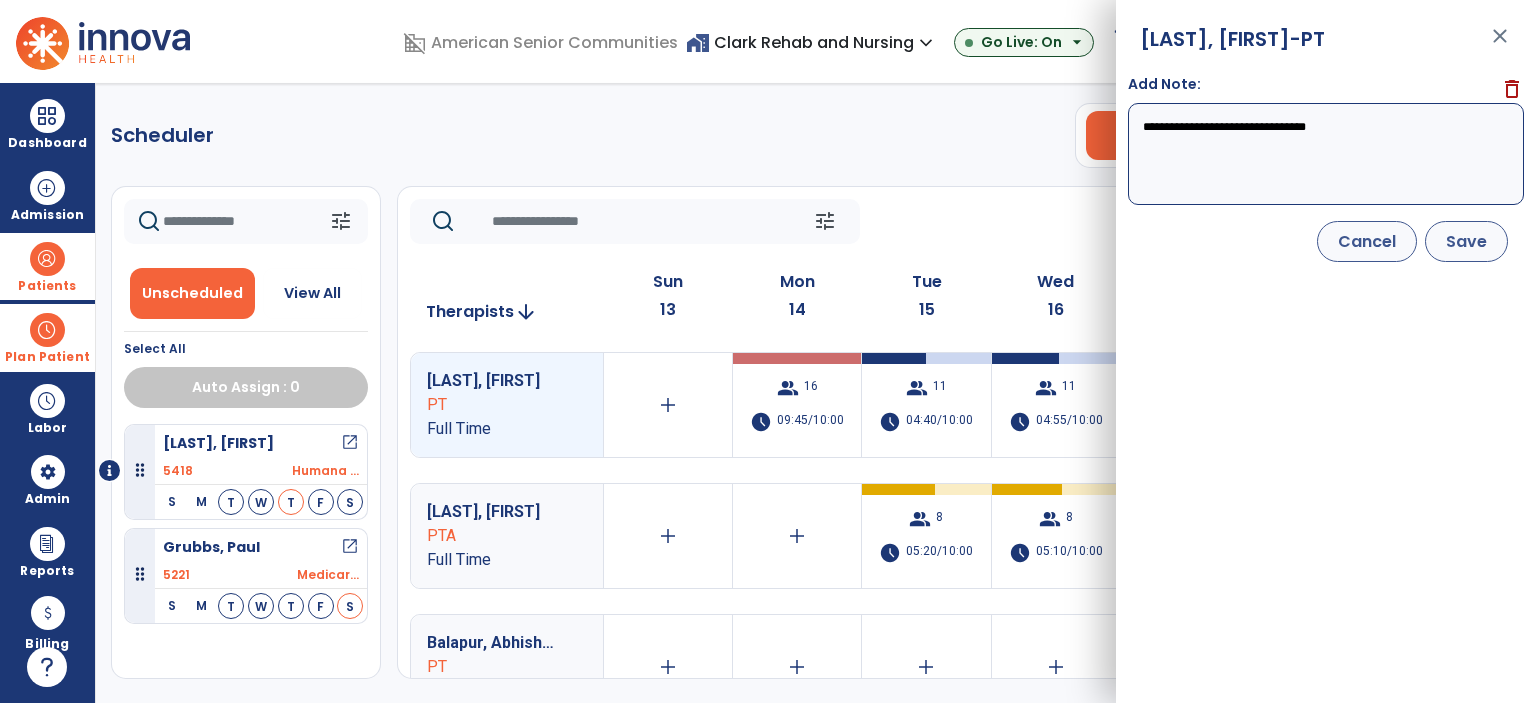 type on "**********" 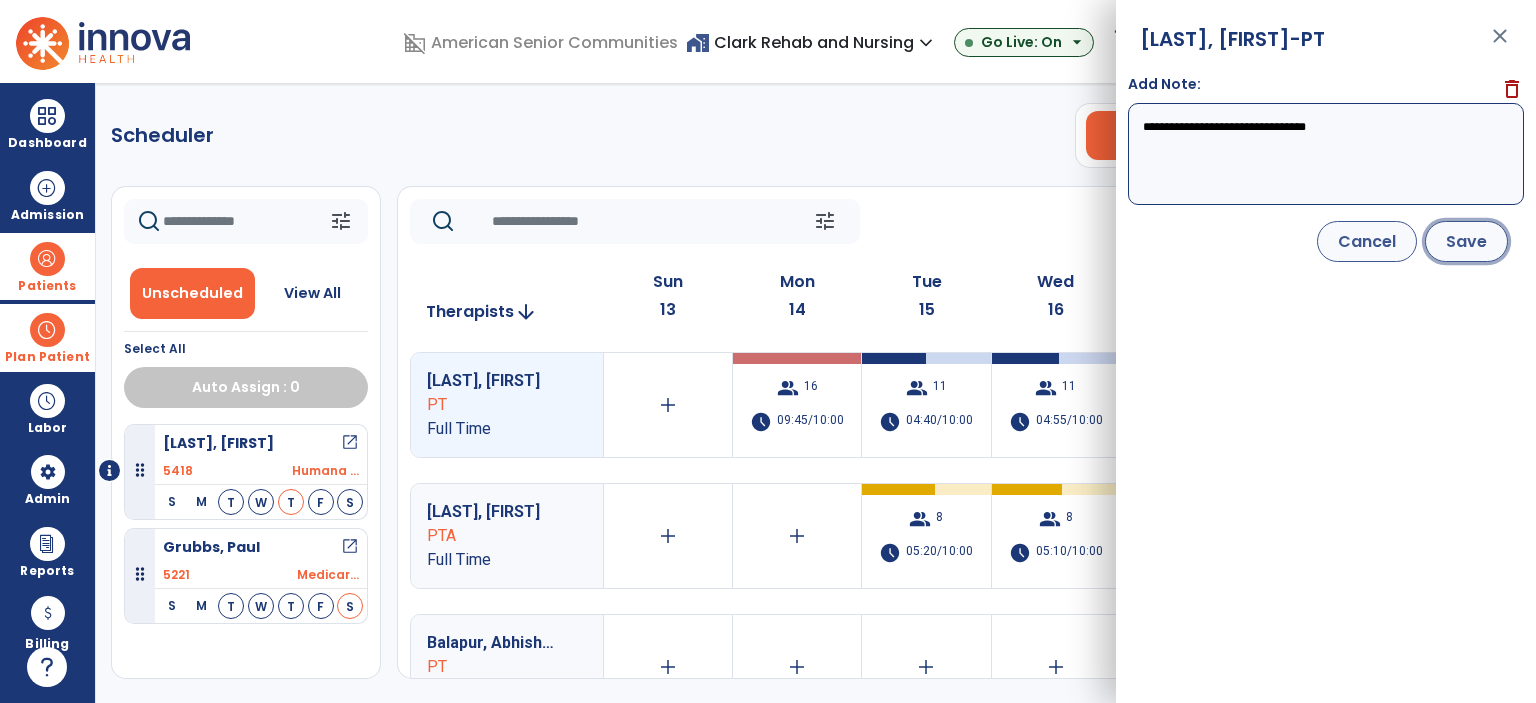 click on "Save" at bounding box center [1466, 241] 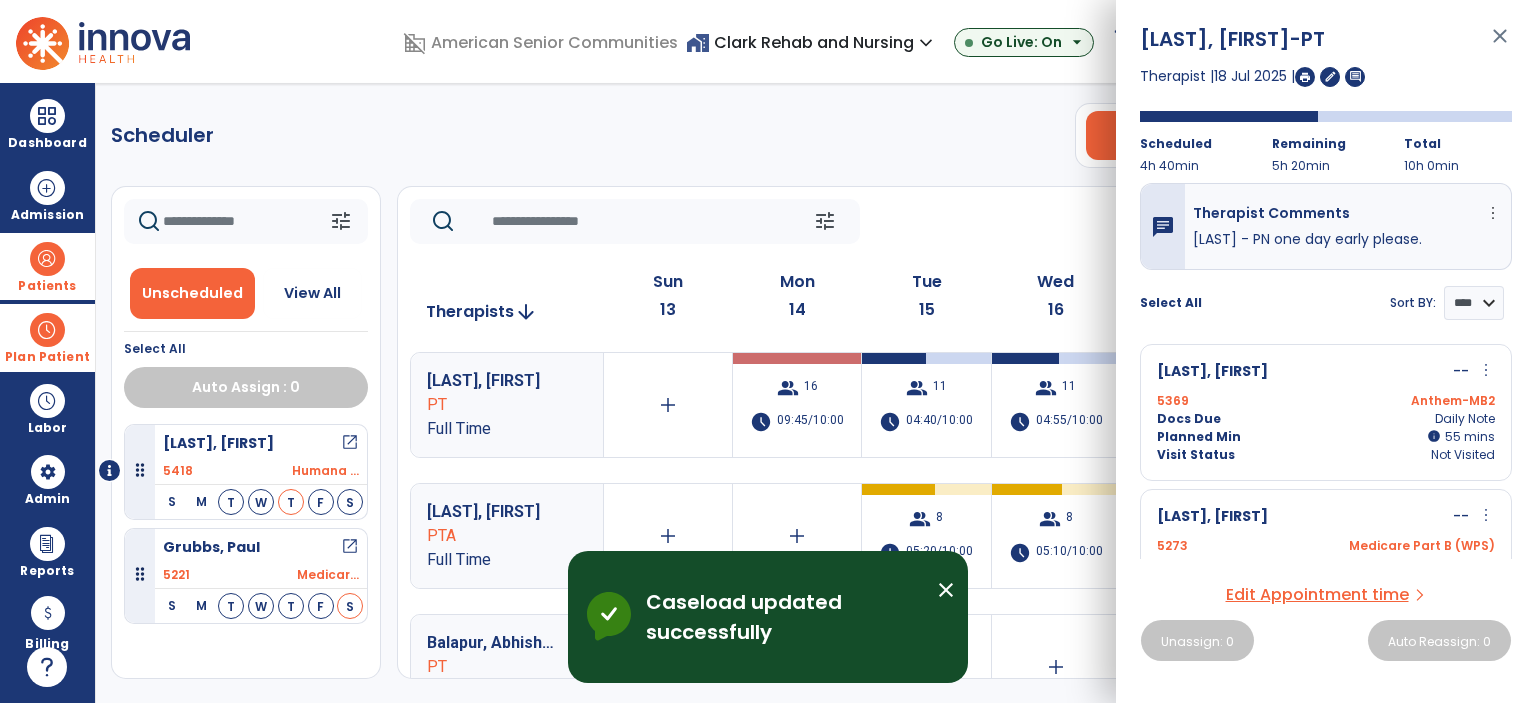 click on "close" at bounding box center (1500, 45) 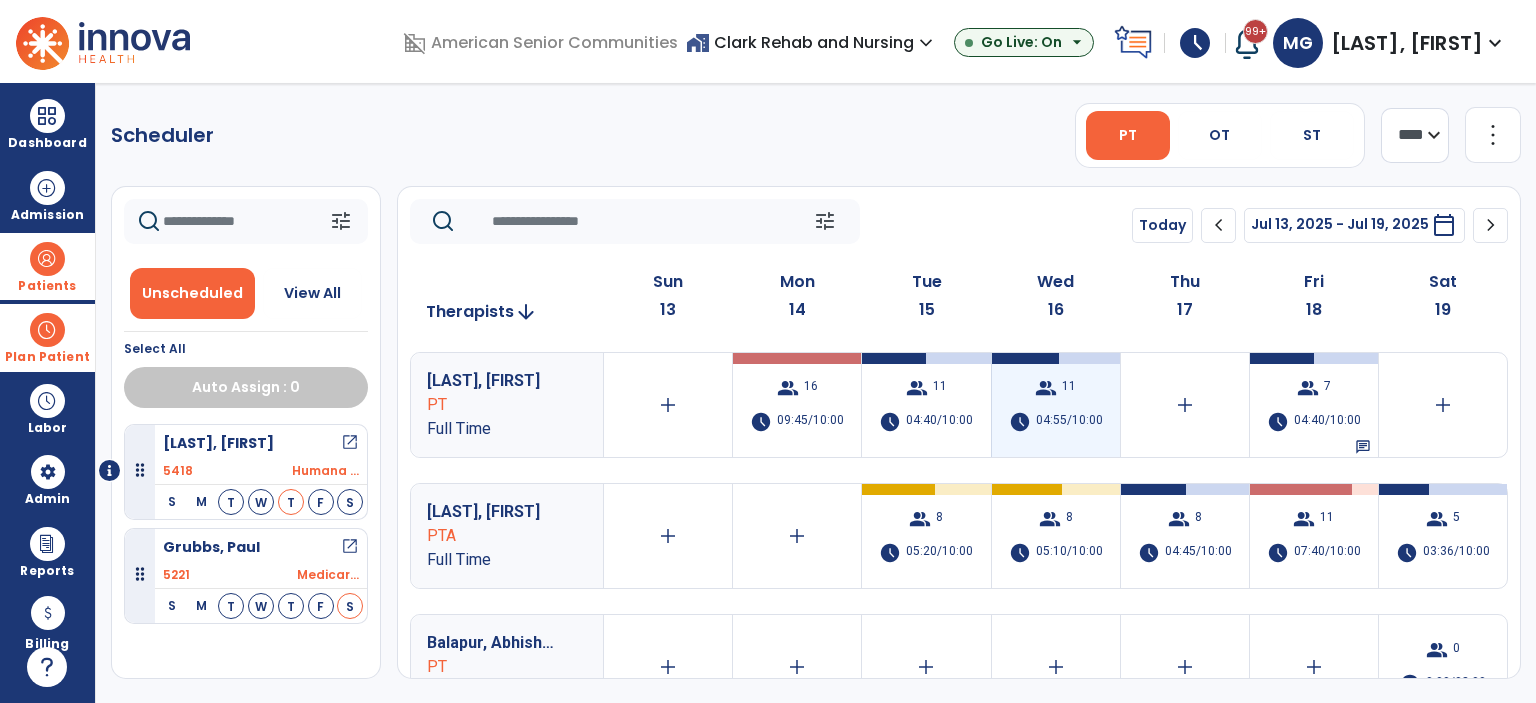 click on "group  11  schedule  04:55/10:00" at bounding box center [1056, 405] 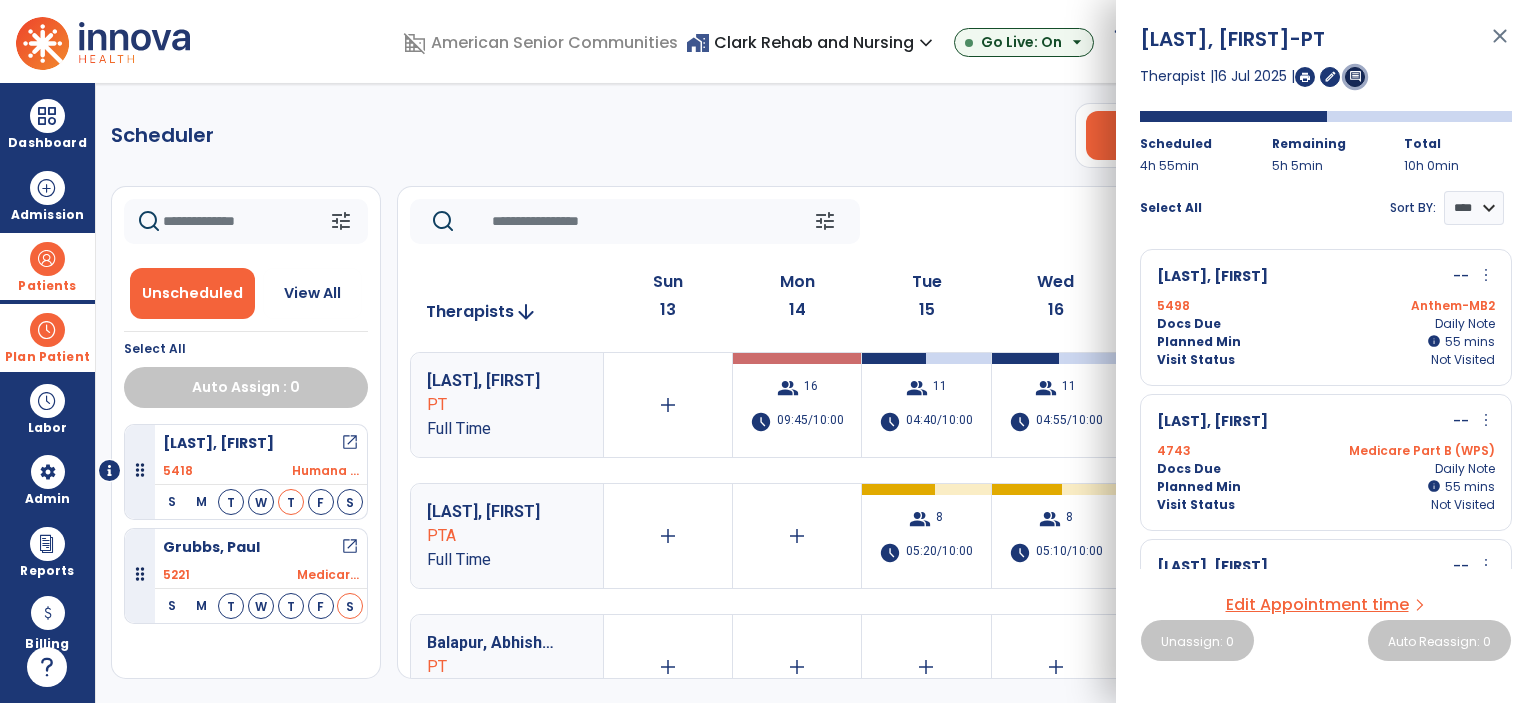 click on "comment" at bounding box center [1355, 76] 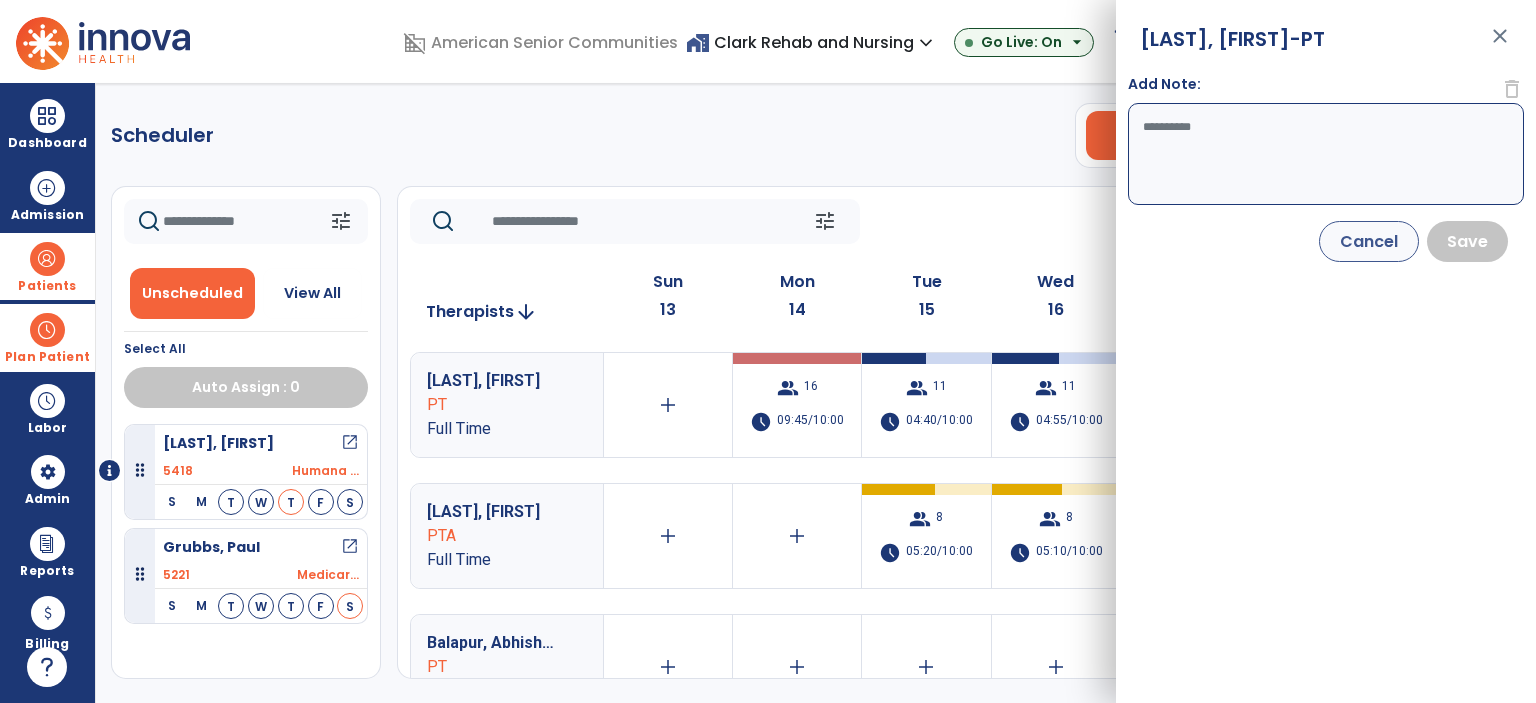 click on "Add Note:" at bounding box center [1326, 154] 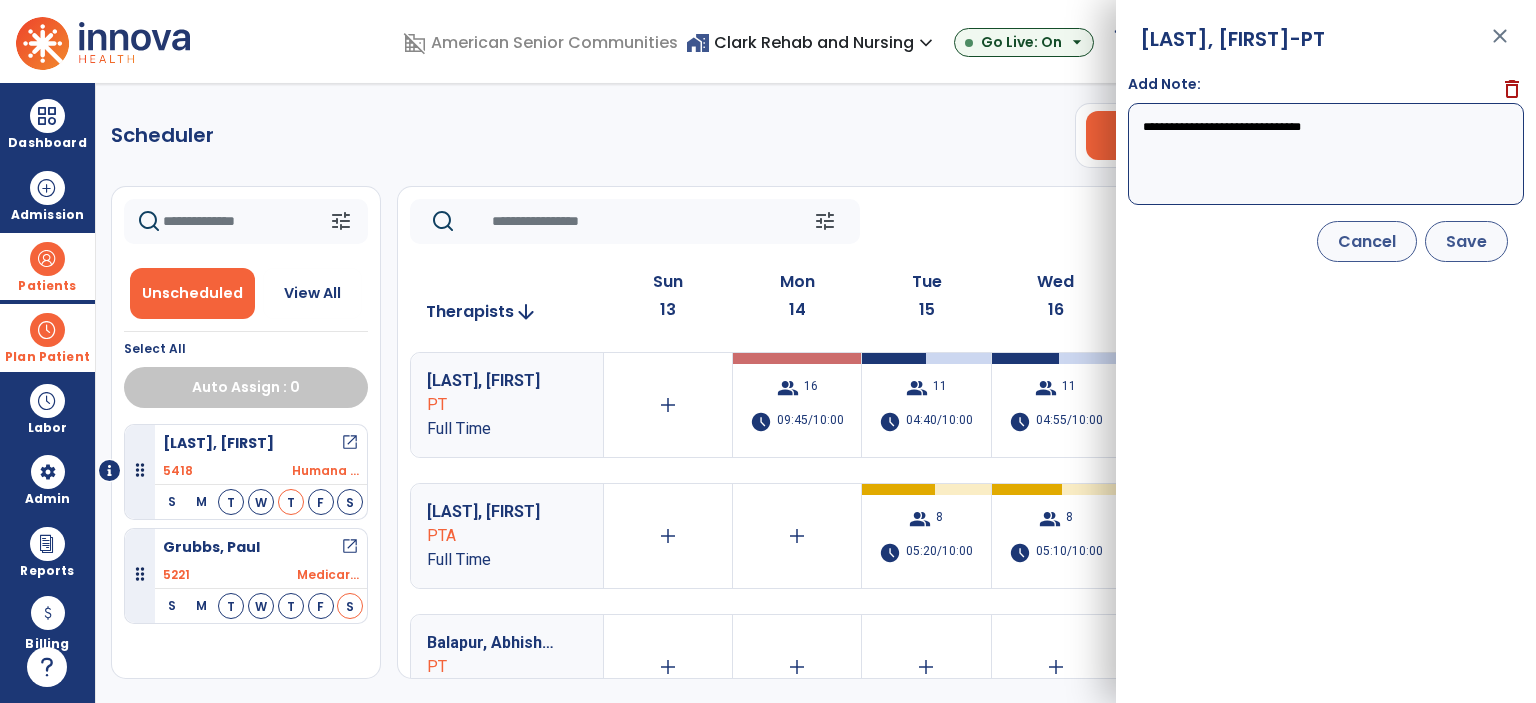 type on "**********" 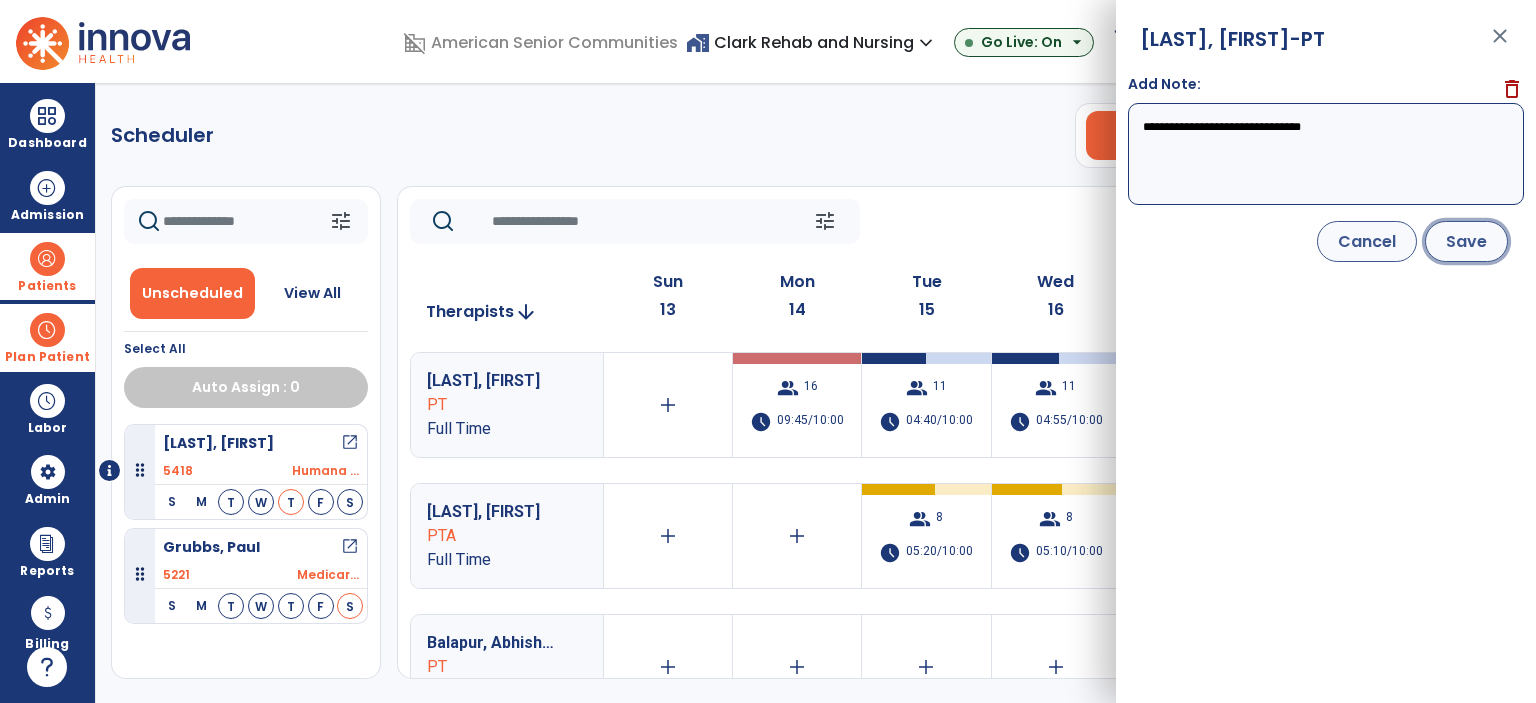 click on "Save" at bounding box center (1466, 241) 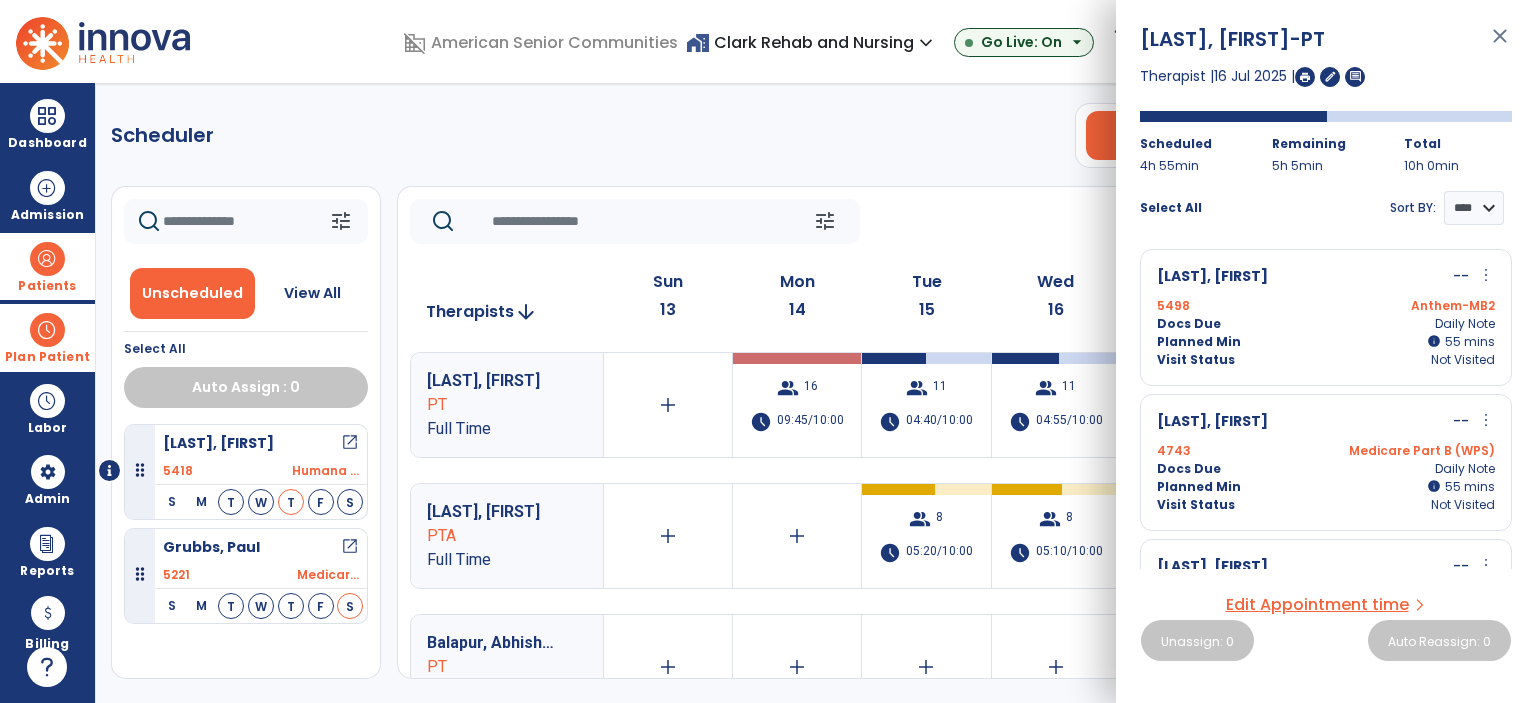 click on "close" at bounding box center [1500, 45] 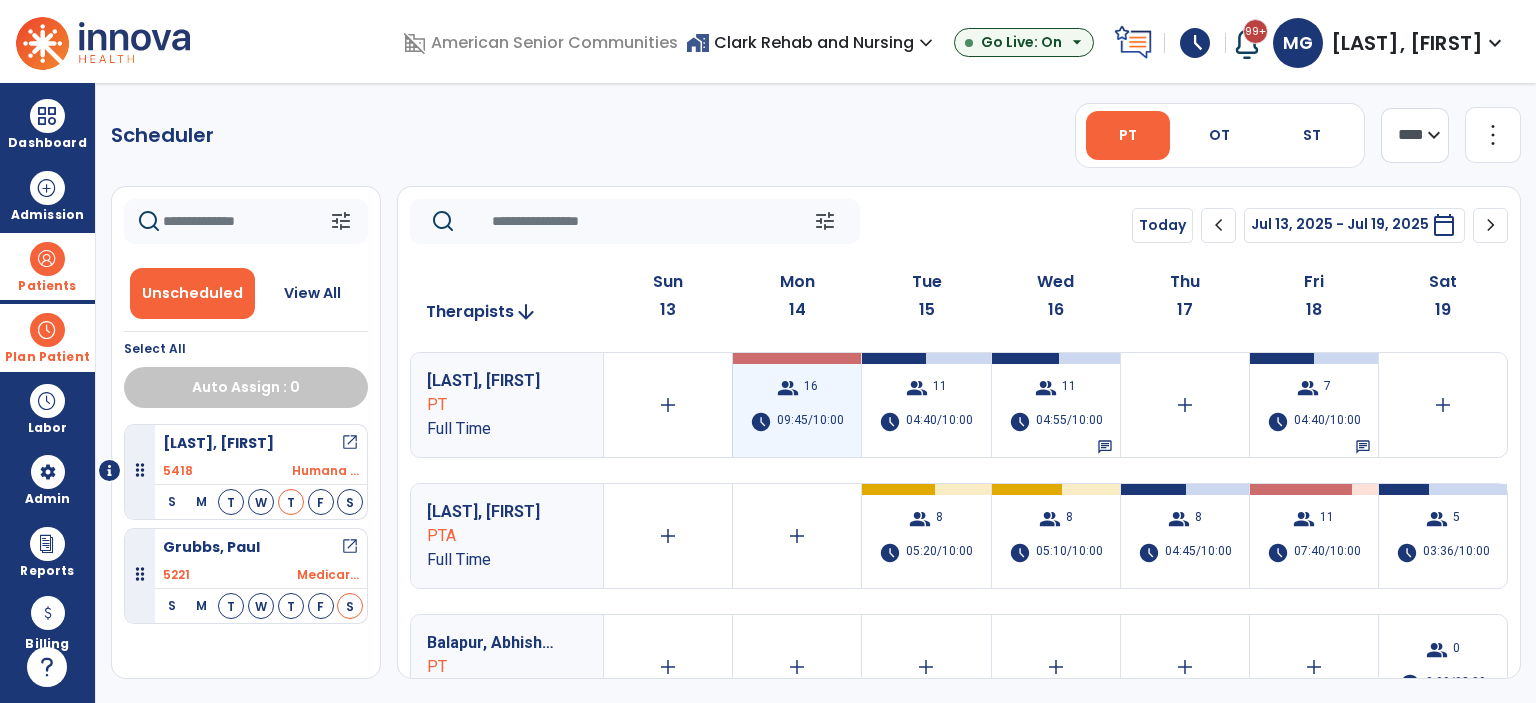 click on "group  16  schedule  09:45/10:00" at bounding box center (797, 405) 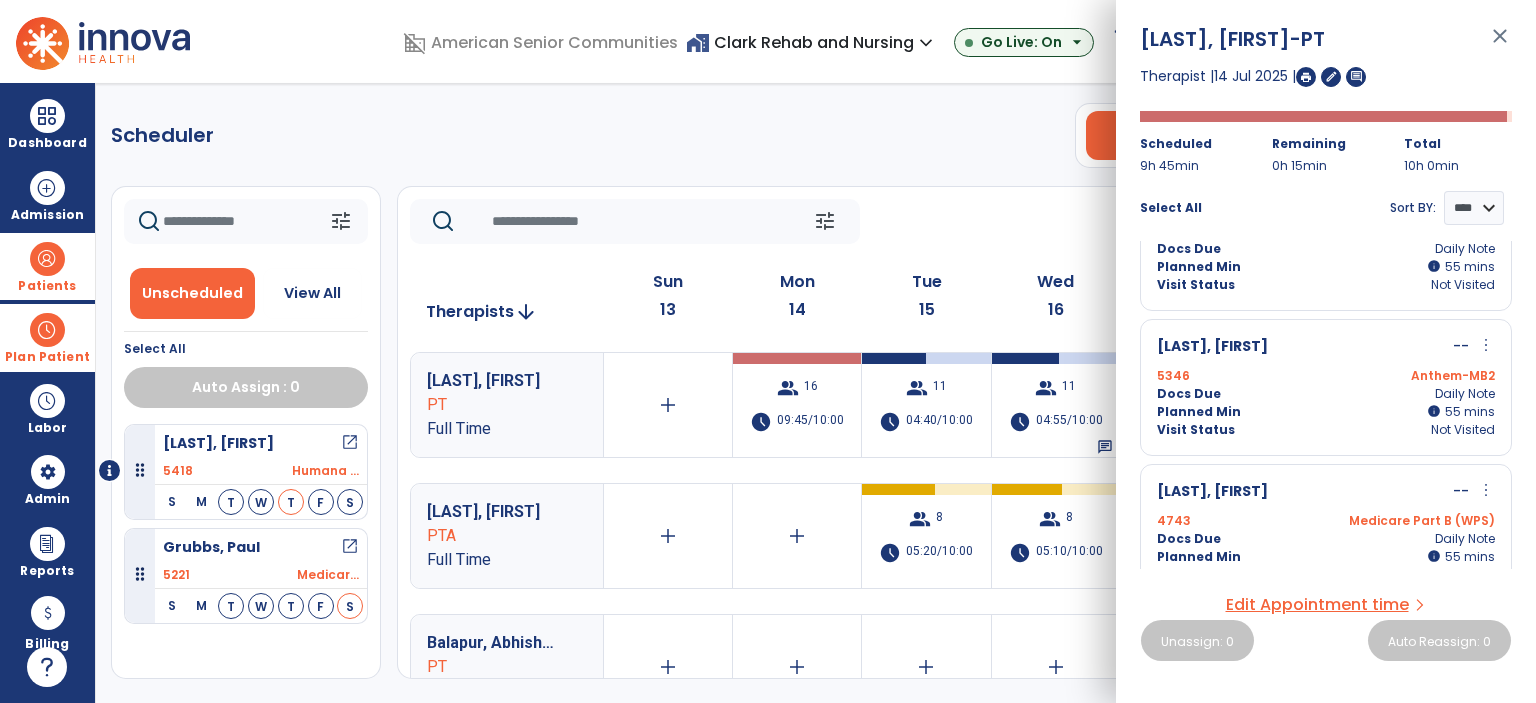 scroll, scrollTop: 400, scrollLeft: 0, axis: vertical 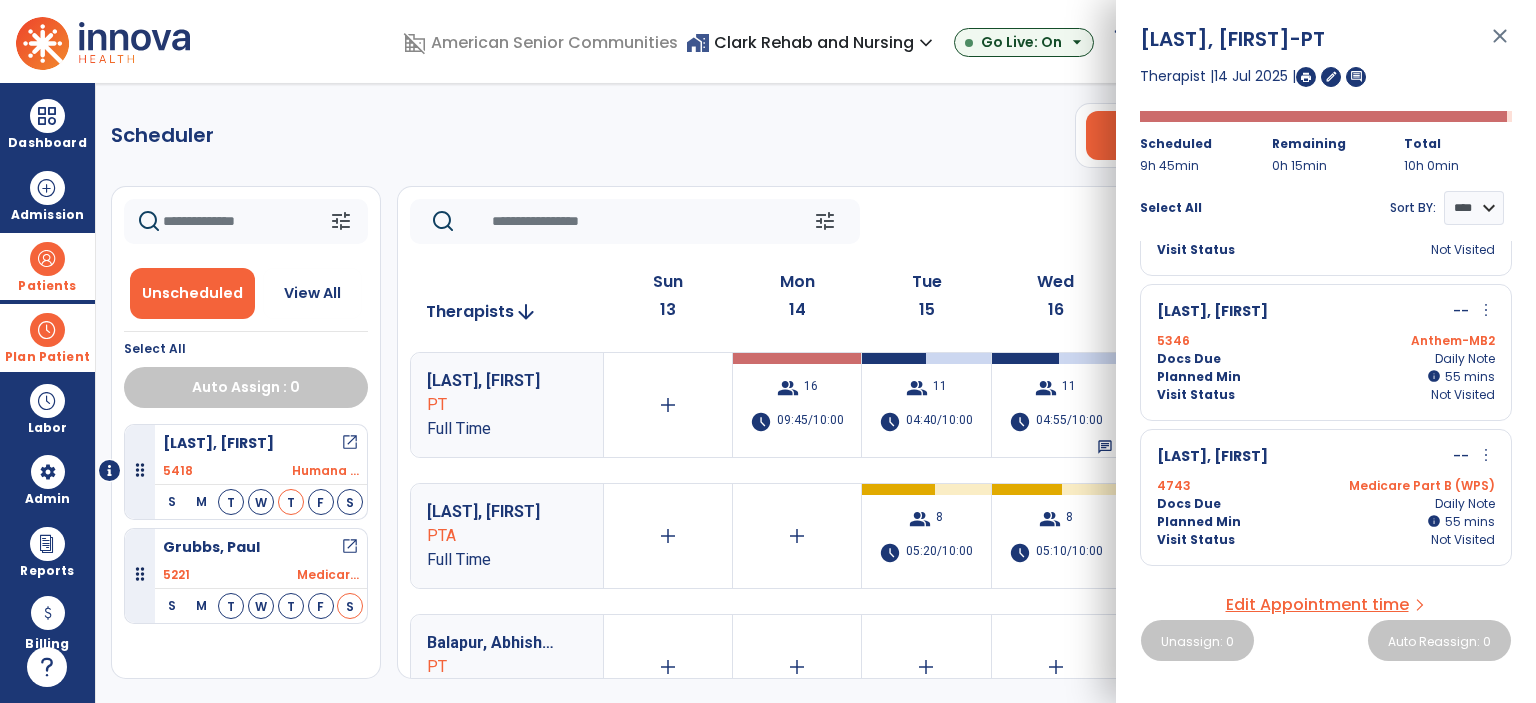 click on "close" at bounding box center [1500, 45] 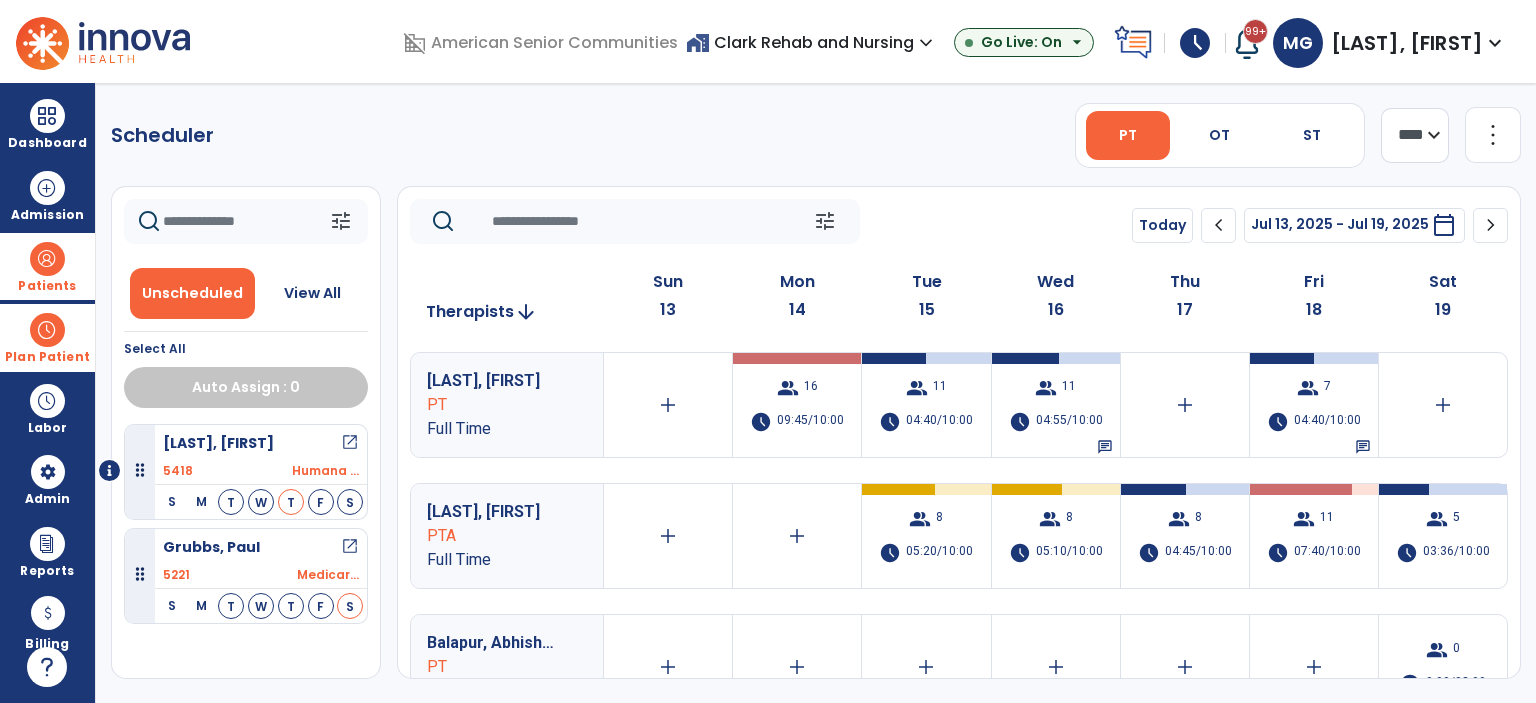 click at bounding box center [47, 330] 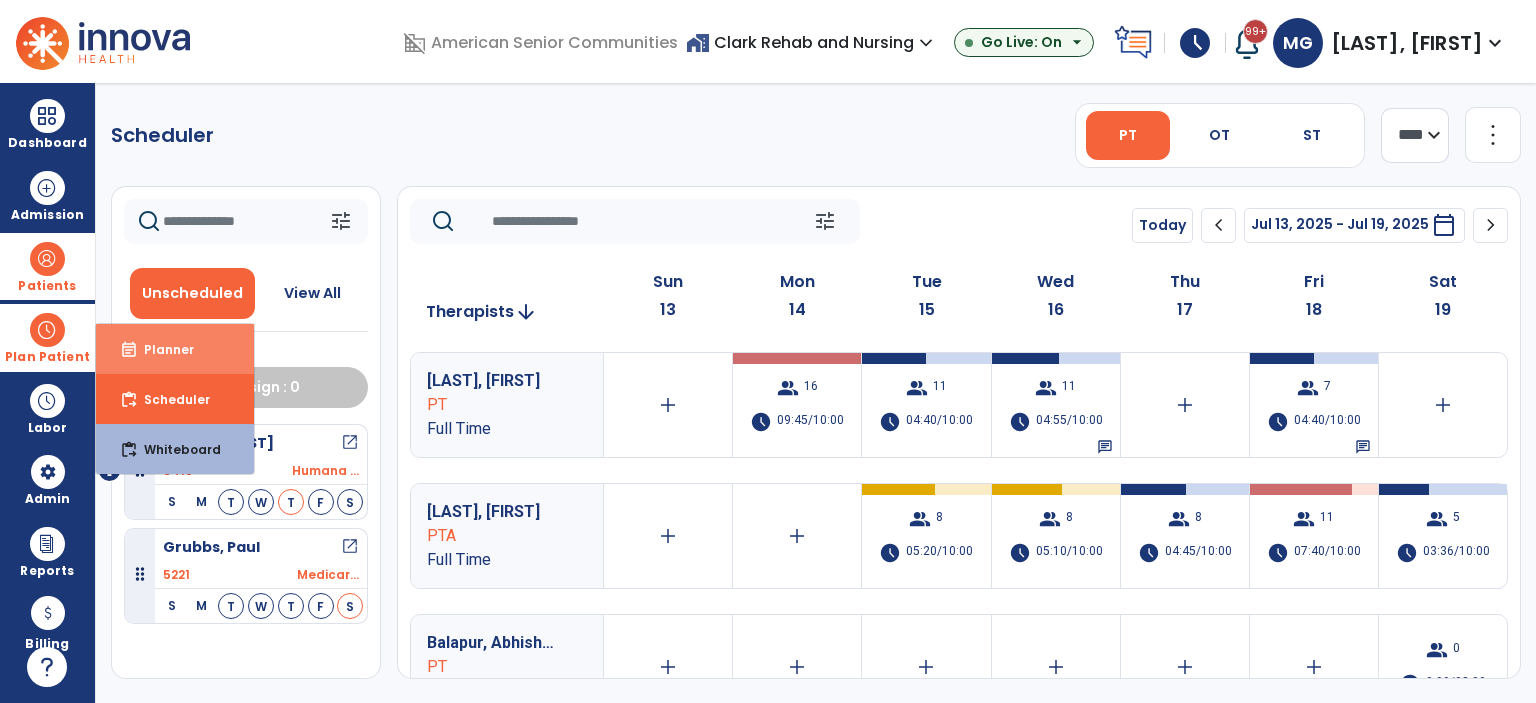 click on "event_note  Planner" at bounding box center (175, 349) 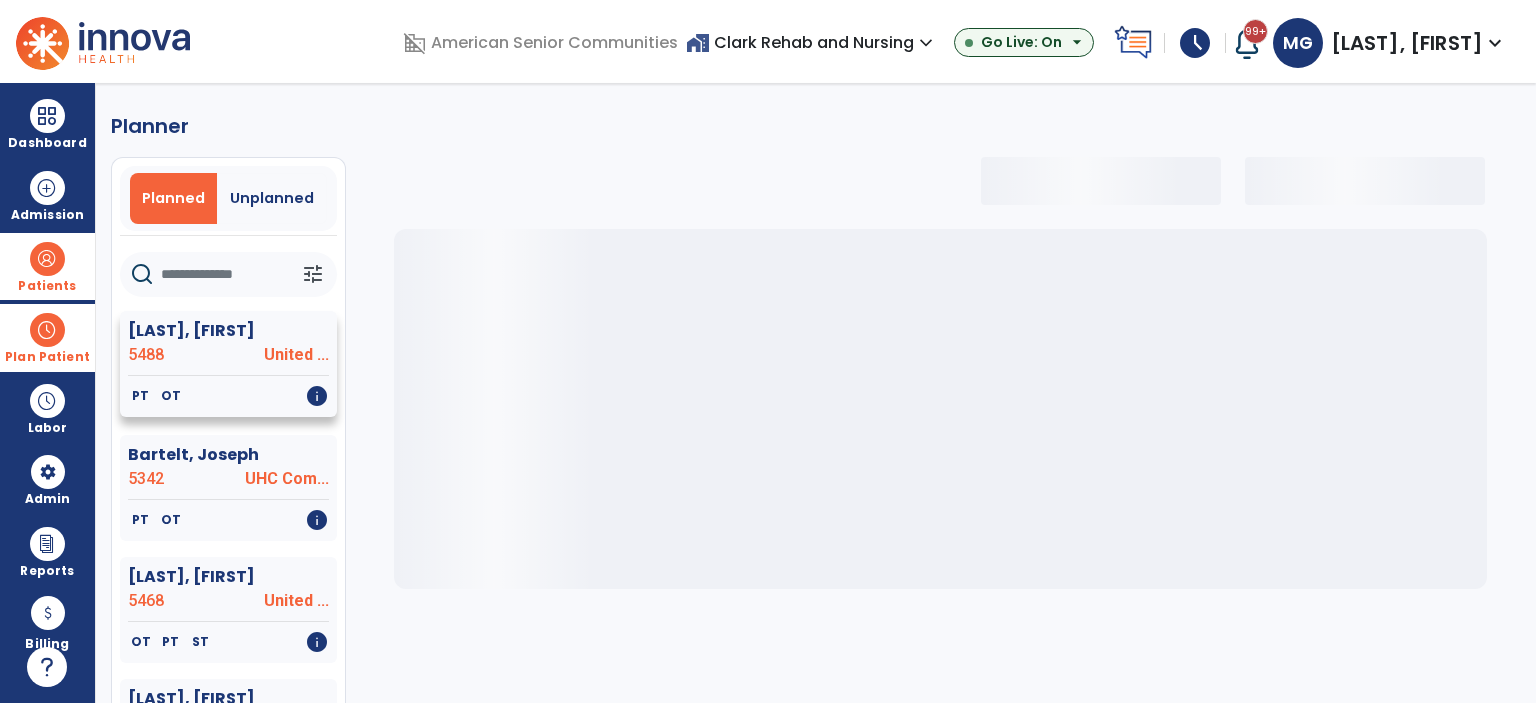 select on "***" 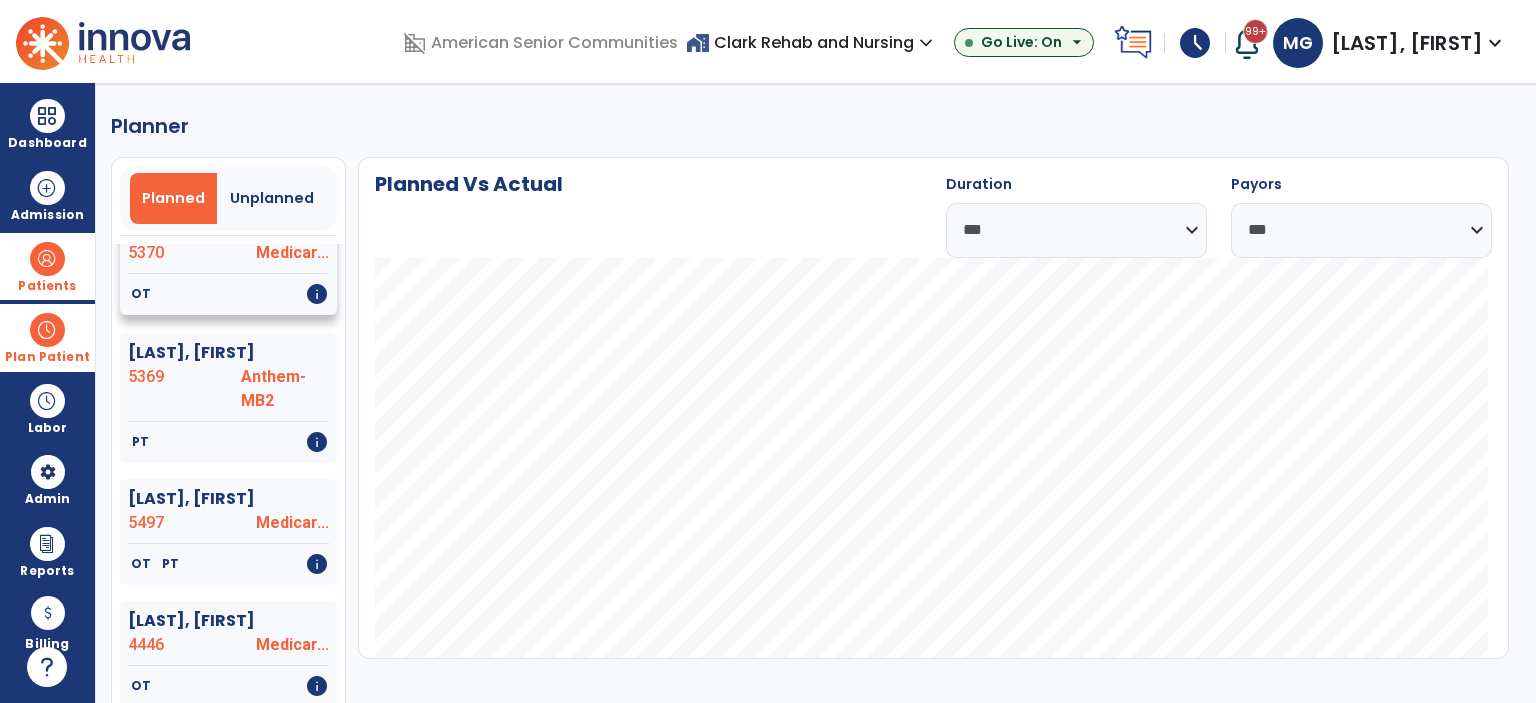 scroll, scrollTop: 2300, scrollLeft: 0, axis: vertical 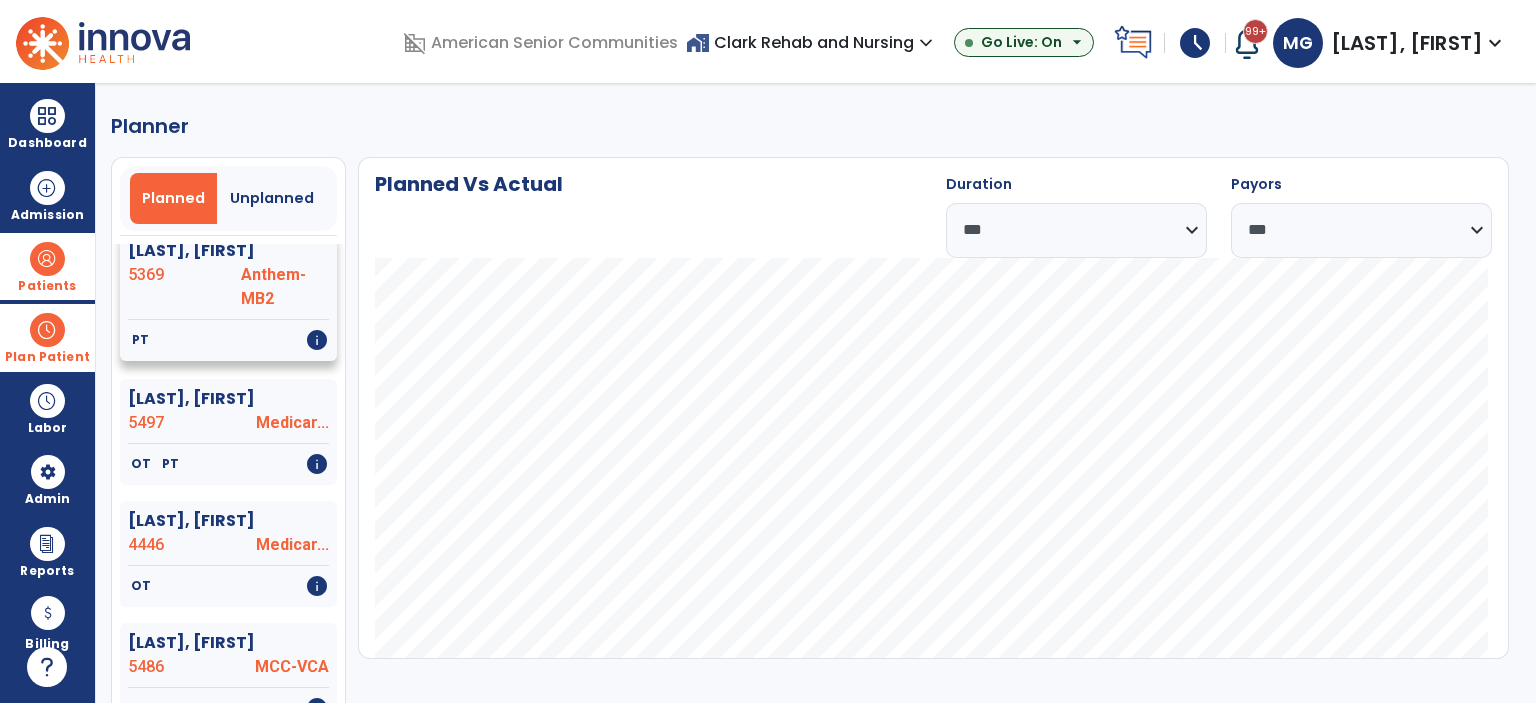 click on "5369" 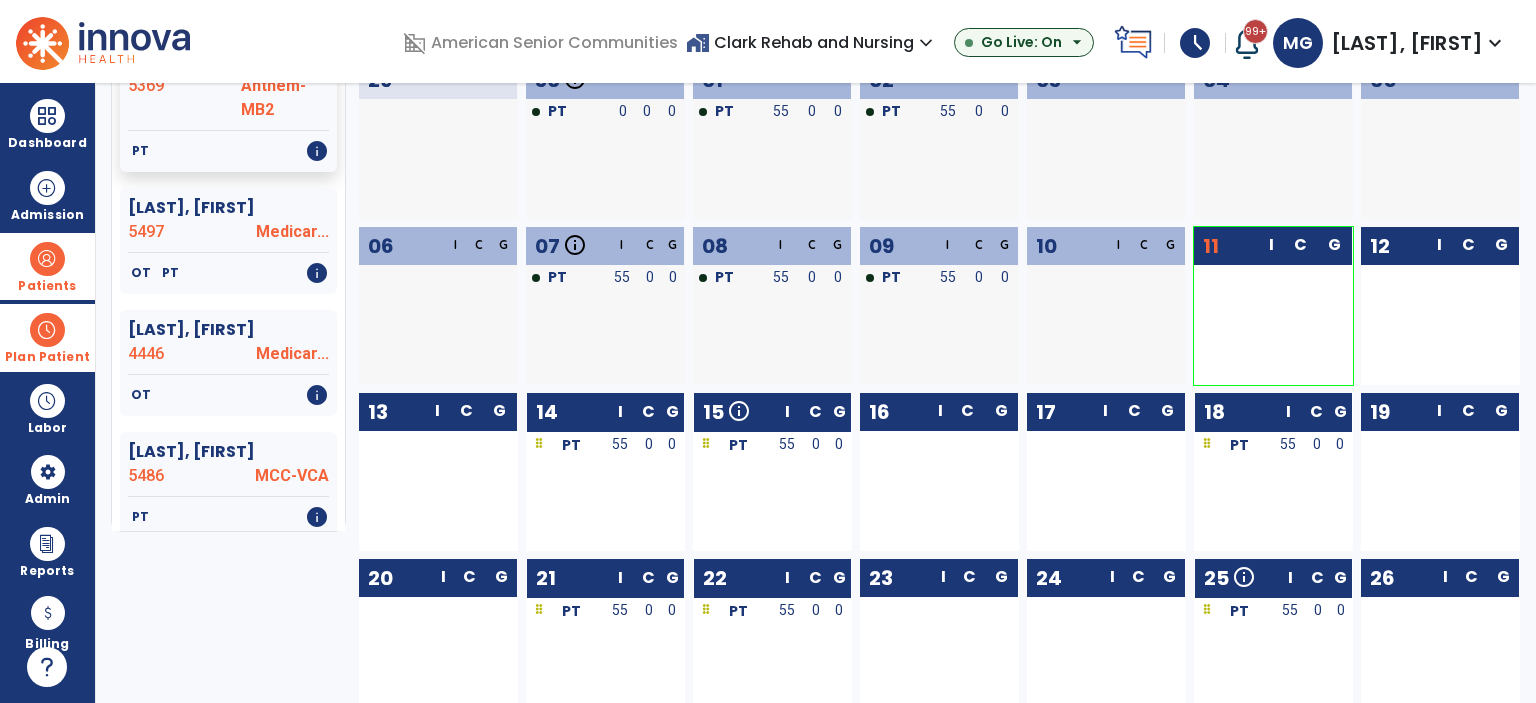 scroll, scrollTop: 200, scrollLeft: 0, axis: vertical 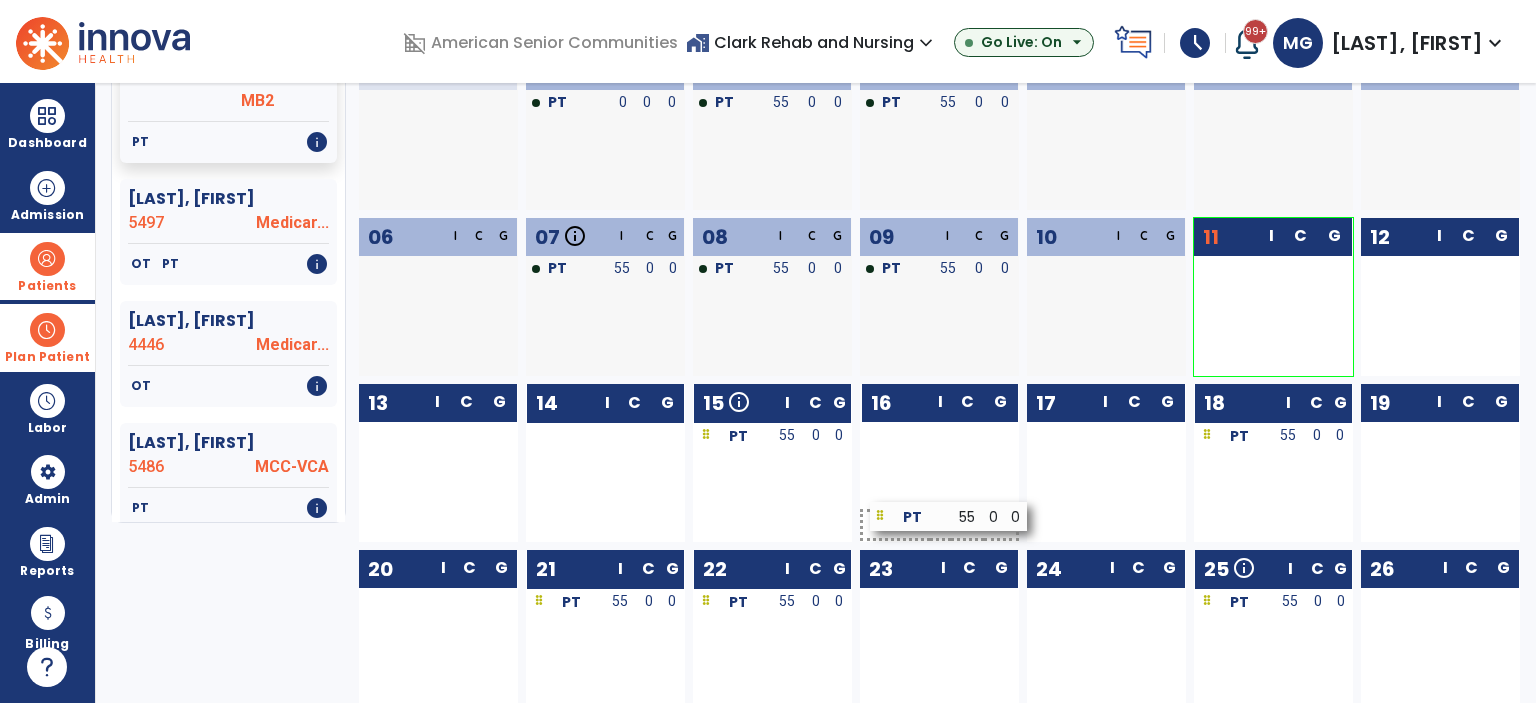 drag, startPoint x: 596, startPoint y: 441, endPoint x: 940, endPoint y: 521, distance: 353.17984 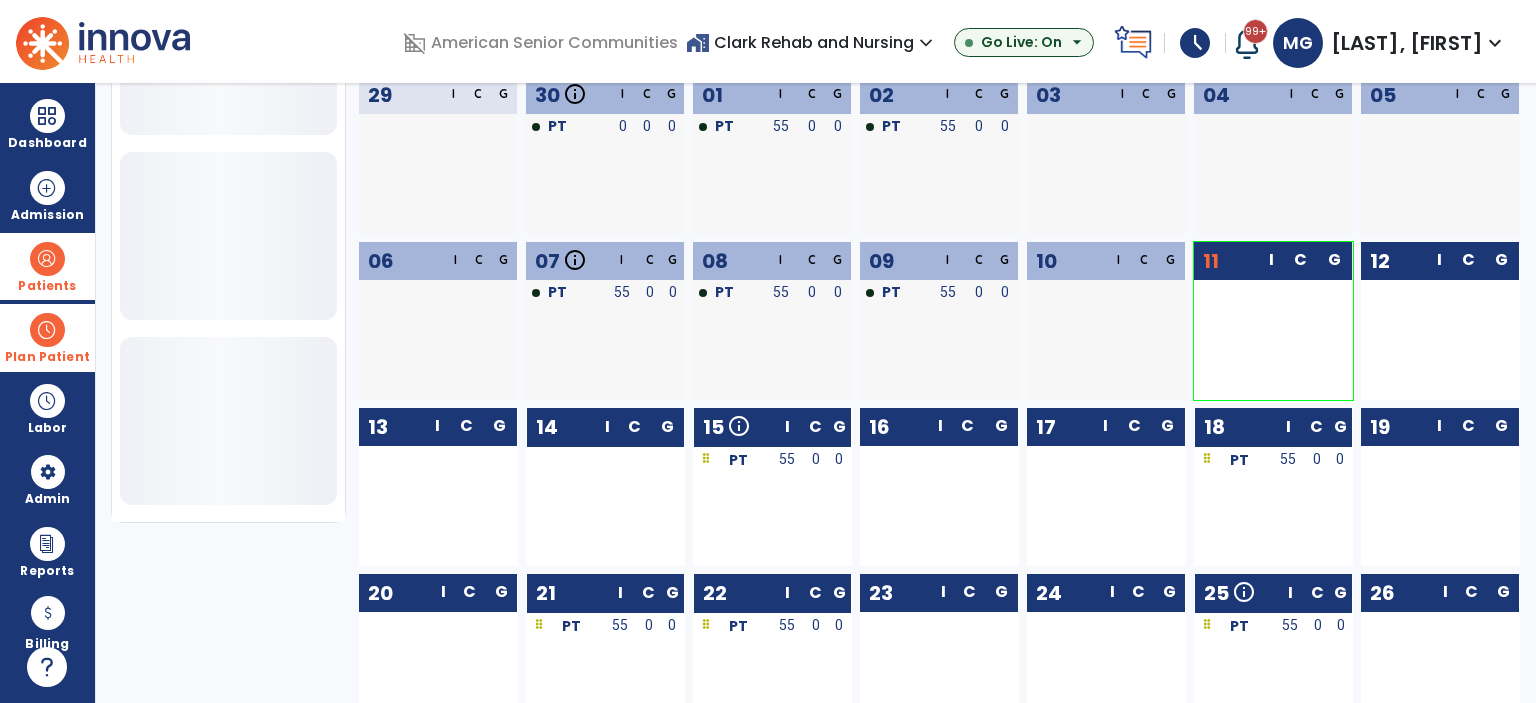 scroll, scrollTop: 716, scrollLeft: 0, axis: vertical 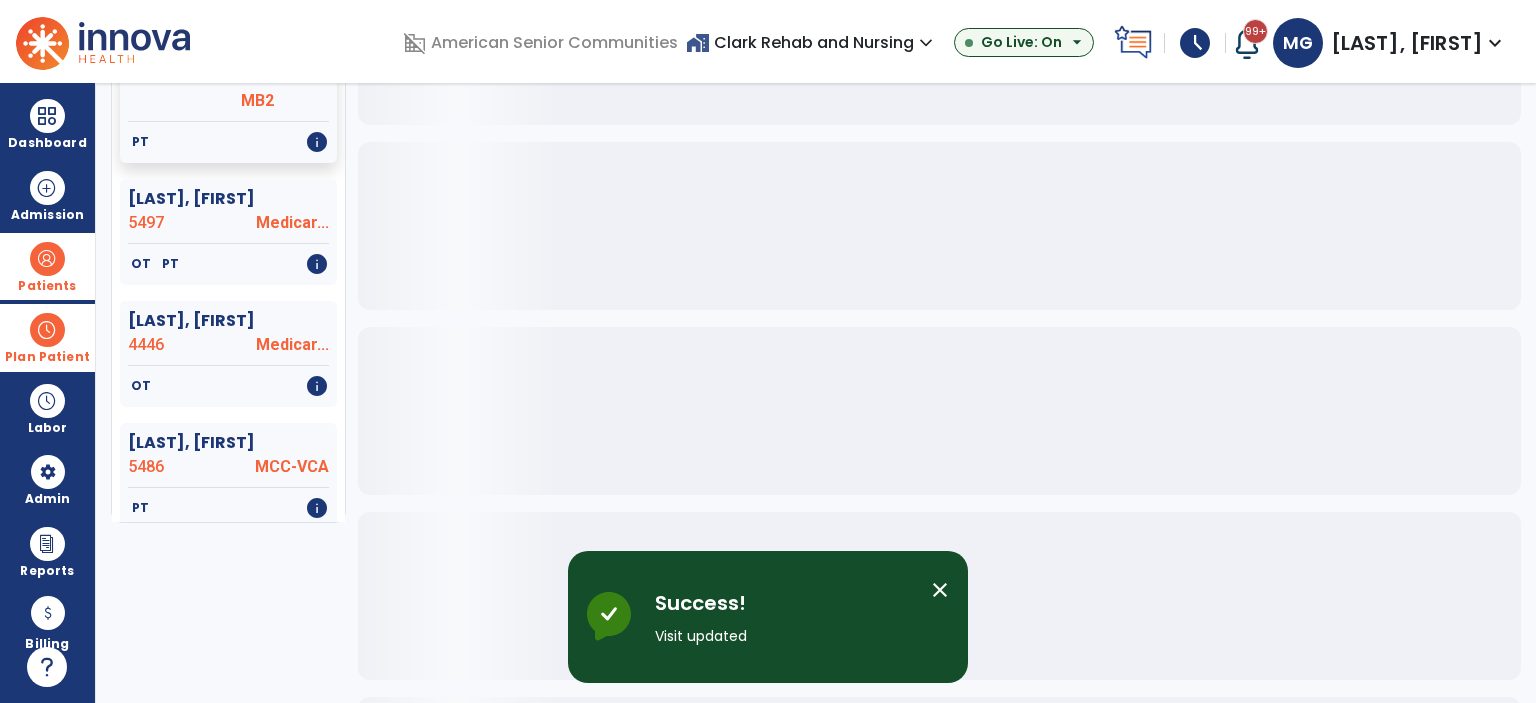 click on "close" at bounding box center [940, 590] 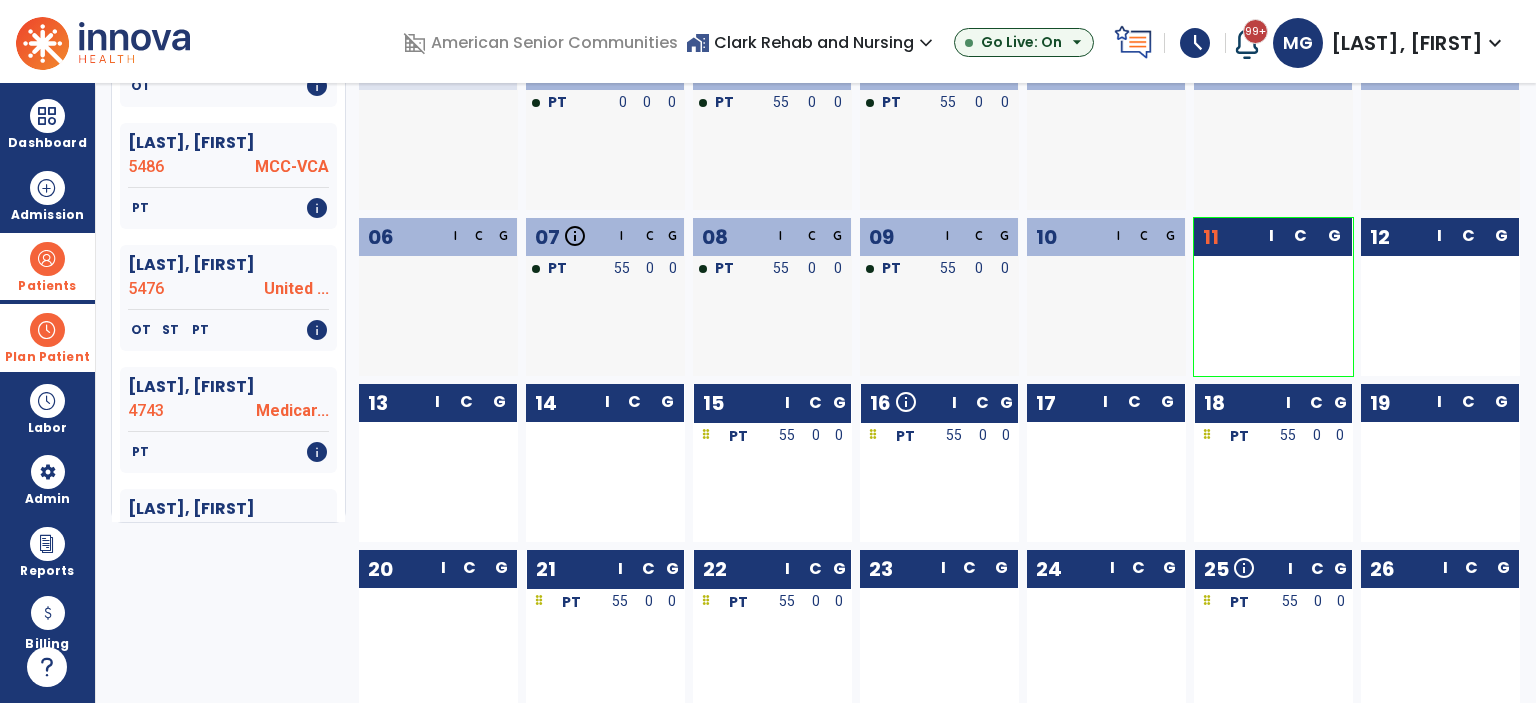 scroll, scrollTop: 2700, scrollLeft: 0, axis: vertical 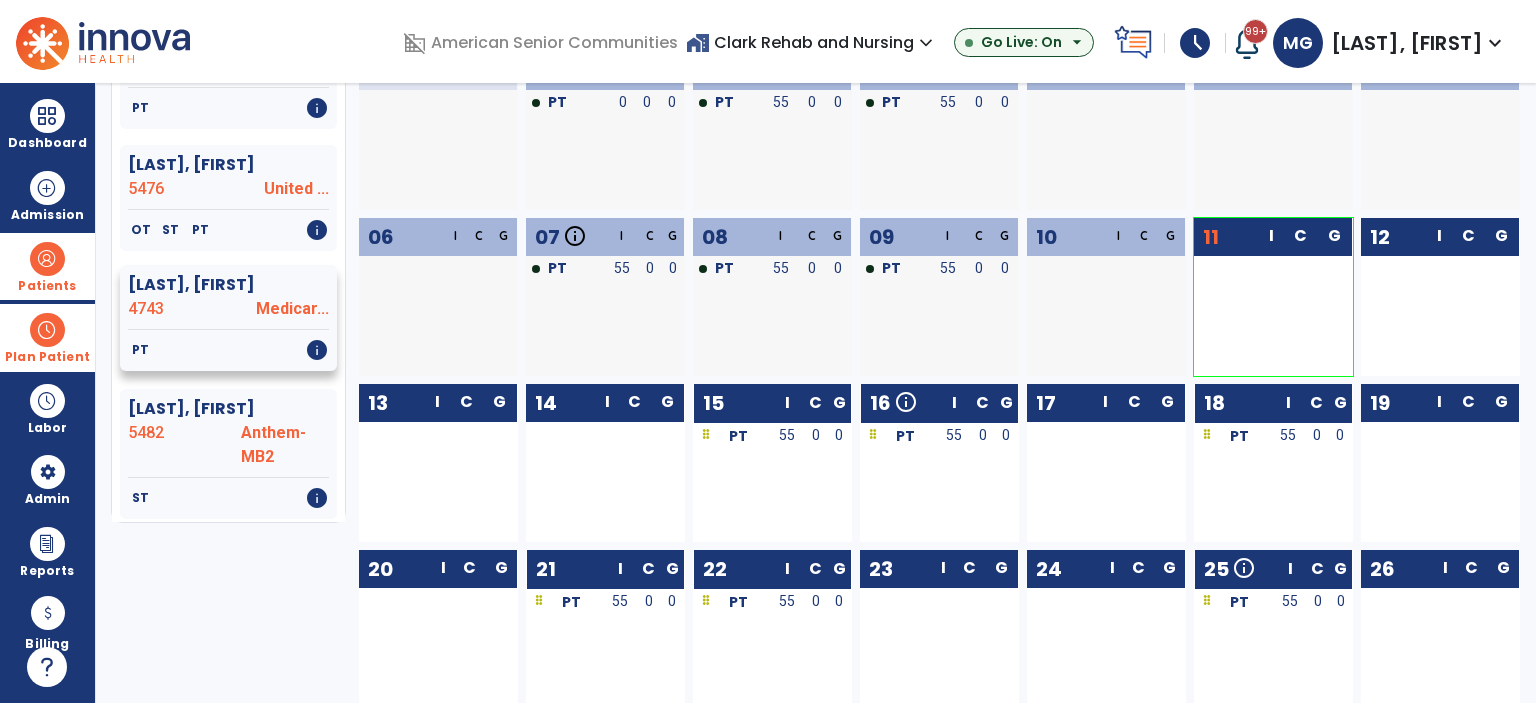 click on "4743" 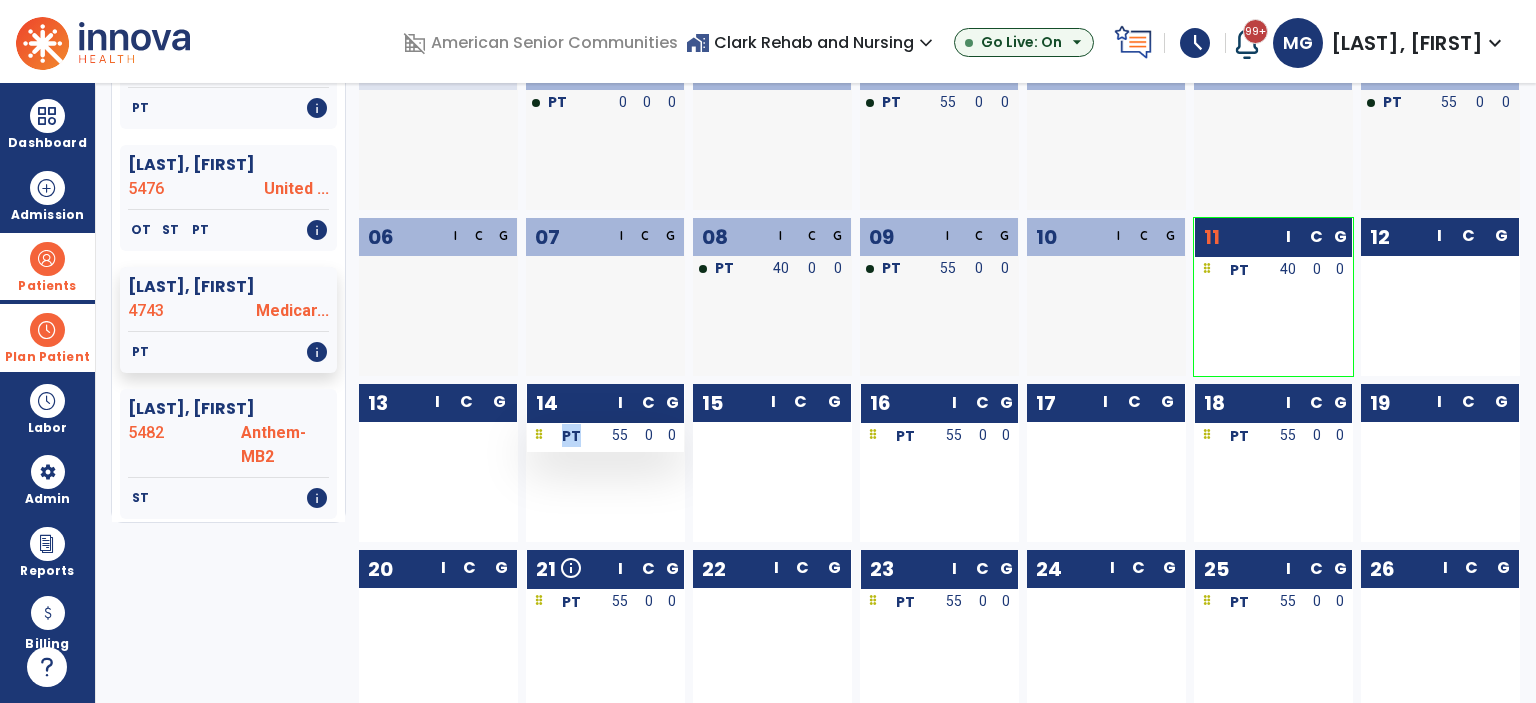 drag, startPoint x: 592, startPoint y: 456, endPoint x: 606, endPoint y: 445, distance: 17.804493 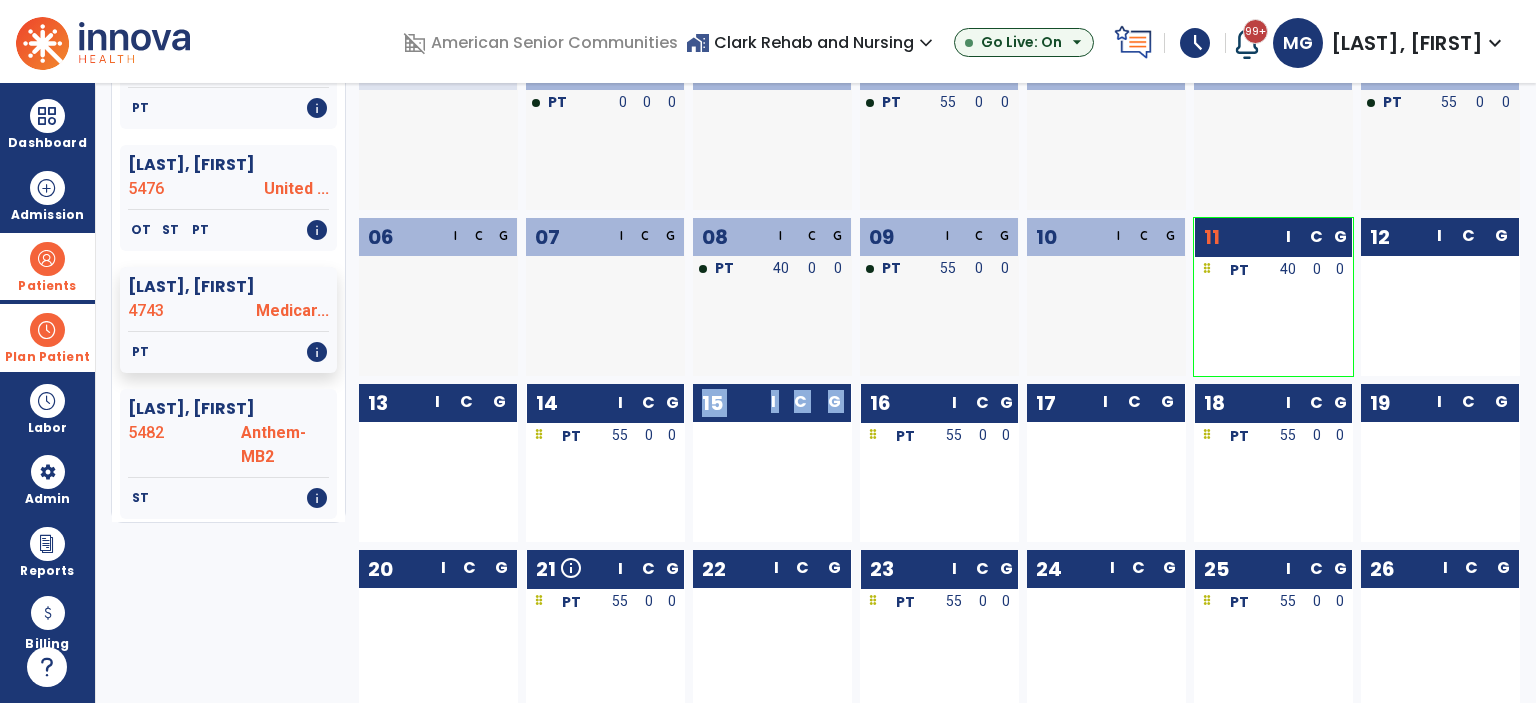 drag, startPoint x: 603, startPoint y: 440, endPoint x: 649, endPoint y: 483, distance: 62.968246 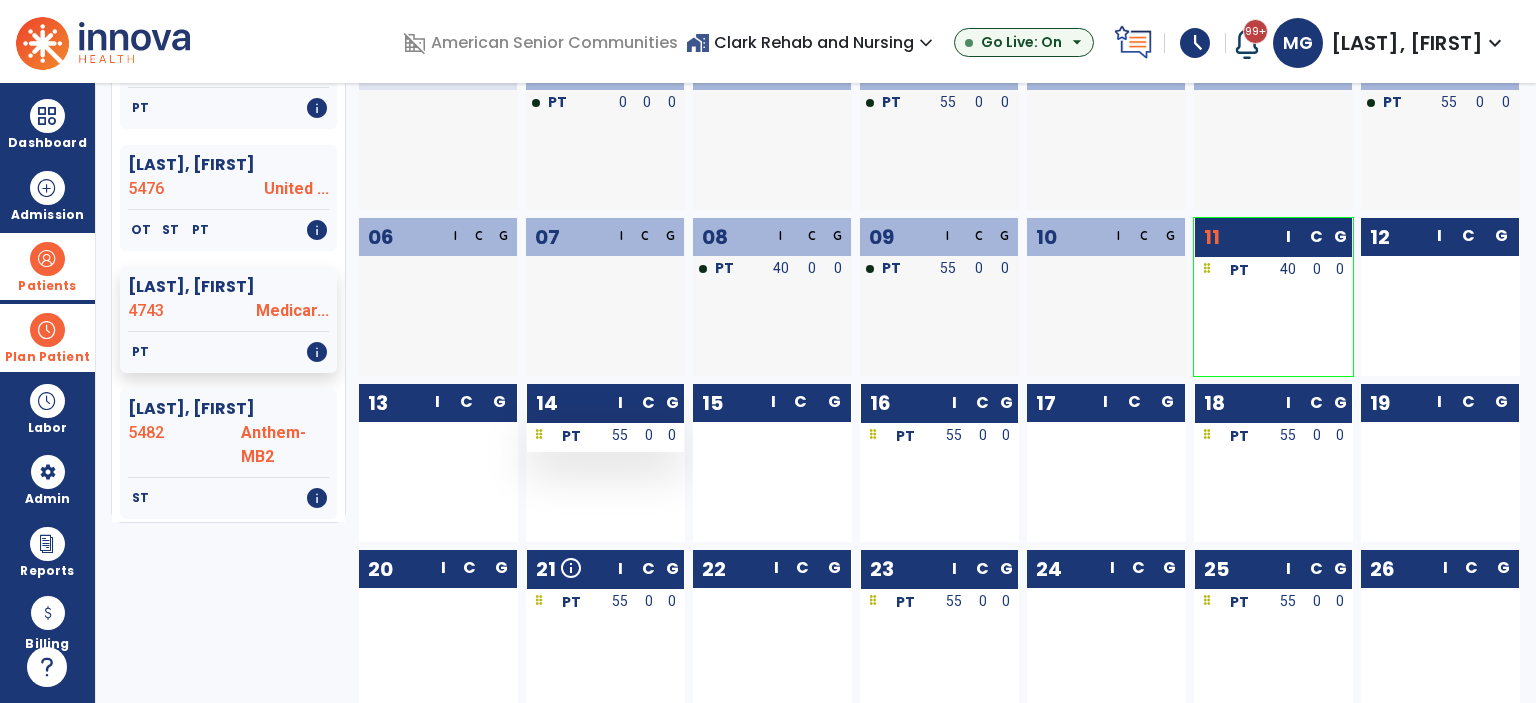 drag, startPoint x: 582, startPoint y: 438, endPoint x: 648, endPoint y: 446, distance: 66.48308 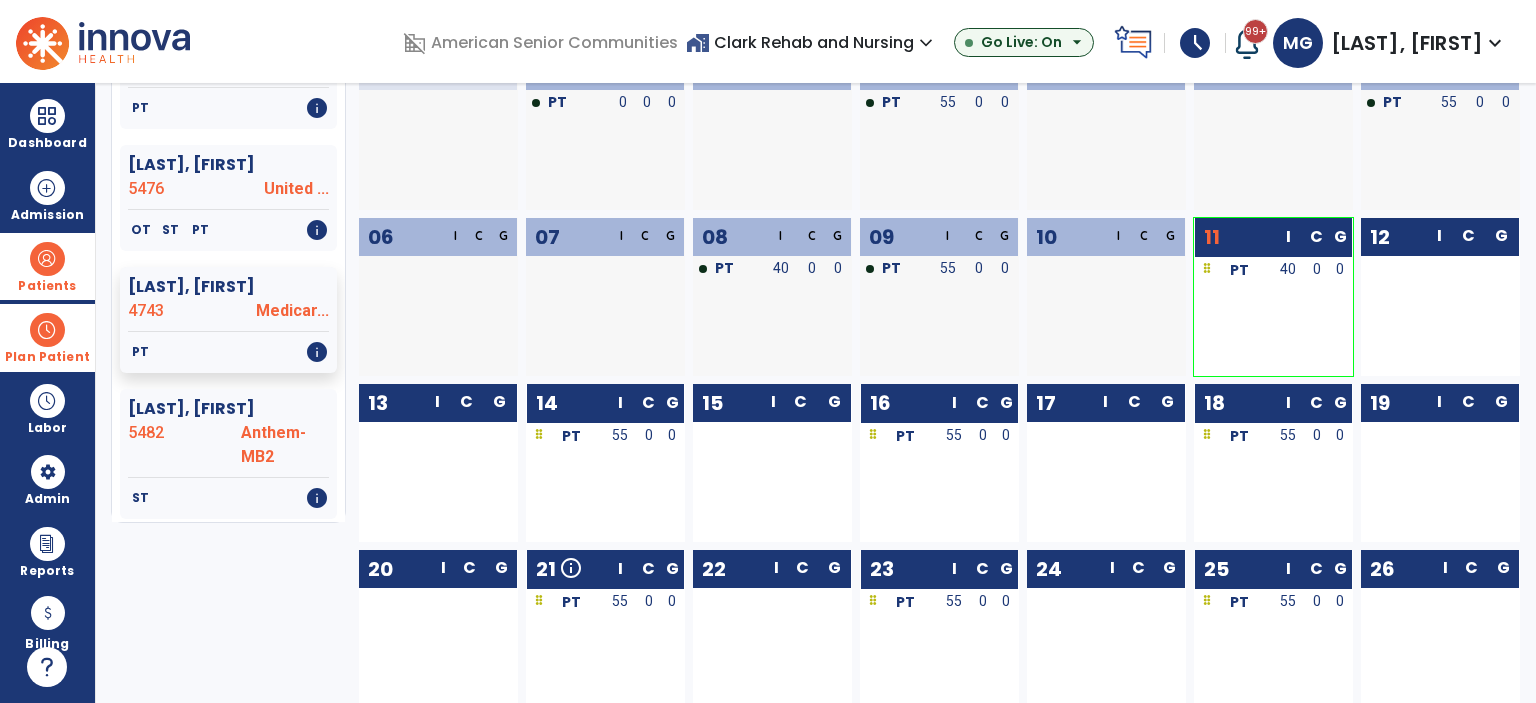 drag, startPoint x: 636, startPoint y: 439, endPoint x: 781, endPoint y: 447, distance: 145.22052 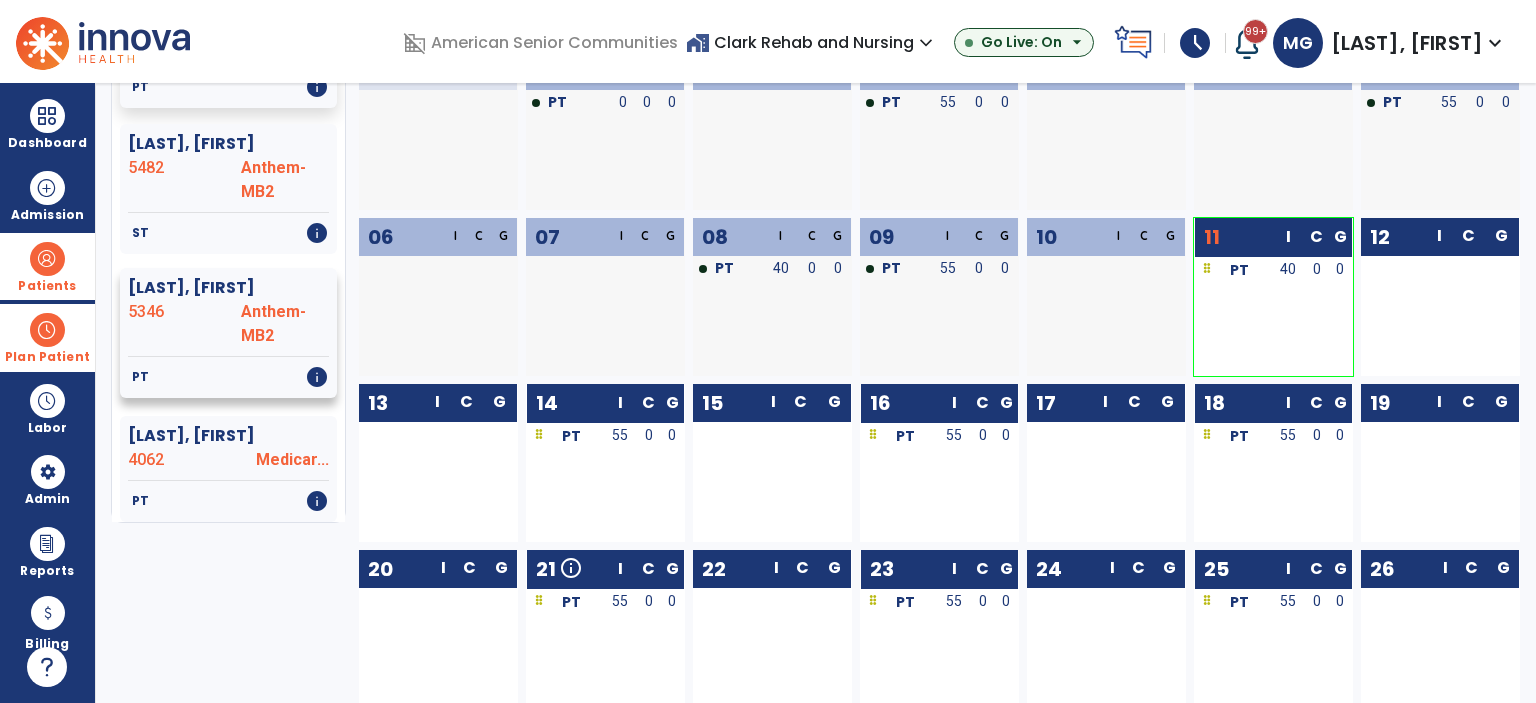 scroll, scrollTop: 3000, scrollLeft: 0, axis: vertical 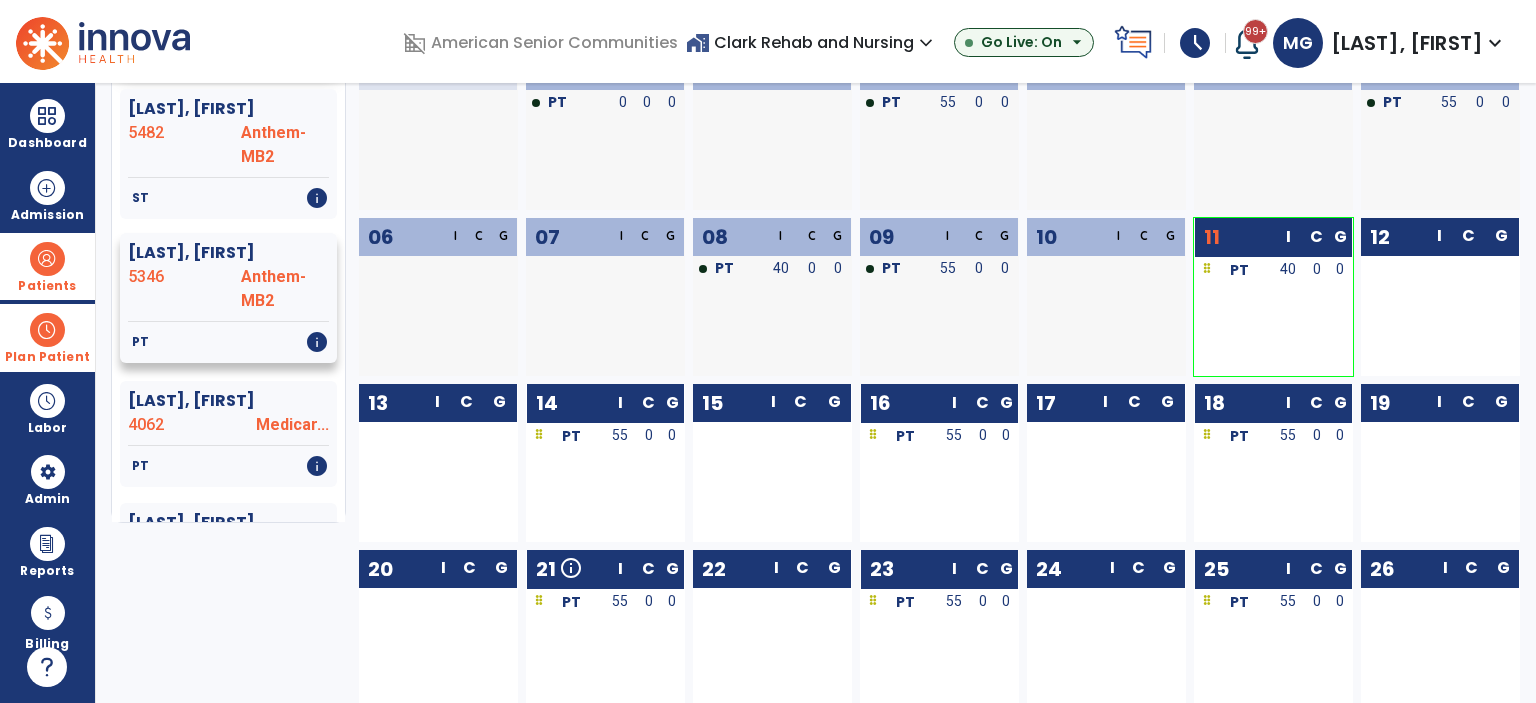 click on "5346" 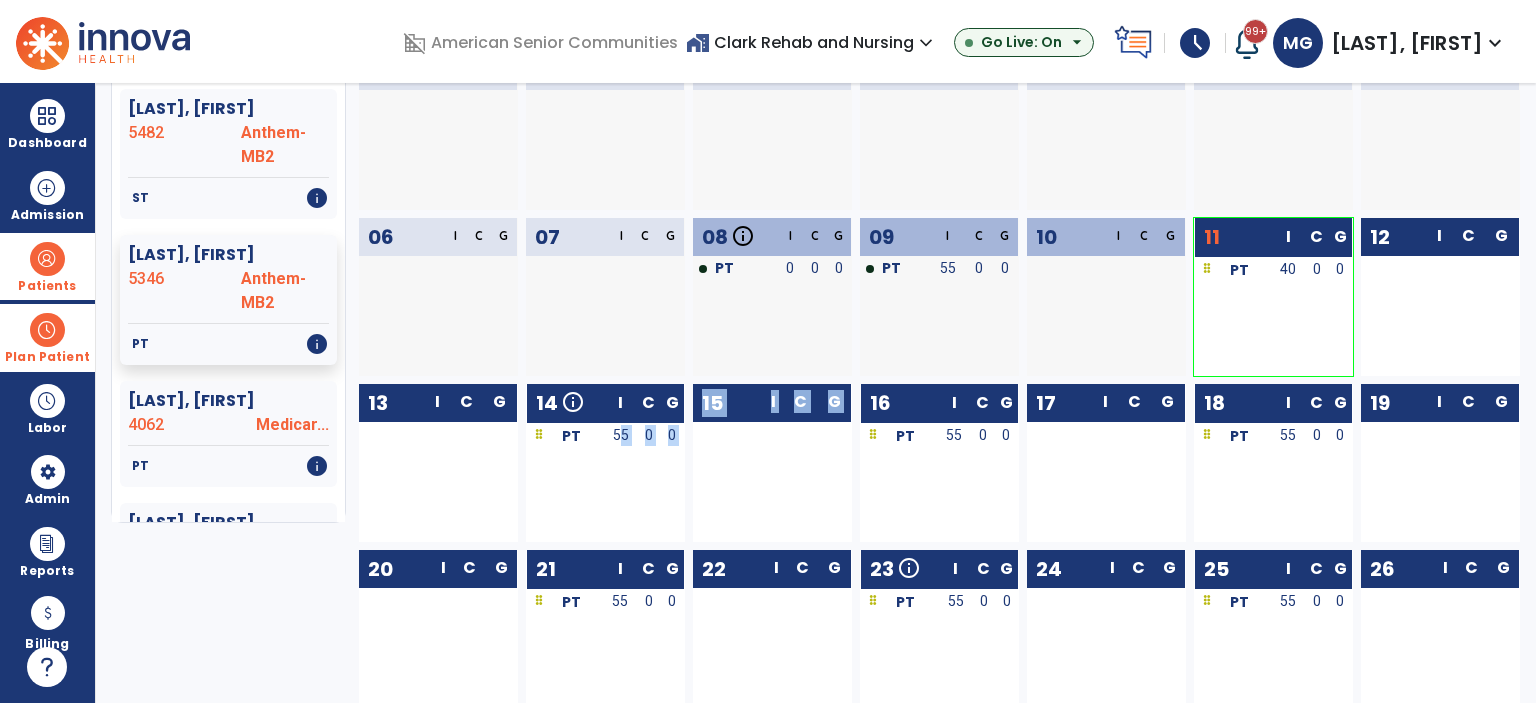 drag, startPoint x: 621, startPoint y: 438, endPoint x: 629, endPoint y: 451, distance: 15.264338 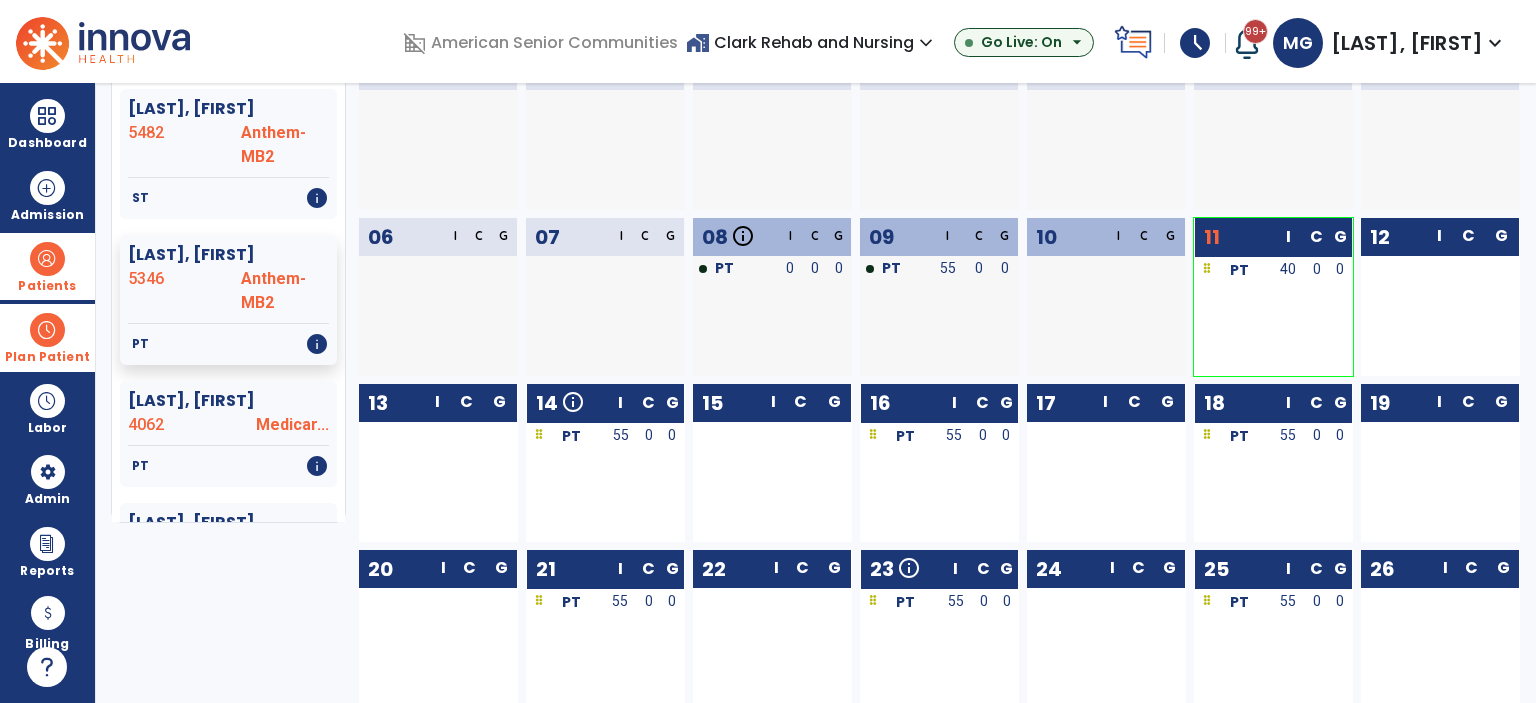 drag, startPoint x: 577, startPoint y: 440, endPoint x: 742, endPoint y: 511, distance: 179.6274 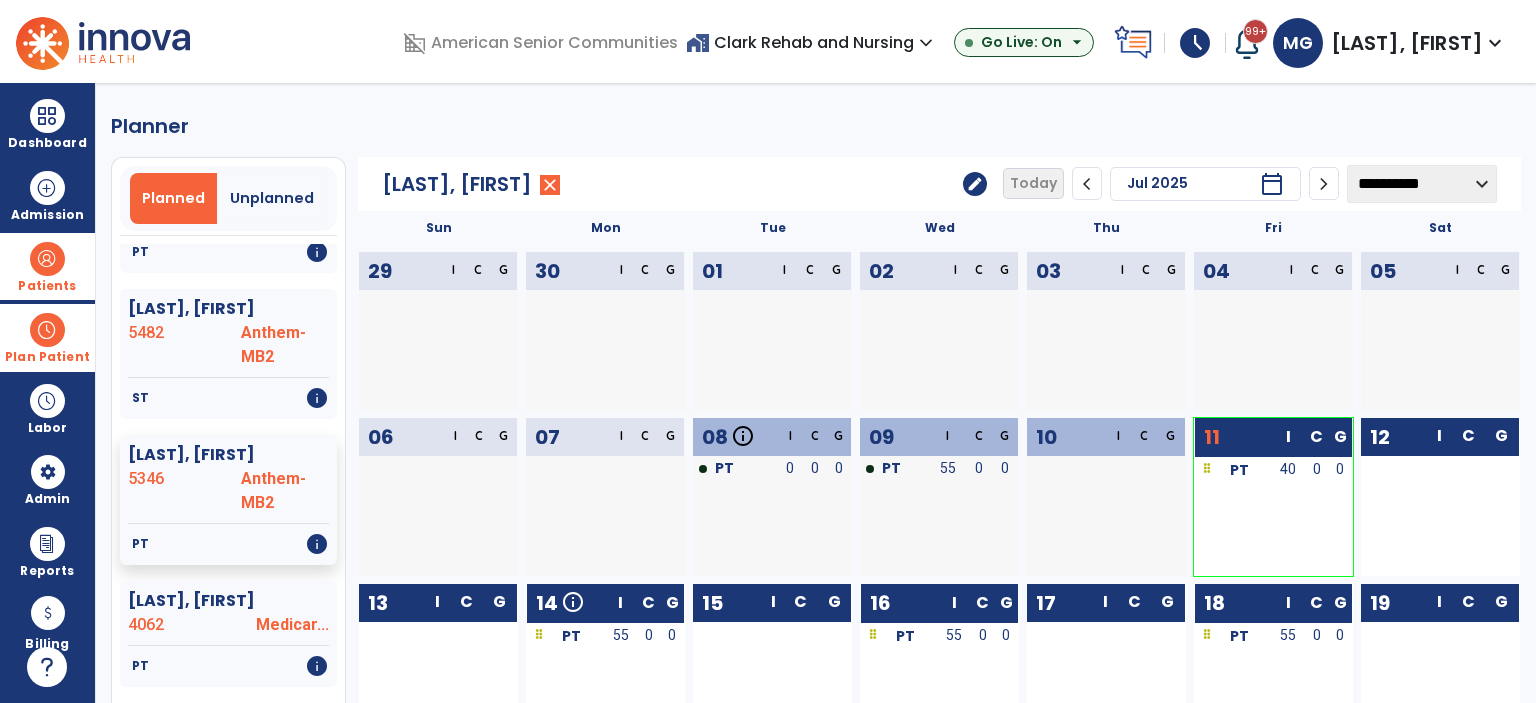 scroll, scrollTop: 371, scrollLeft: 0, axis: vertical 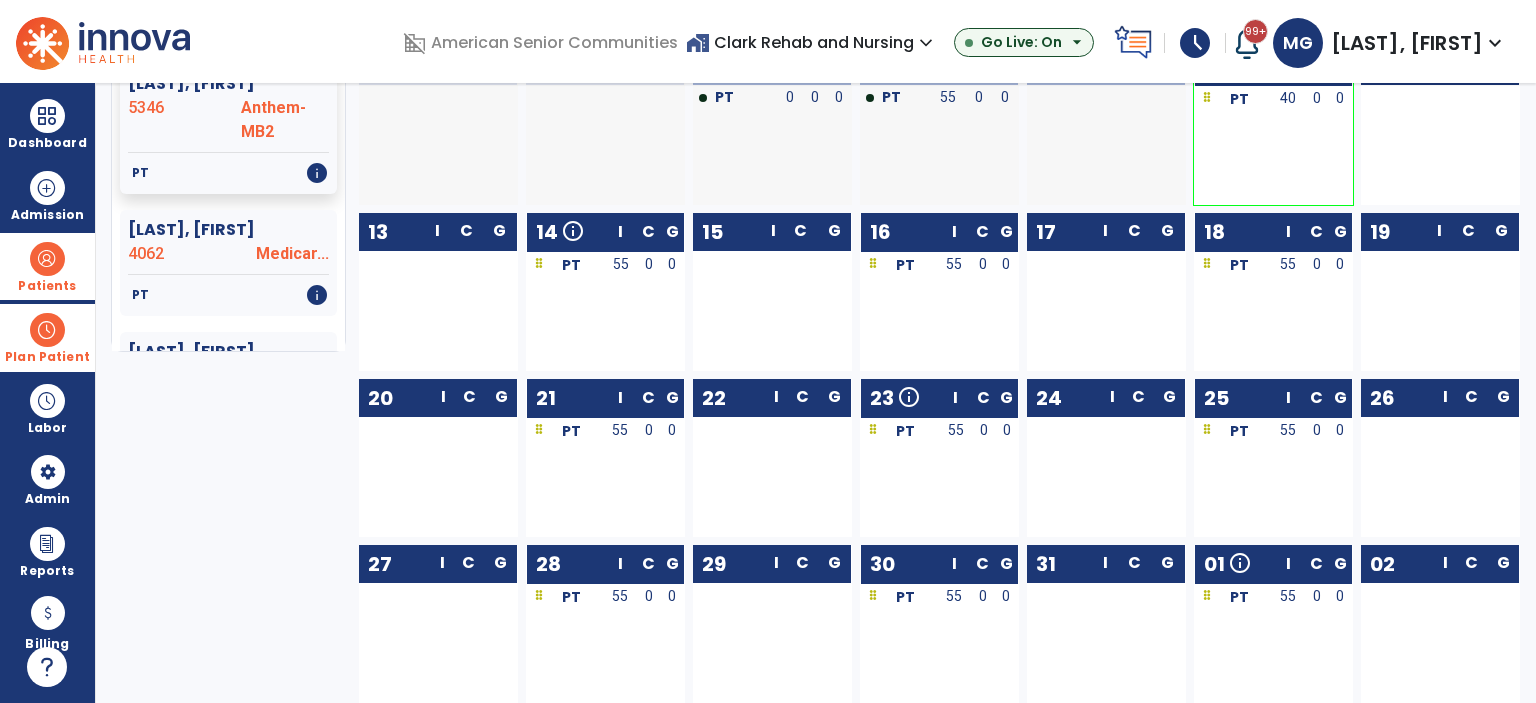 drag, startPoint x: 541, startPoint y: 269, endPoint x: 746, endPoint y: 269, distance: 205 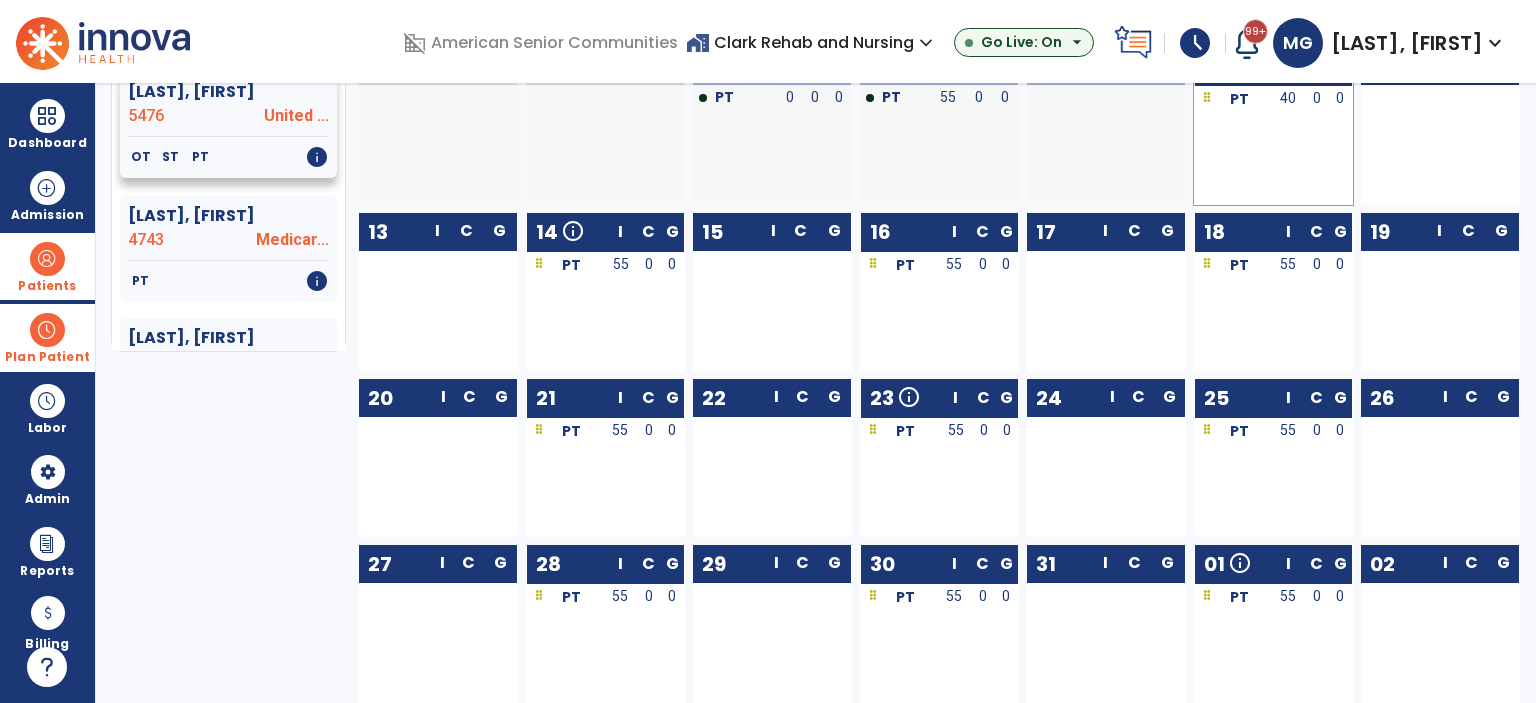 scroll, scrollTop: 2700, scrollLeft: 0, axis: vertical 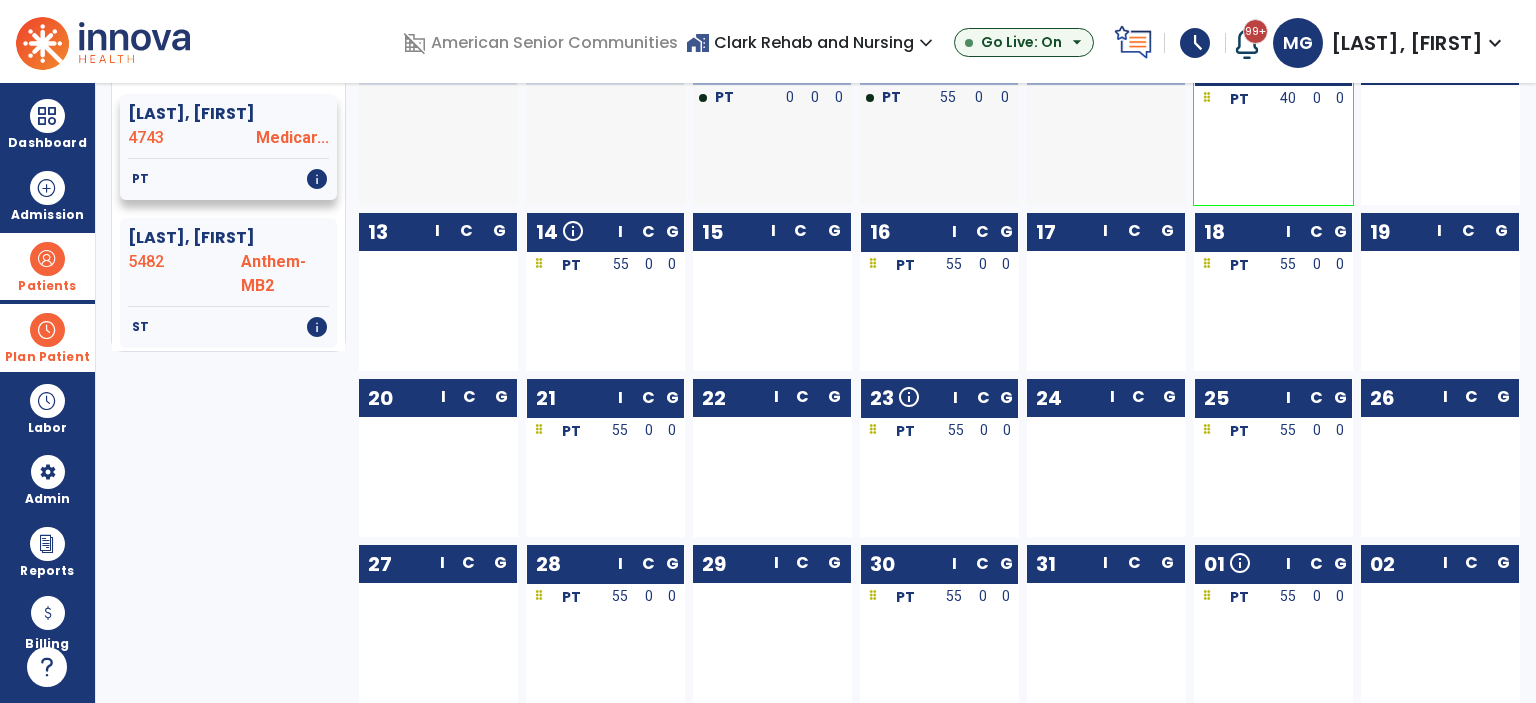 click on "4743" 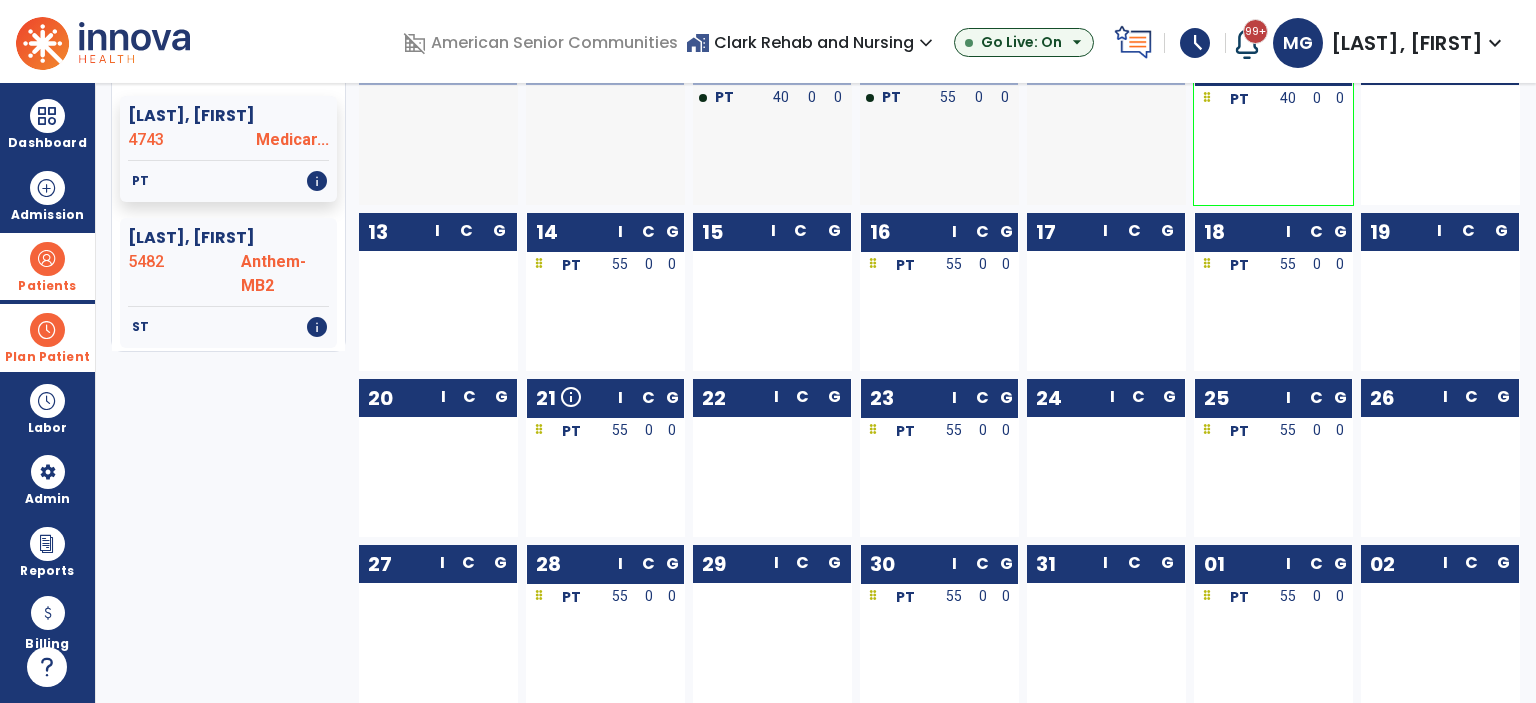 drag, startPoint x: 617, startPoint y: 266, endPoint x: 784, endPoint y: 337, distance: 181.46625 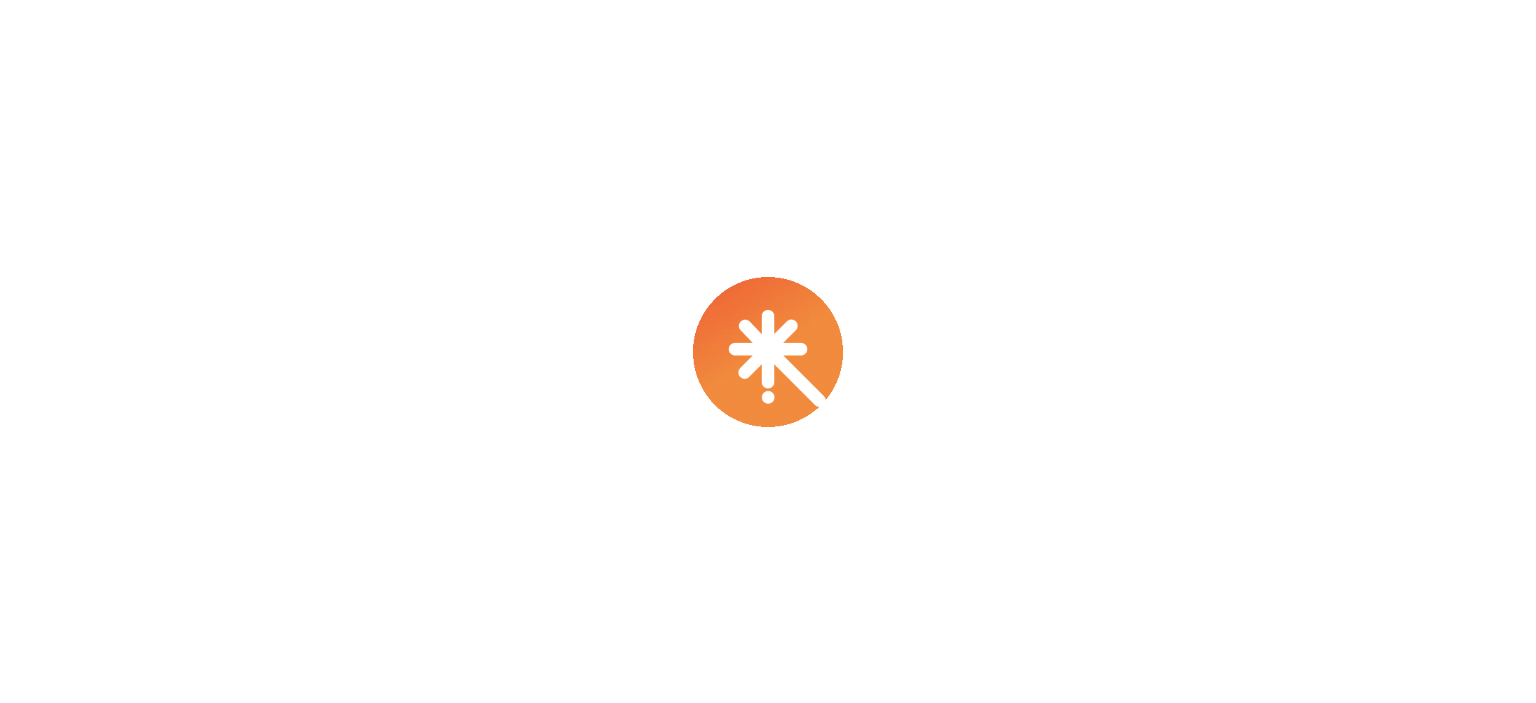 scroll, scrollTop: 0, scrollLeft: 0, axis: both 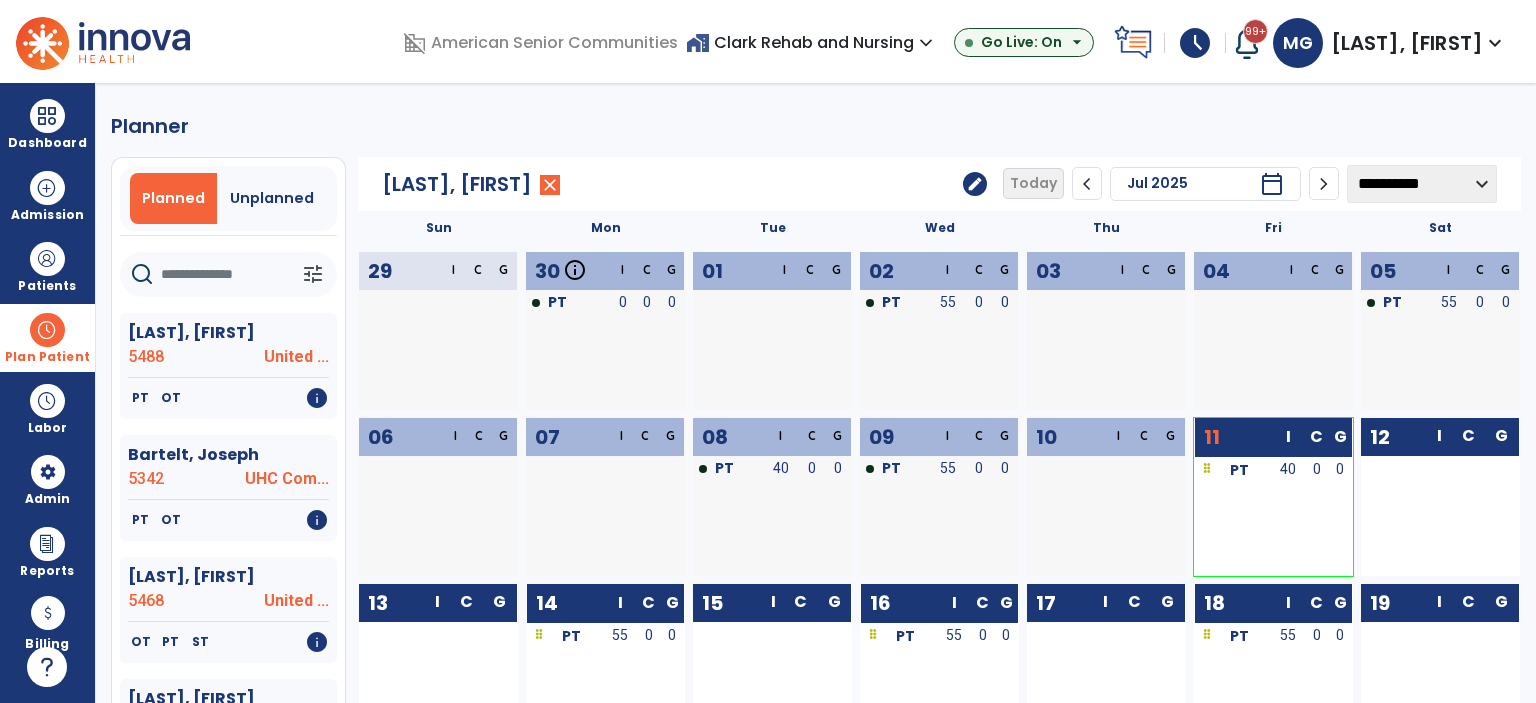 click at bounding box center [47, 330] 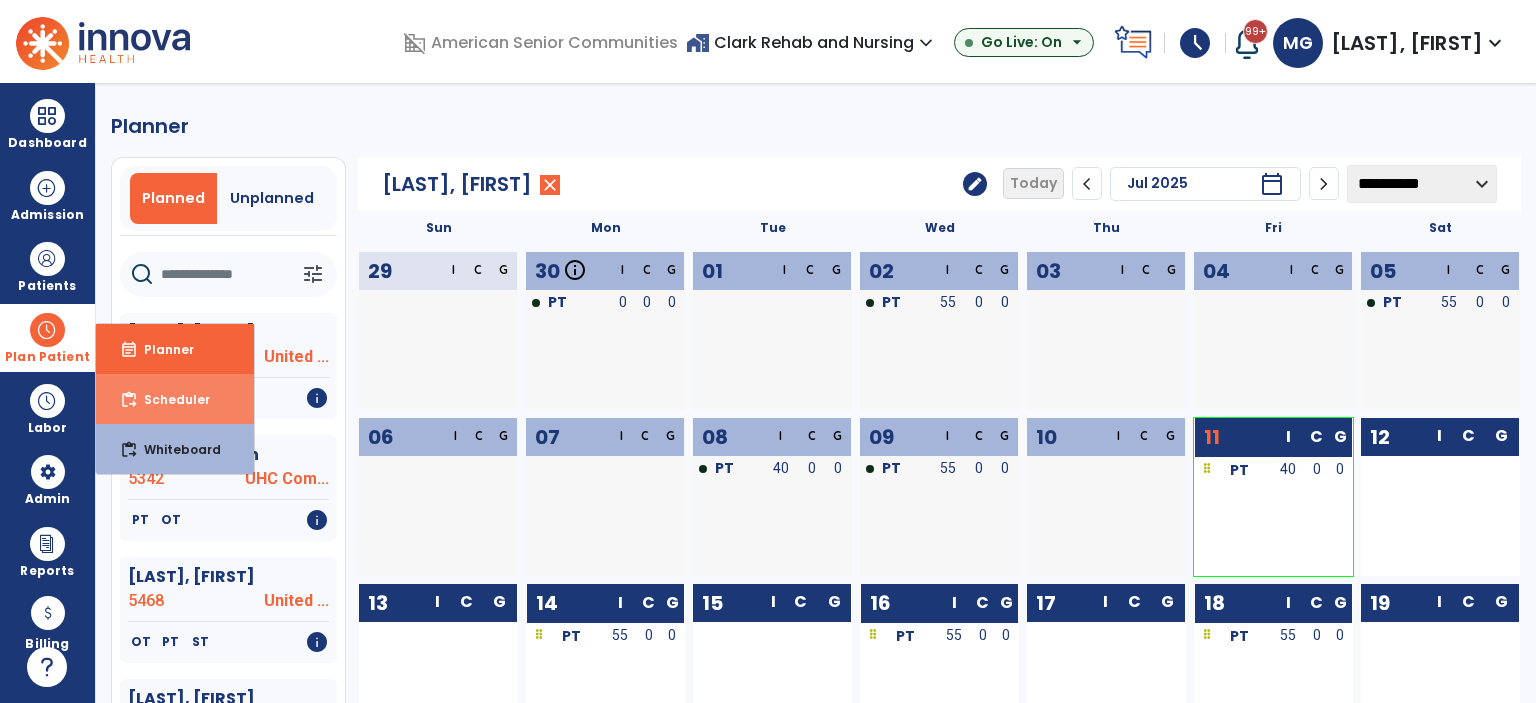 click on "Scheduler" at bounding box center (169, 399) 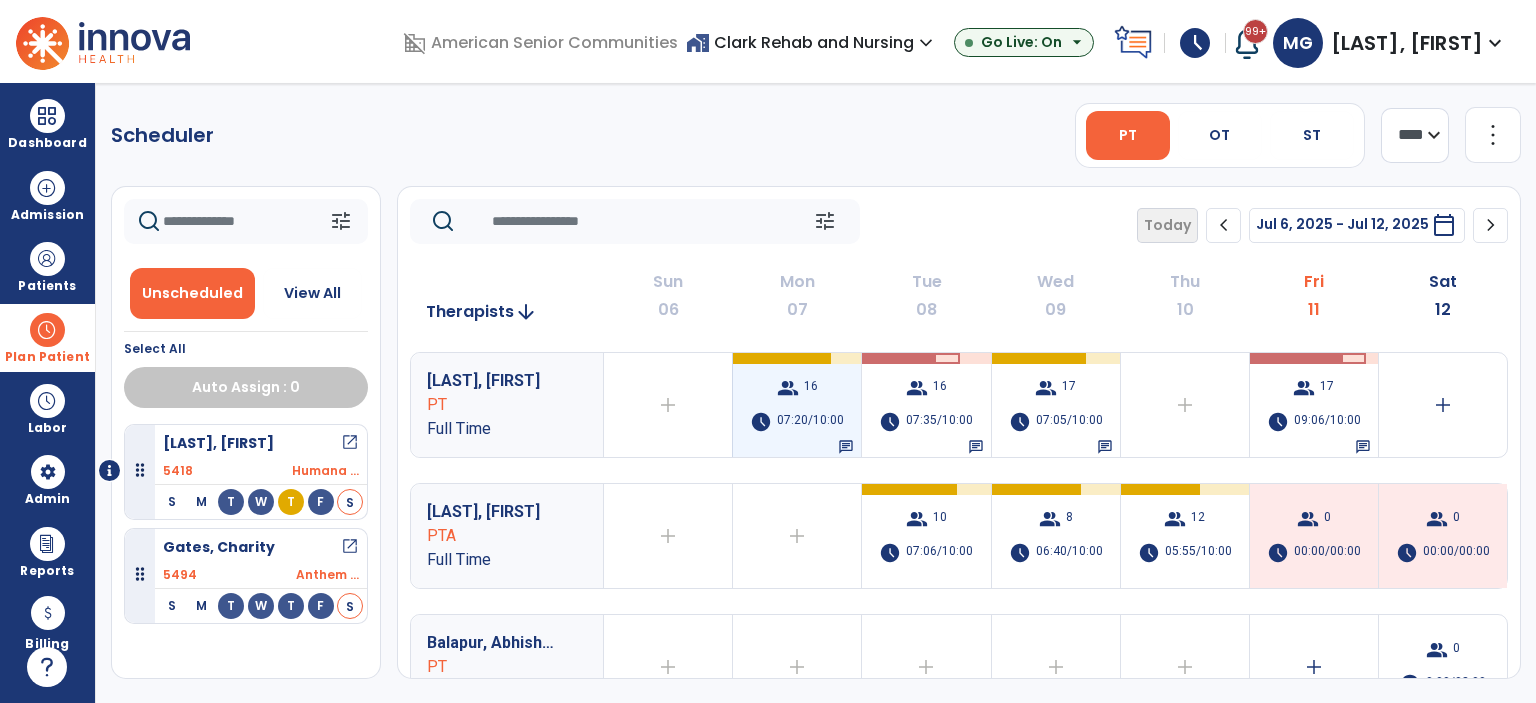 click on "group  16  schedule  [TIME]/[TIME]   chat" at bounding box center (797, 405) 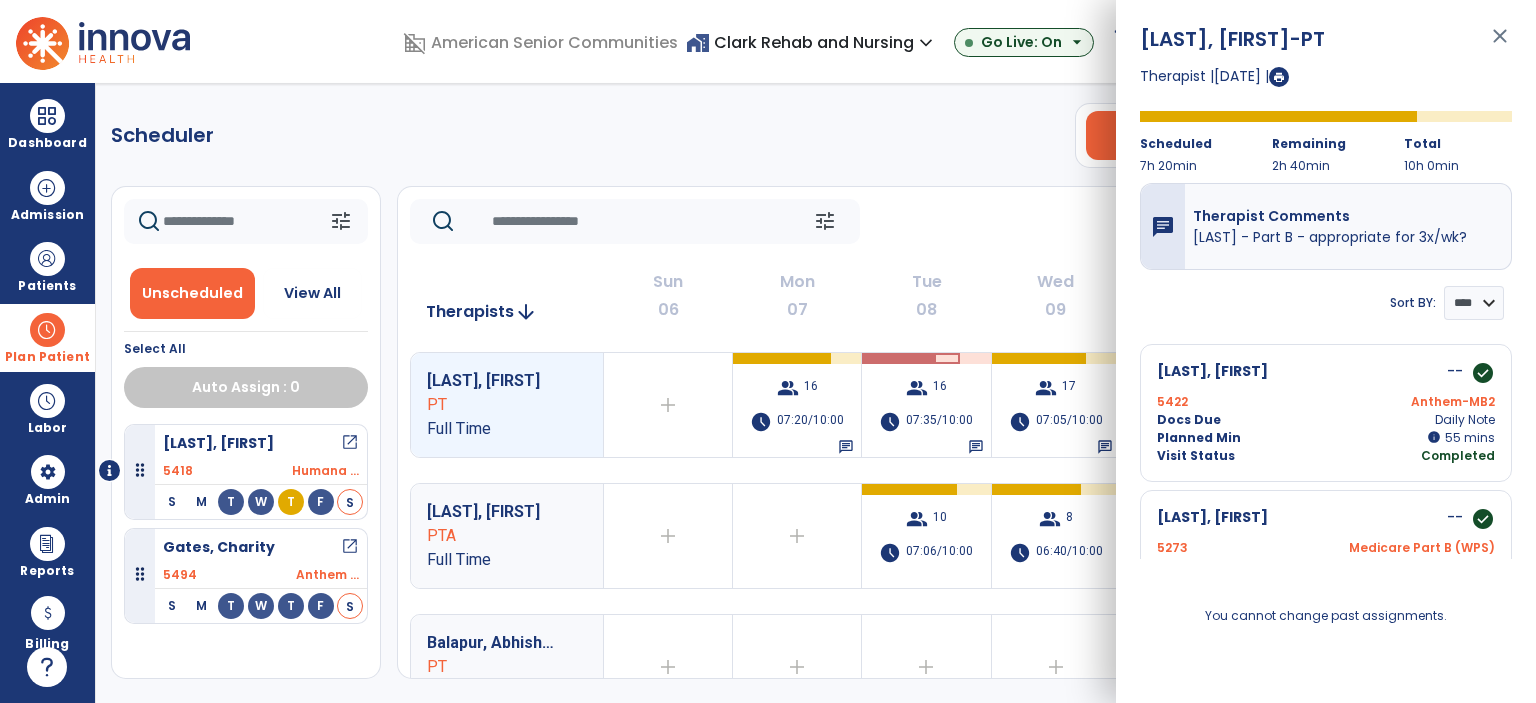 click on "close" at bounding box center [1500, 45] 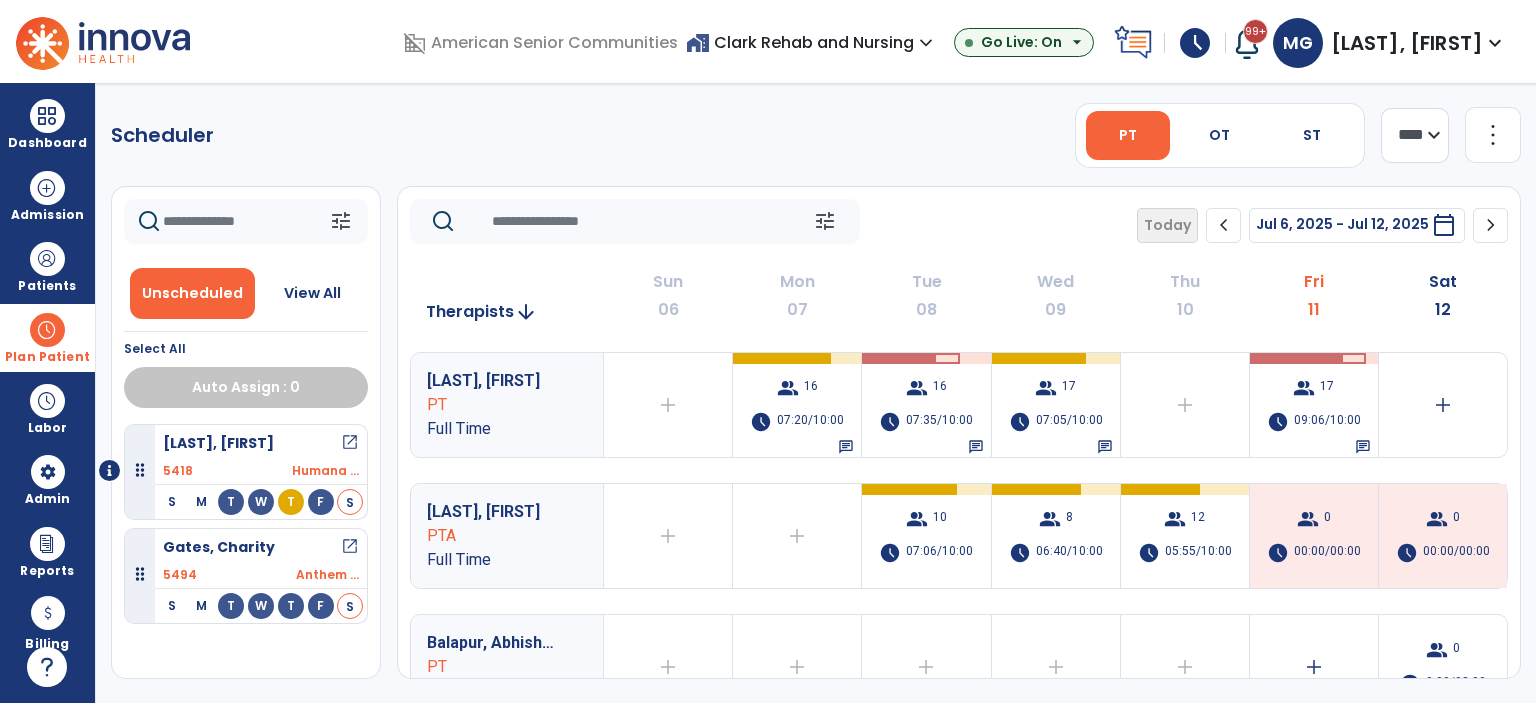 click on "chevron_right" 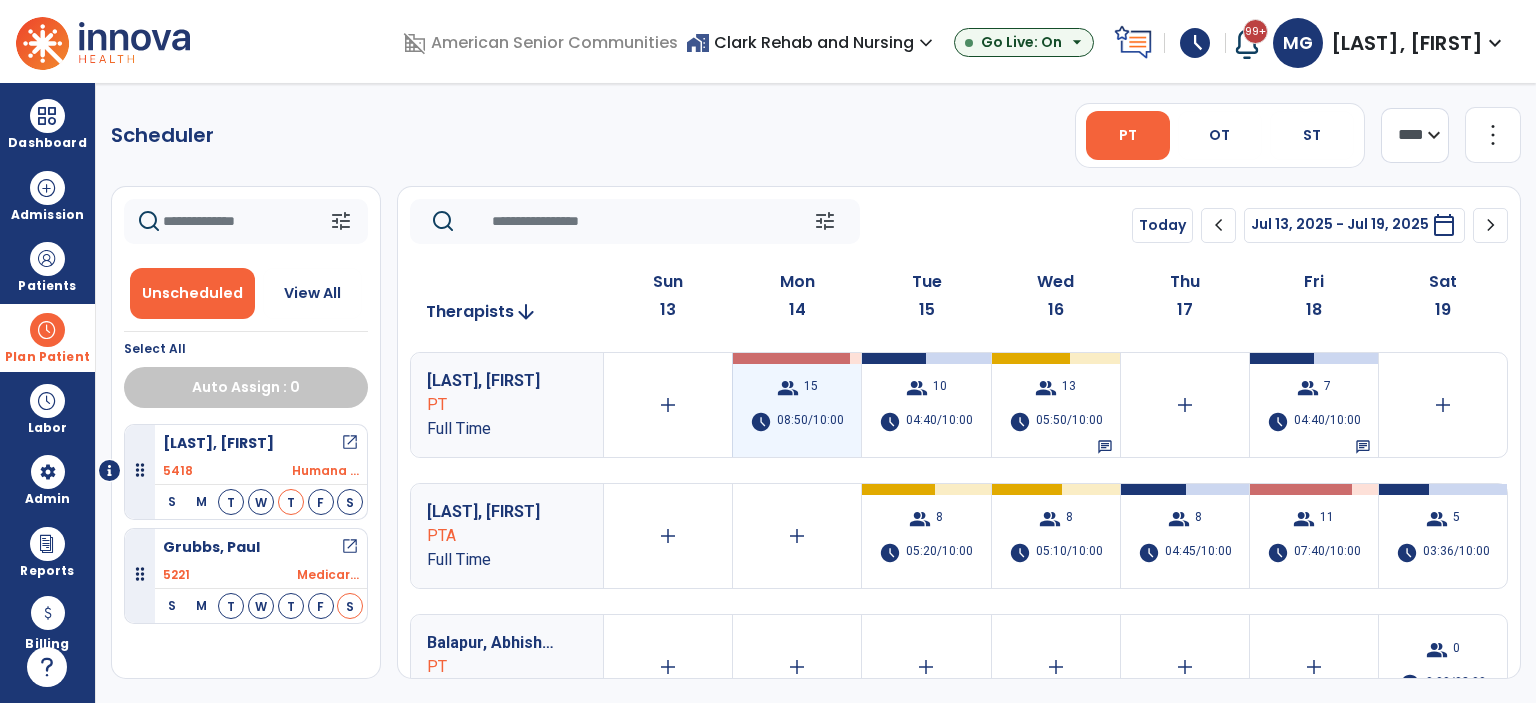 click on "group  15  schedule  [TIME]/[TIME]" at bounding box center [797, 405] 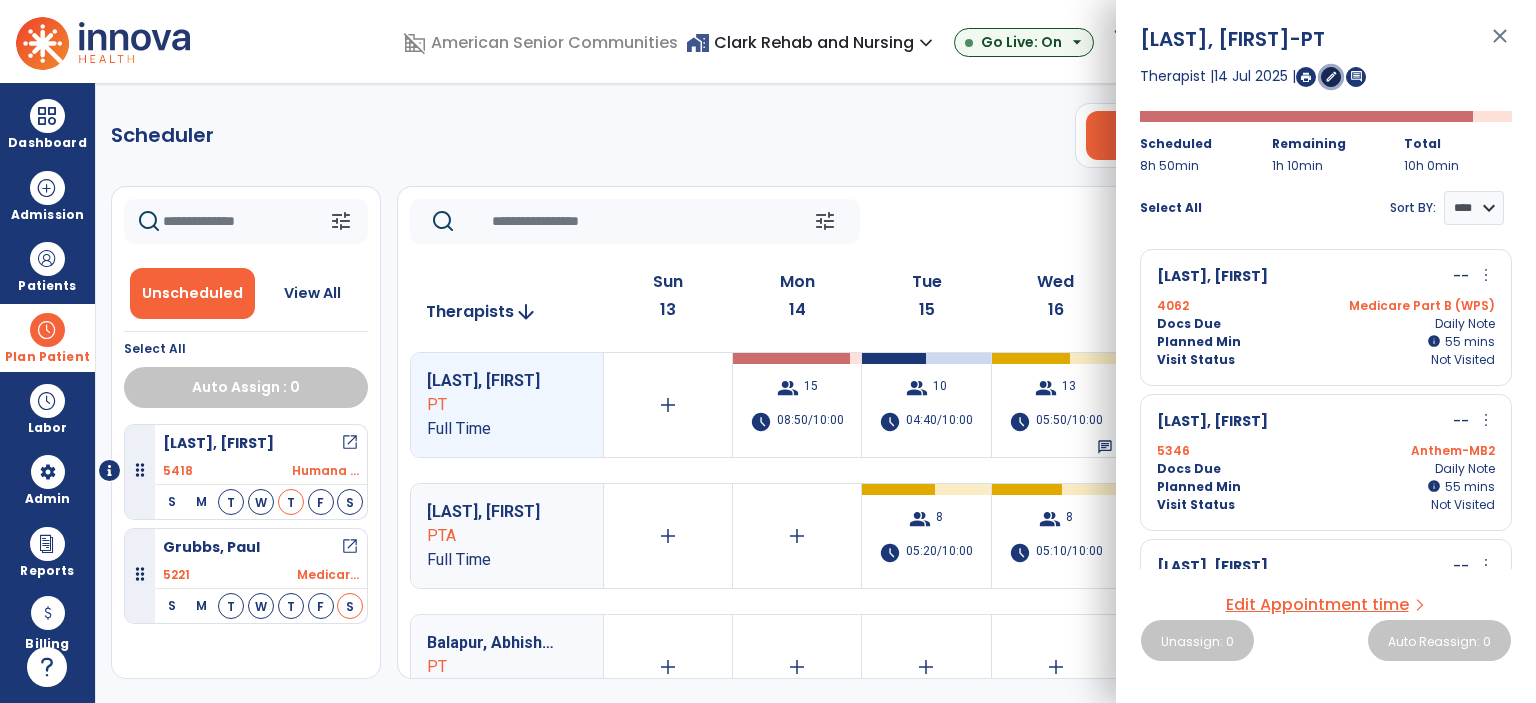 click on "edit" at bounding box center (1331, 76) 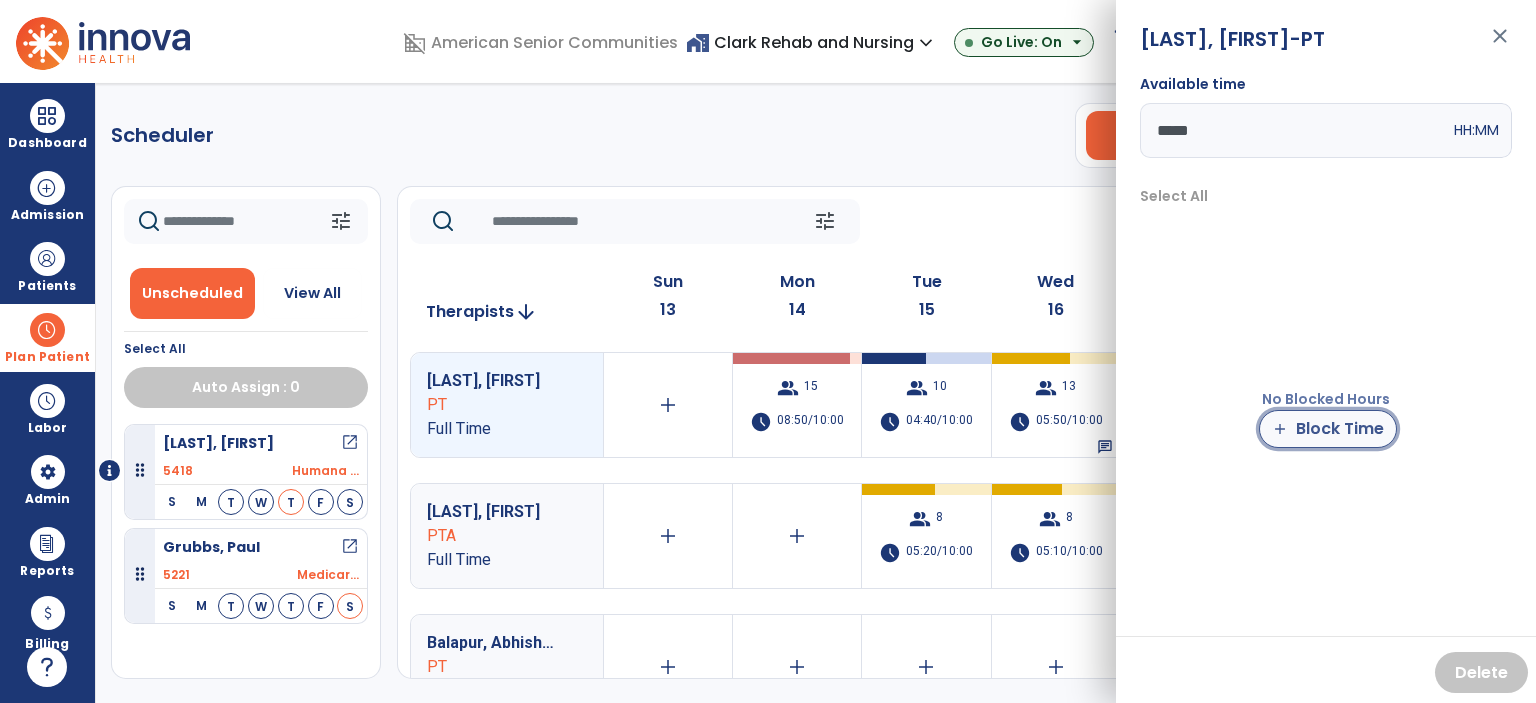 click on "add   Block Time" at bounding box center (1328, 429) 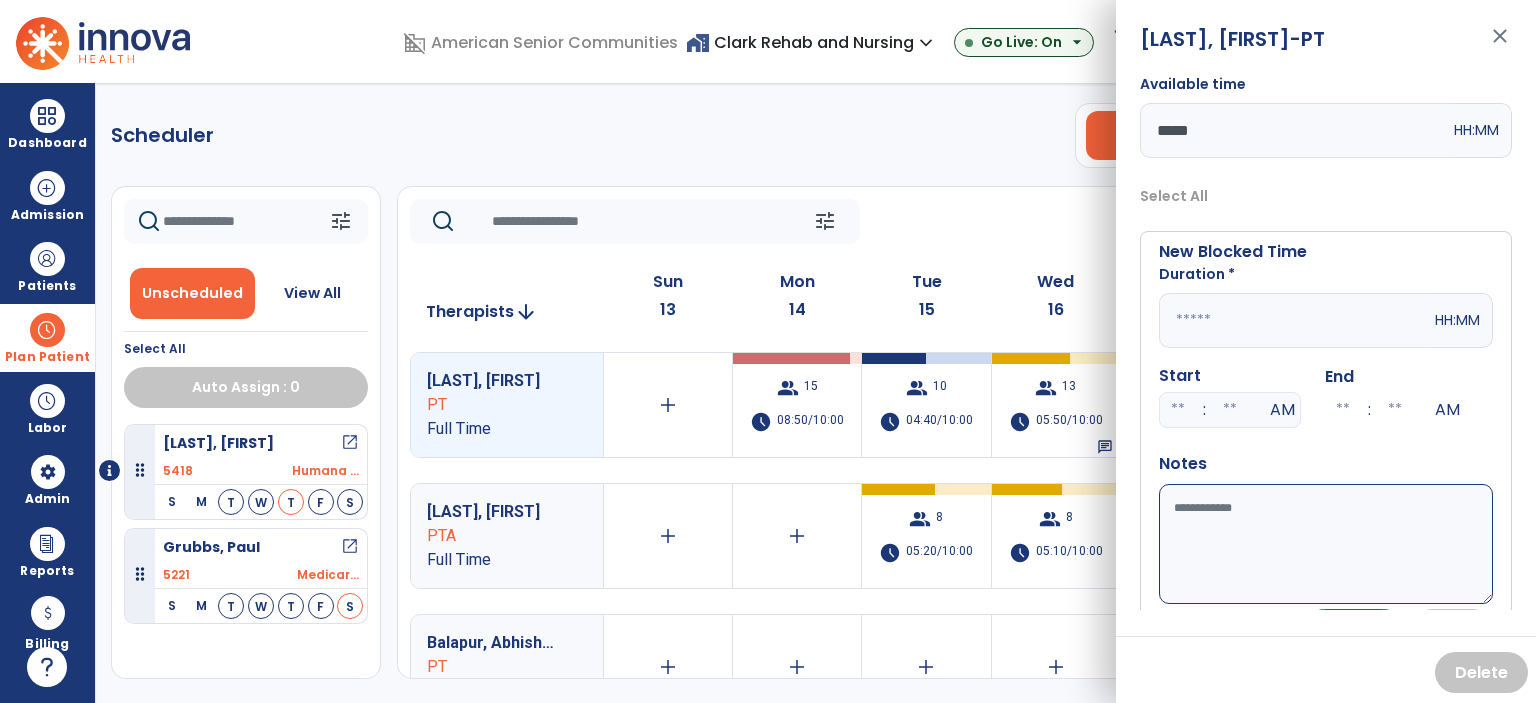 click at bounding box center (1295, 320) 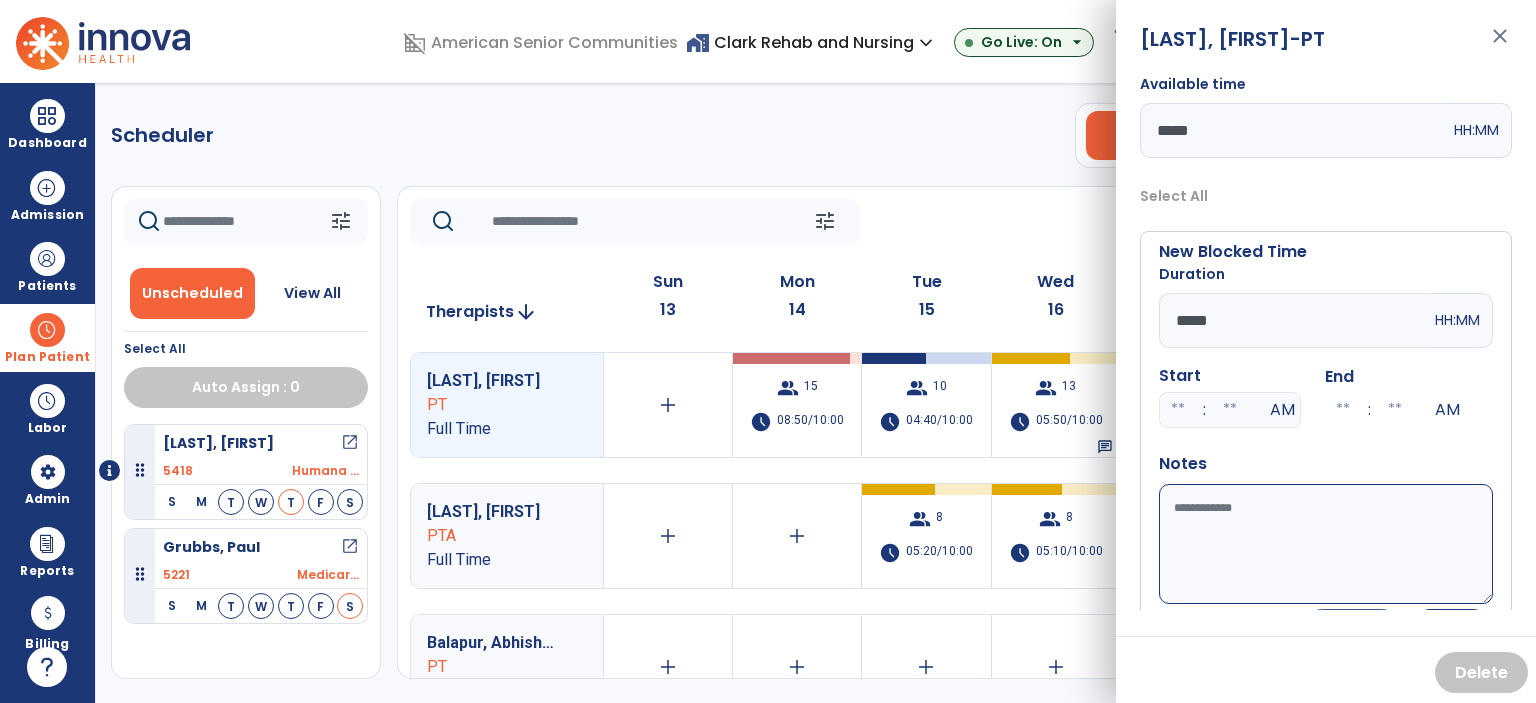 type on "*****" 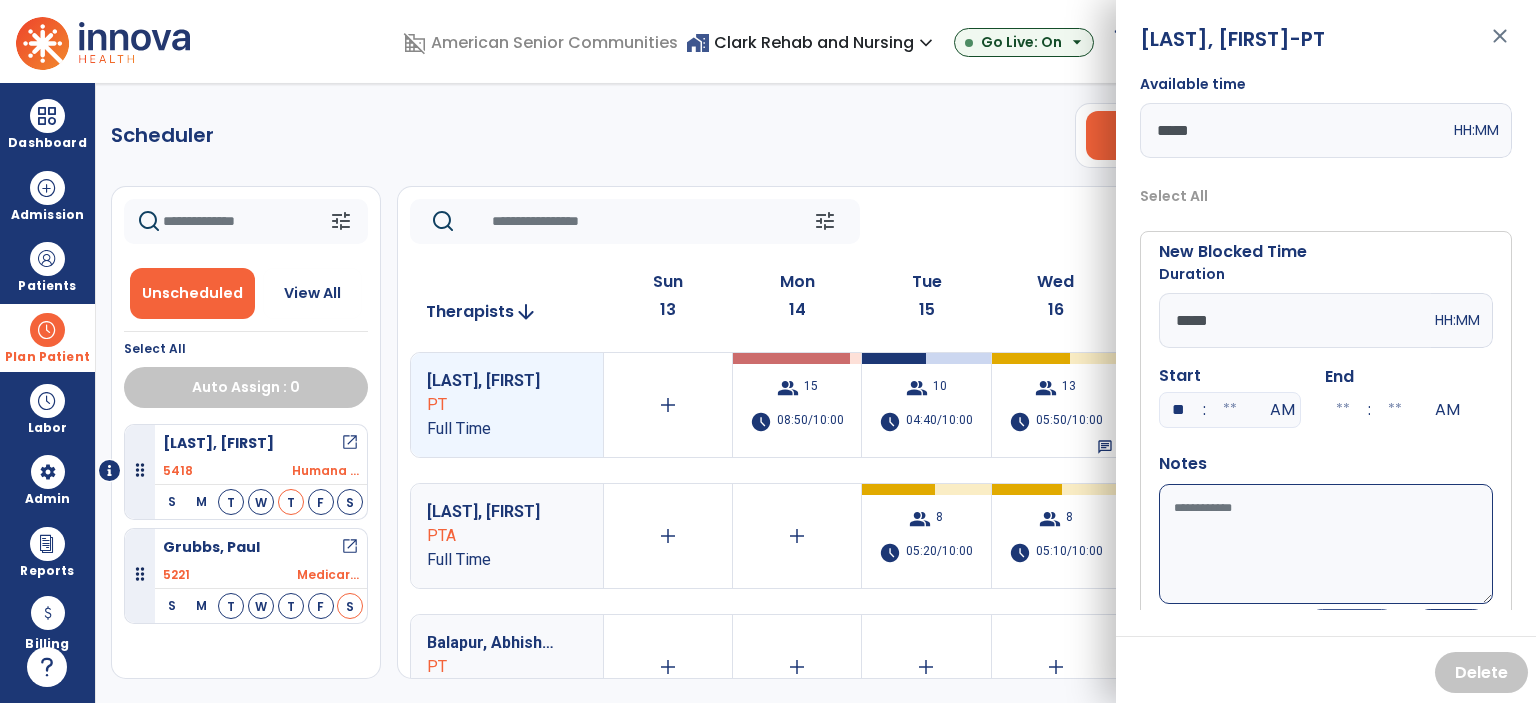 type on "**" 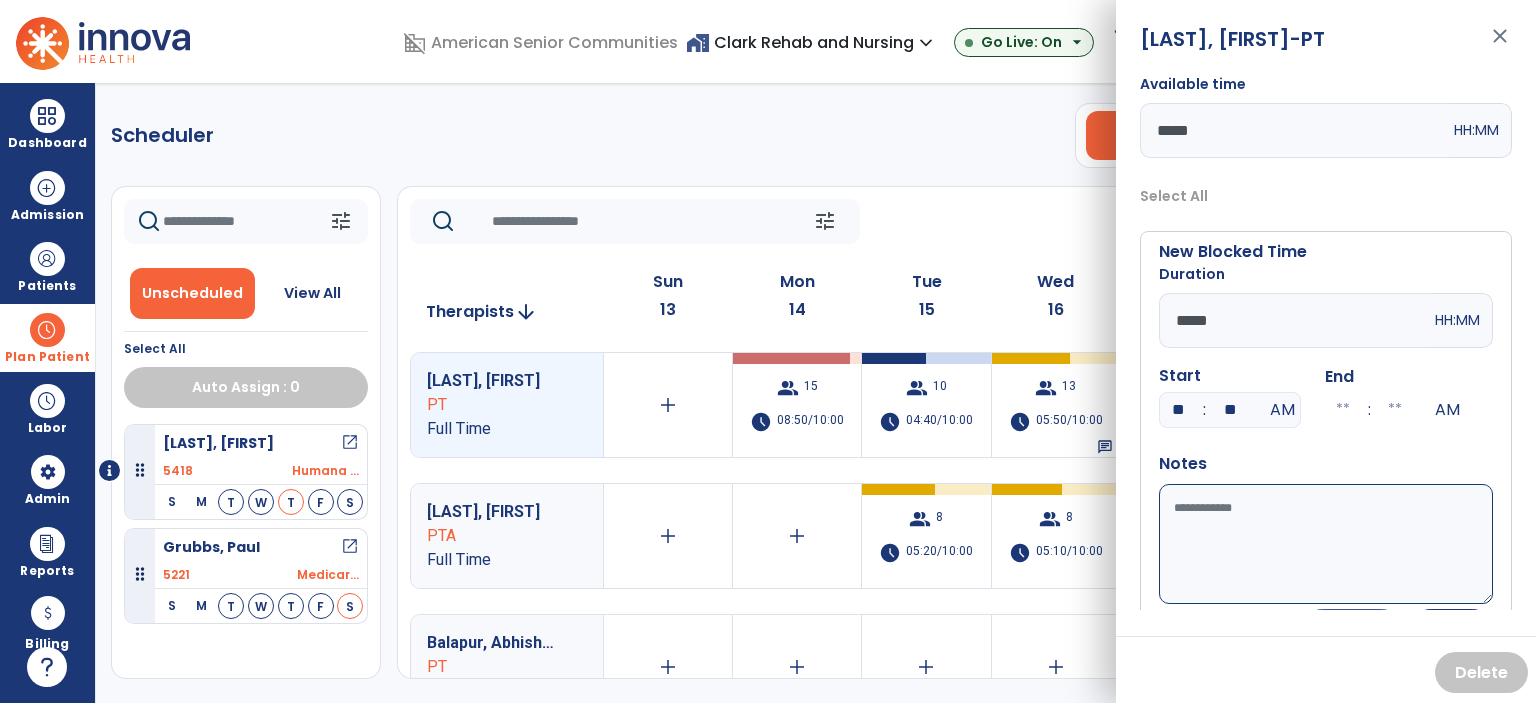 type on "**" 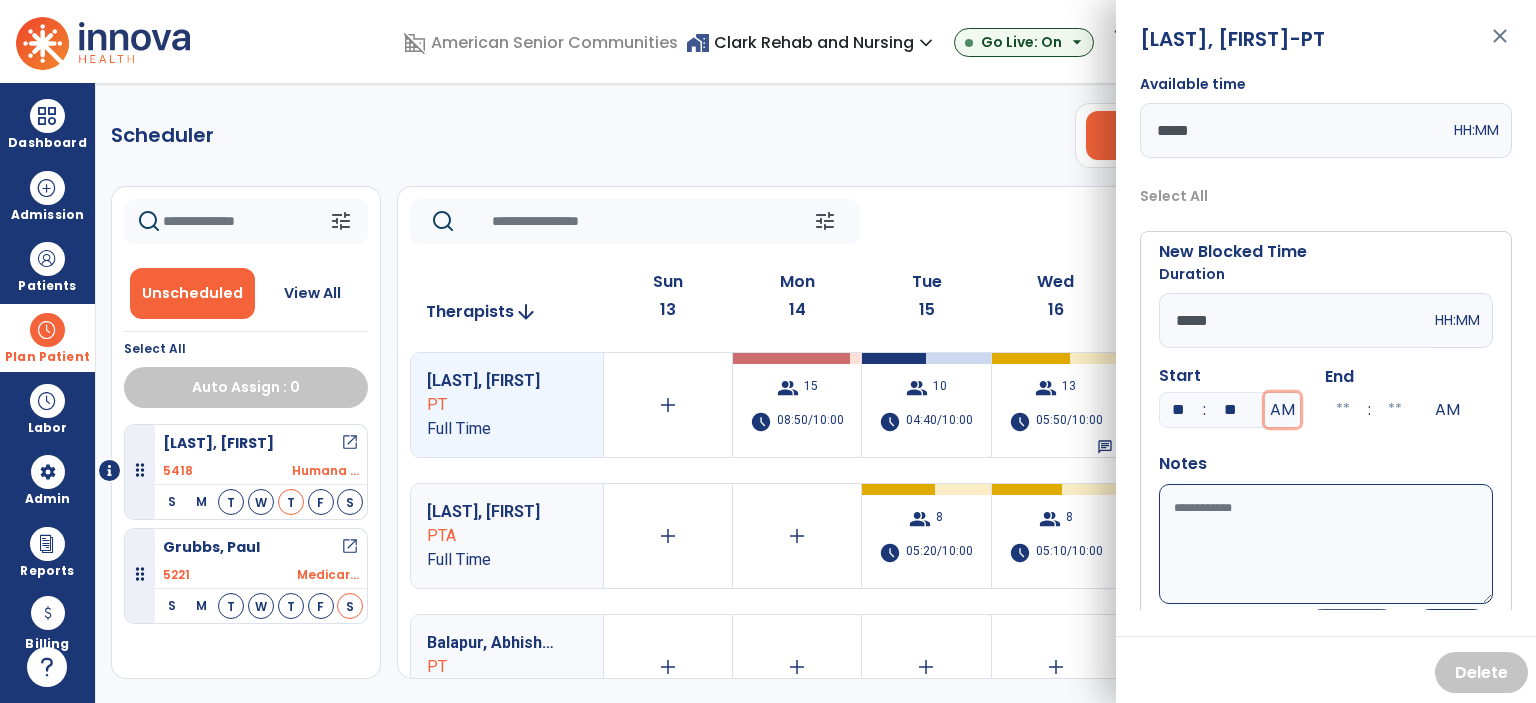 type on "**" 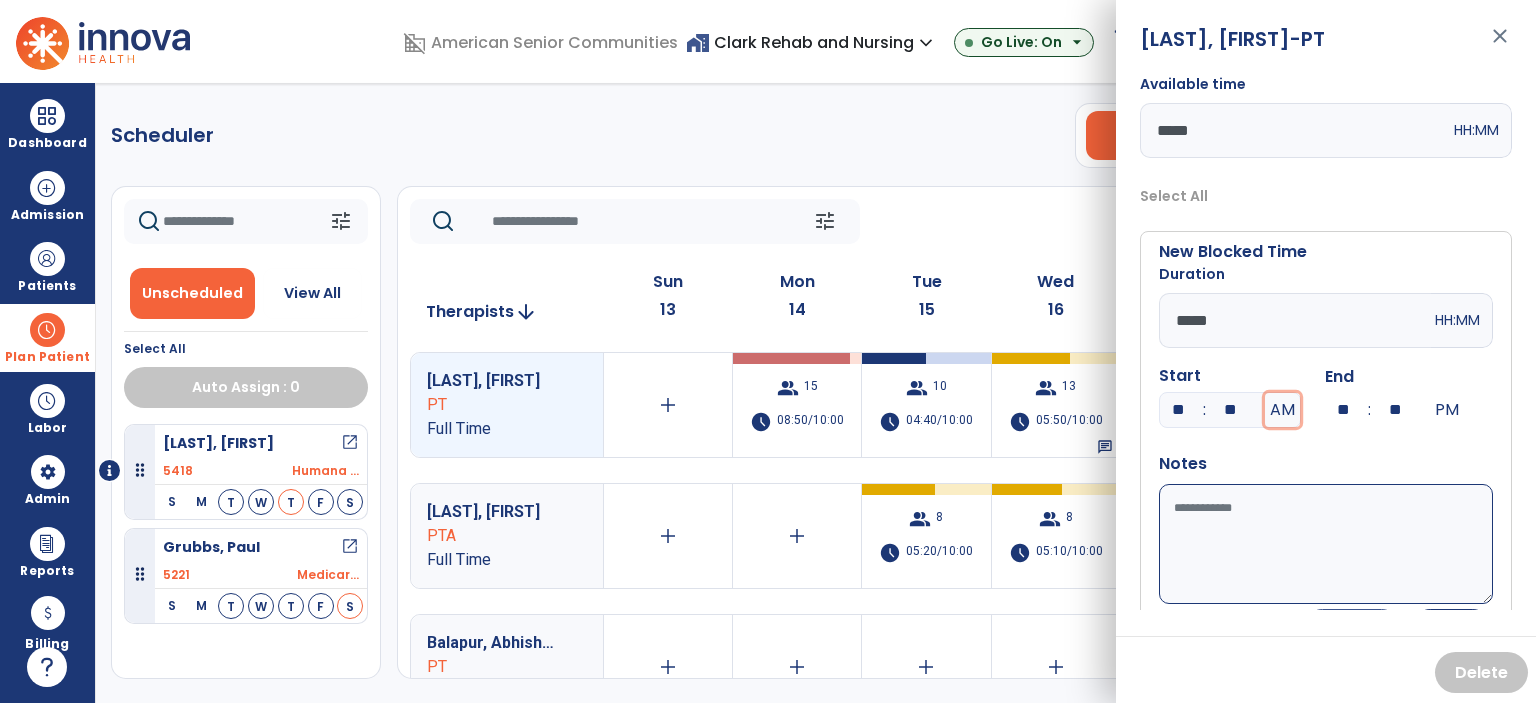 type 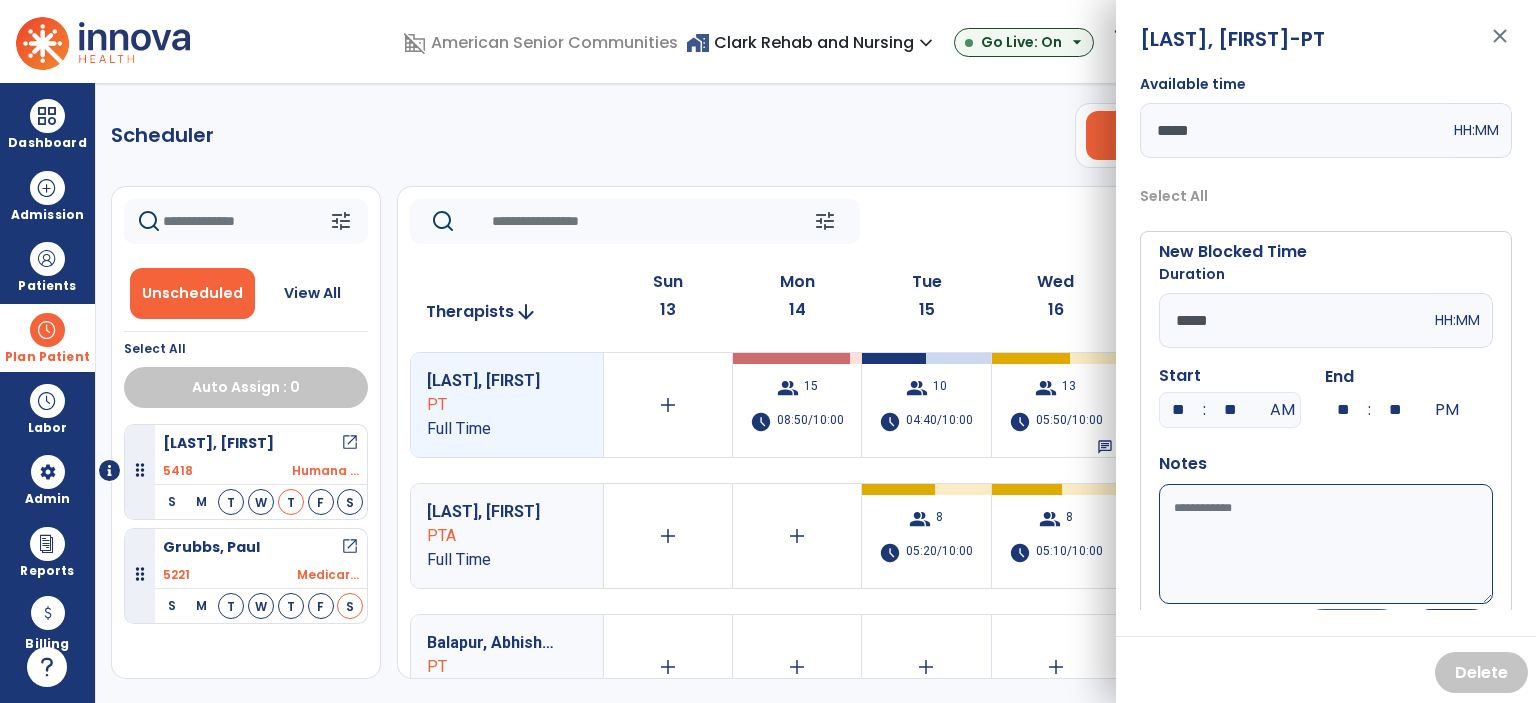 click on "Available time" at bounding box center (1326, 544) 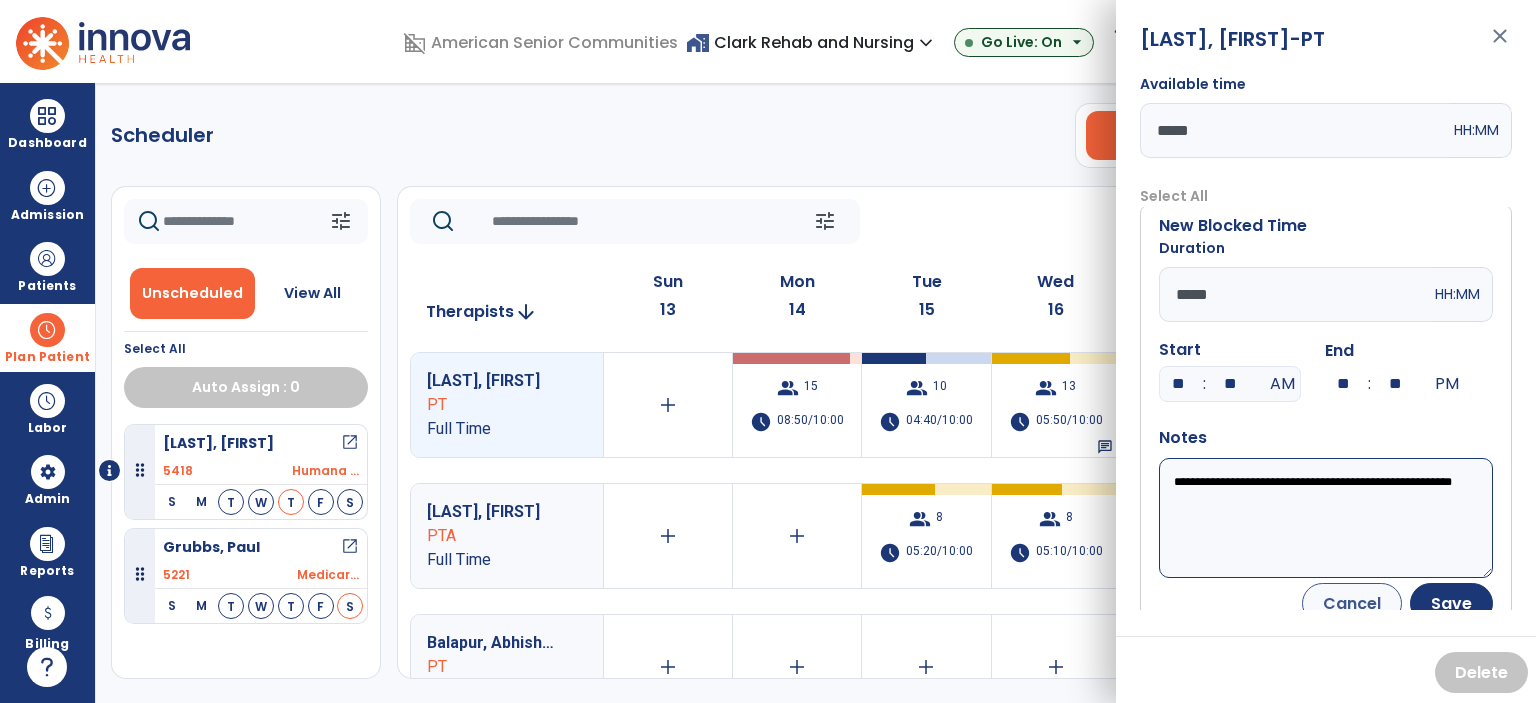 scroll, scrollTop: 48, scrollLeft: 0, axis: vertical 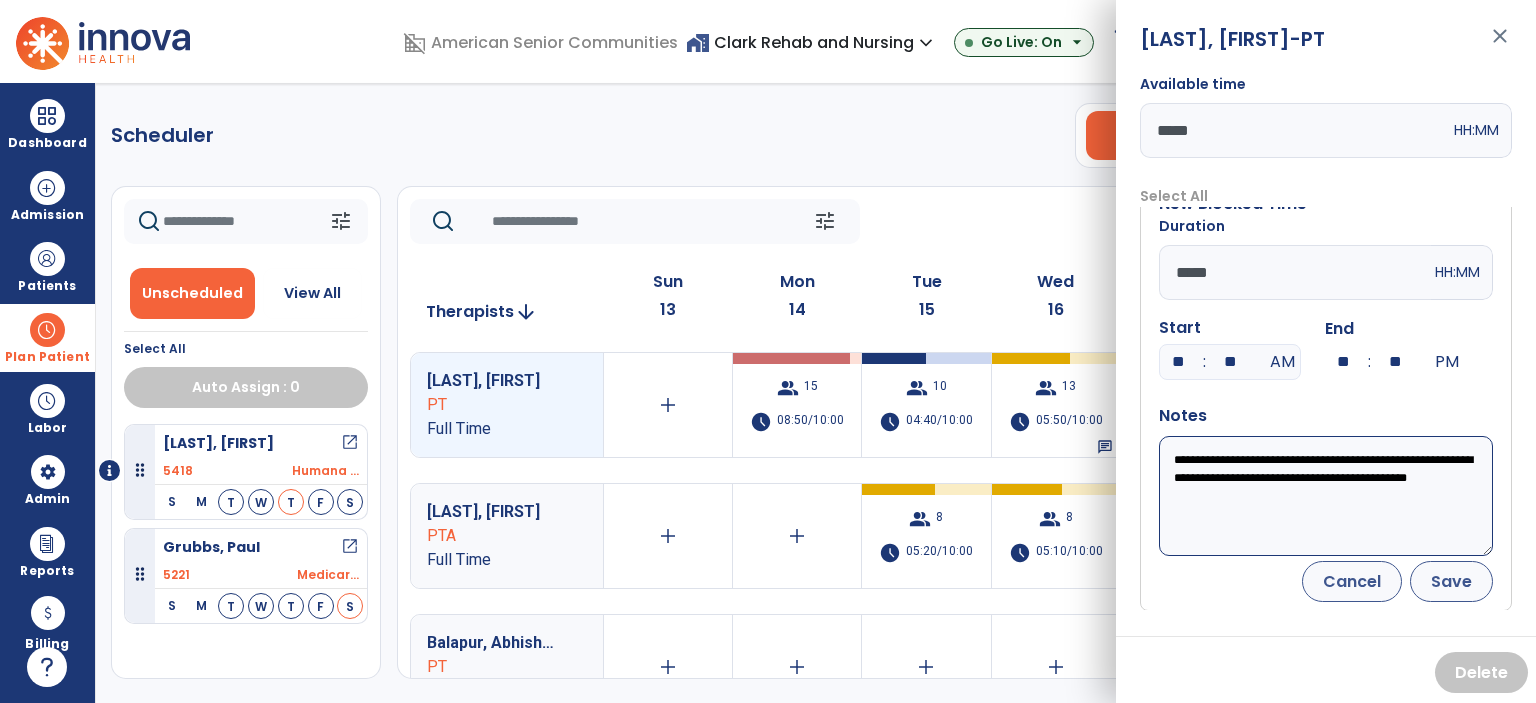 type on "**********" 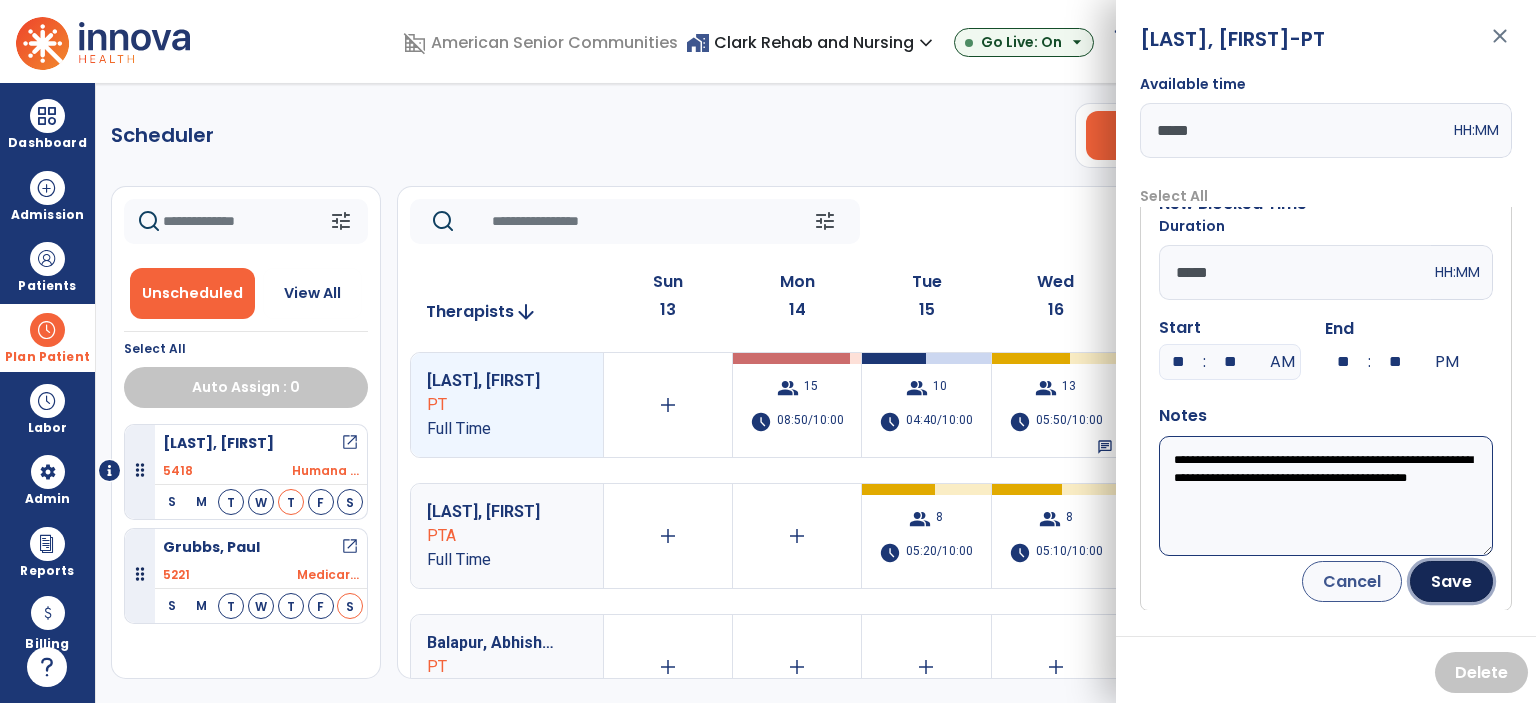 click on "Save" at bounding box center [1451, 581] 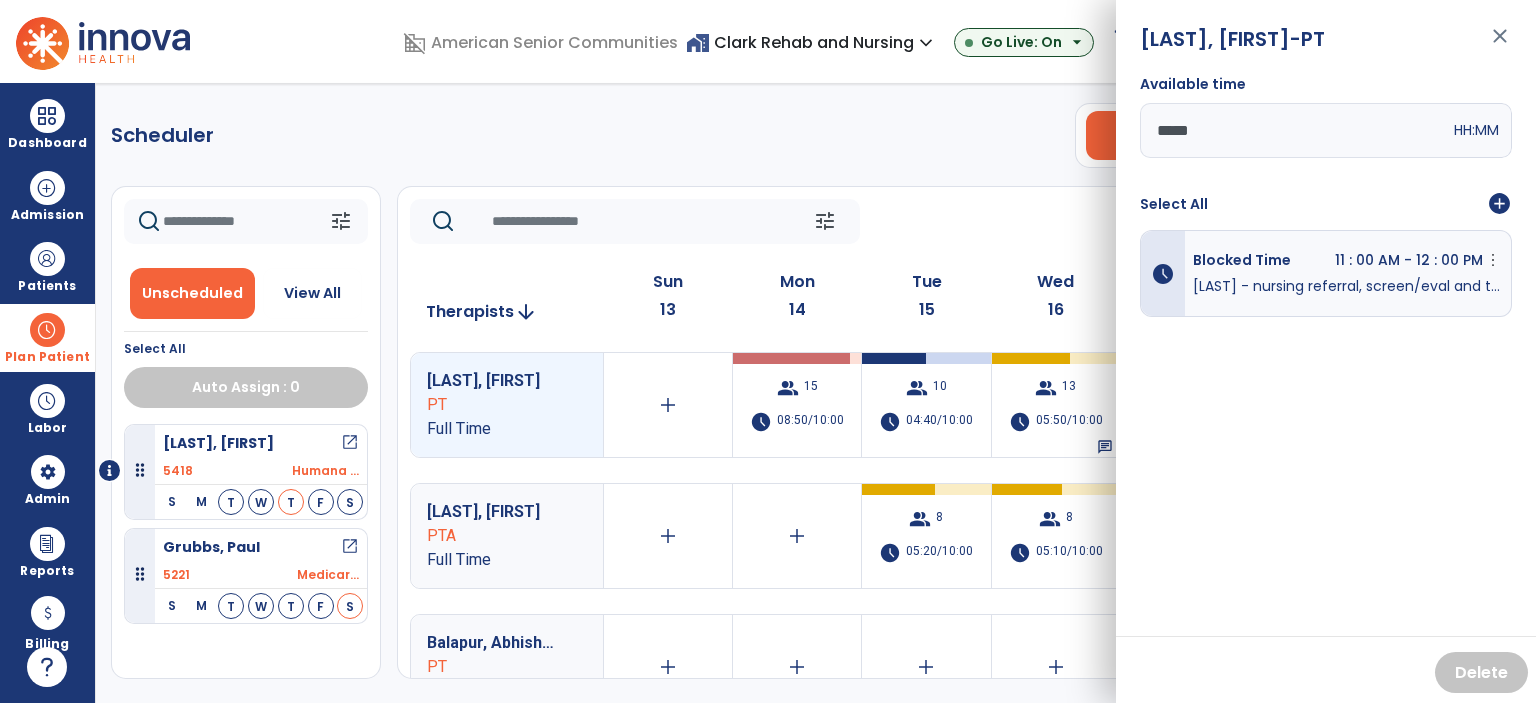 scroll, scrollTop: 0, scrollLeft: 0, axis: both 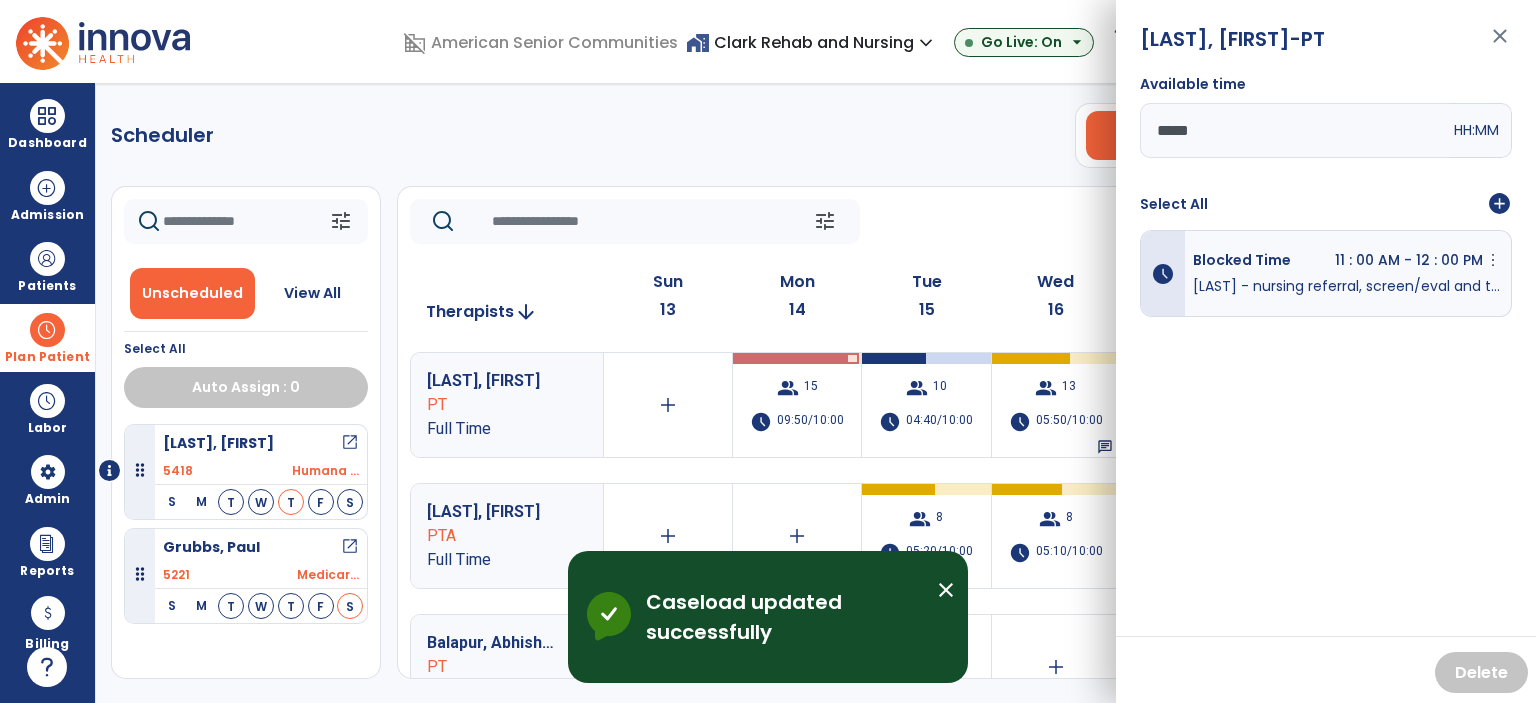click on "close" at bounding box center (1500, 45) 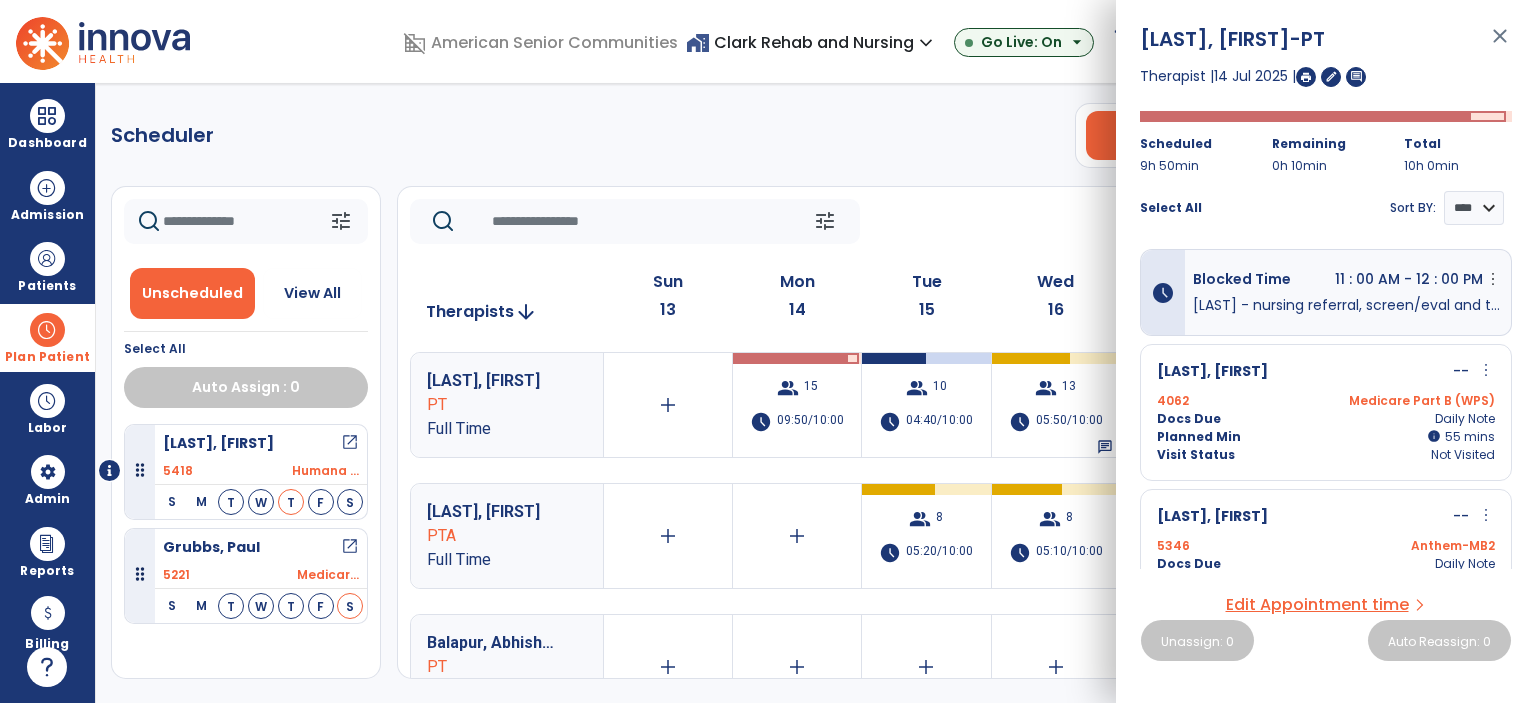 click on "close" at bounding box center [1500, 45] 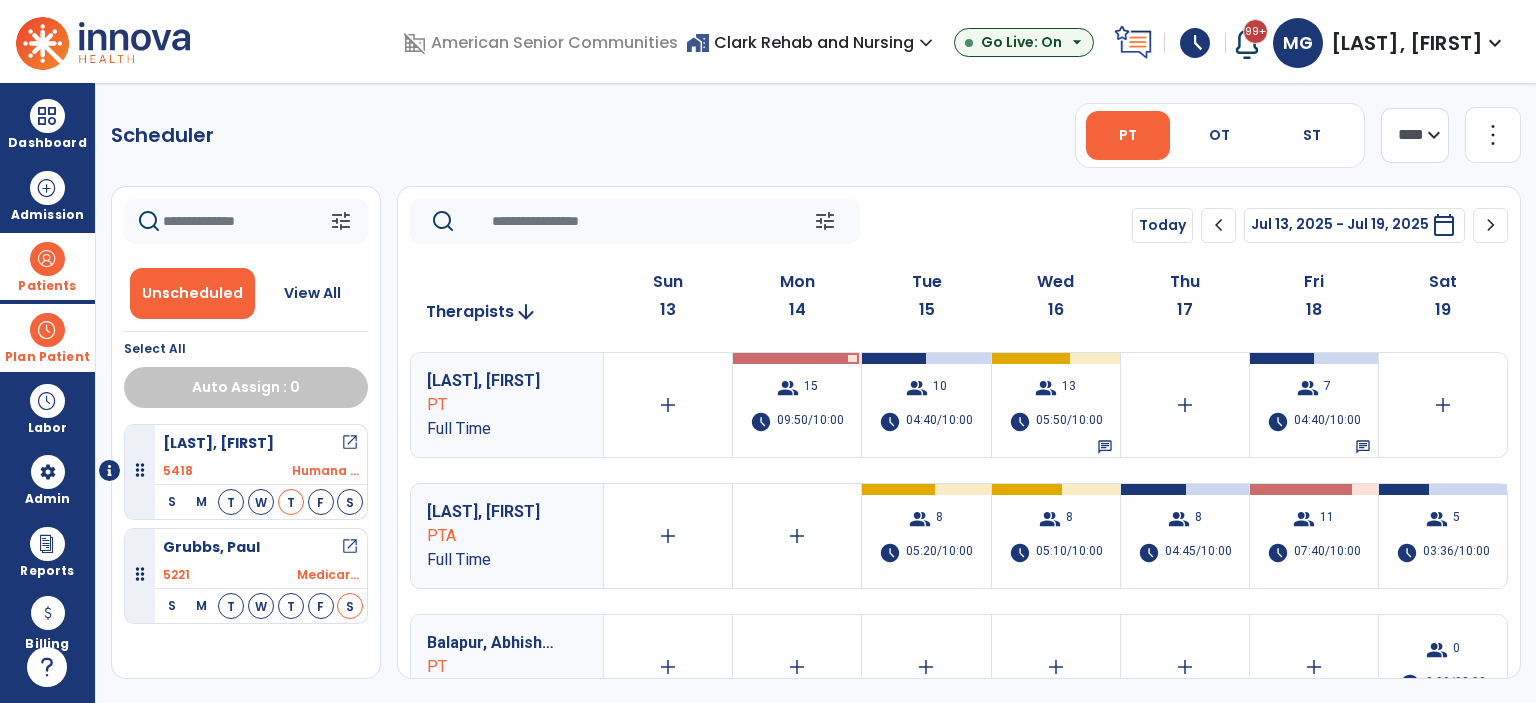 click on "Patients" at bounding box center [47, 266] 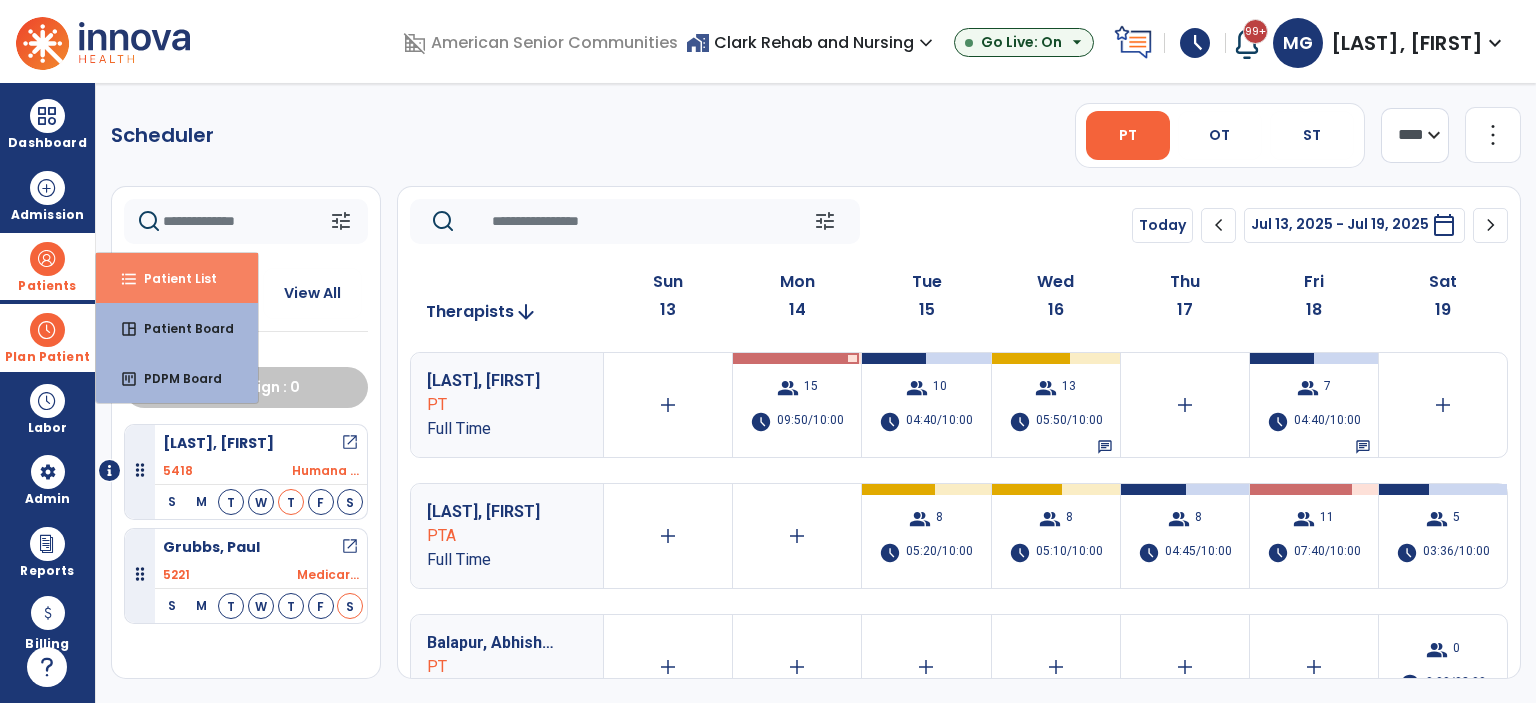 click on "Patient List" at bounding box center (172, 278) 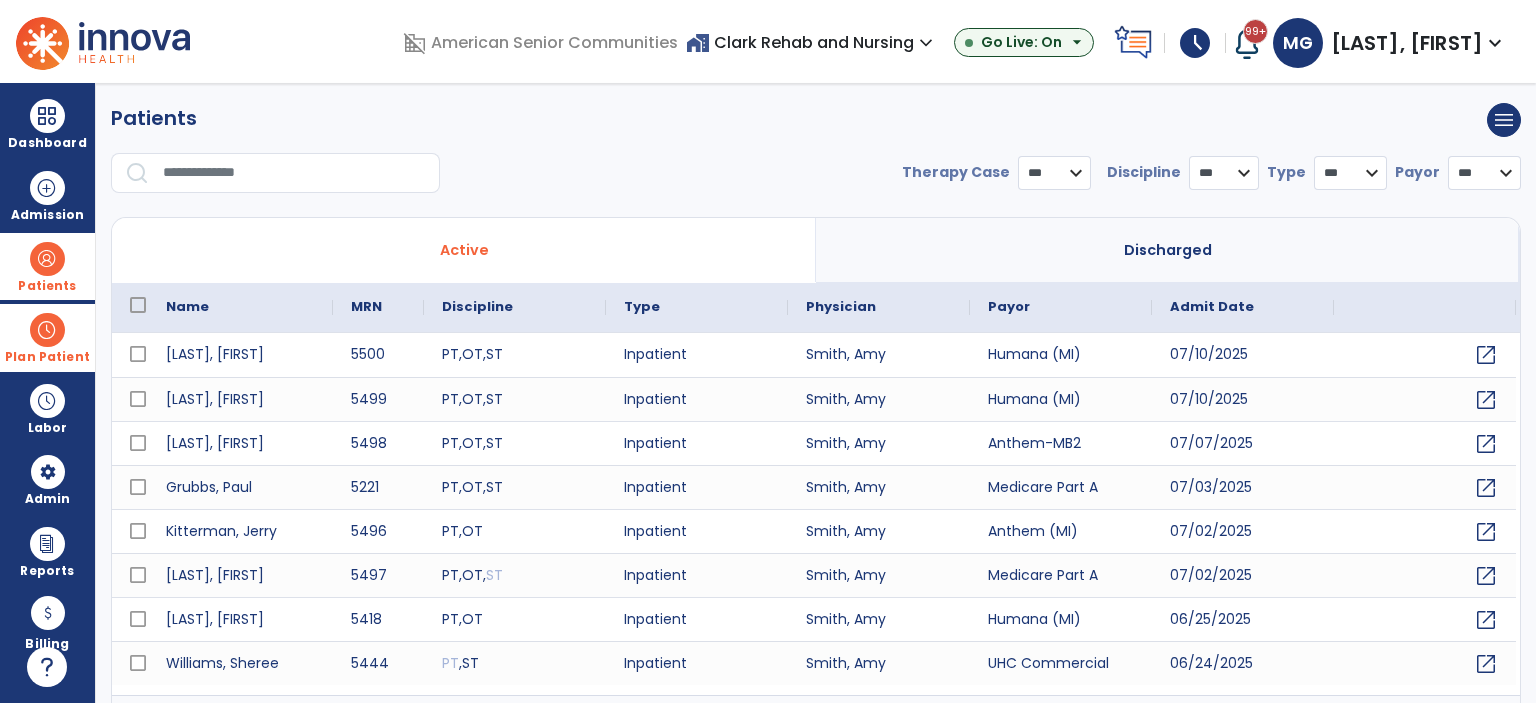 select on "***" 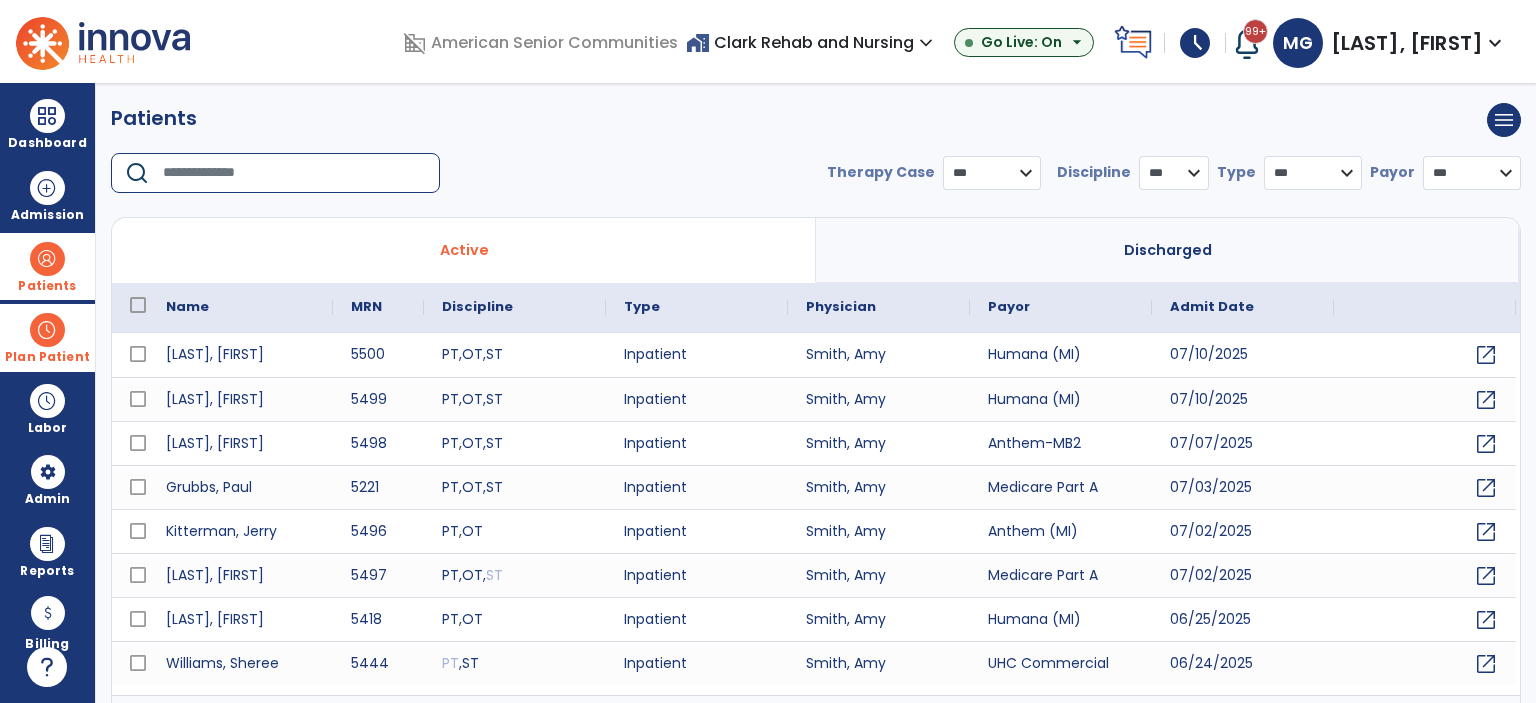 click at bounding box center [294, 173] 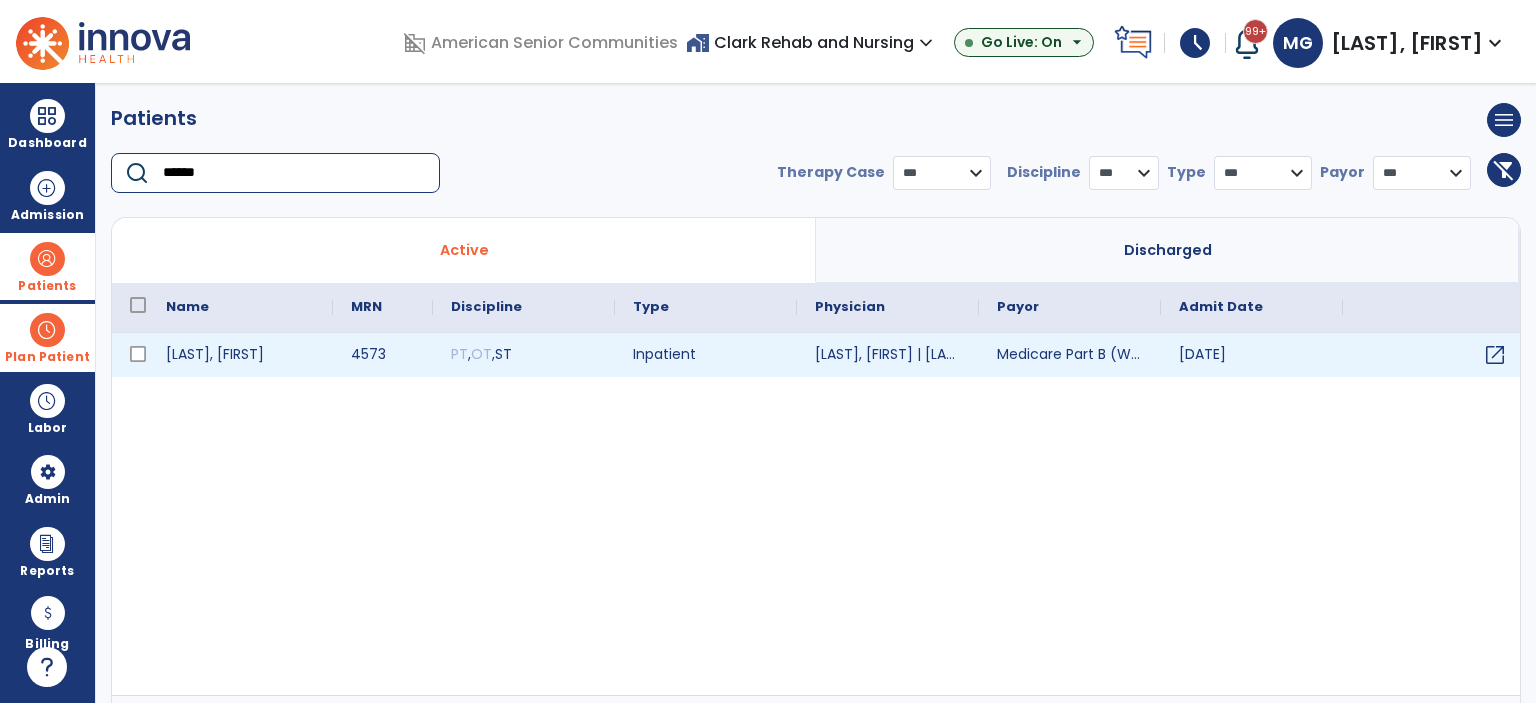 type on "******" 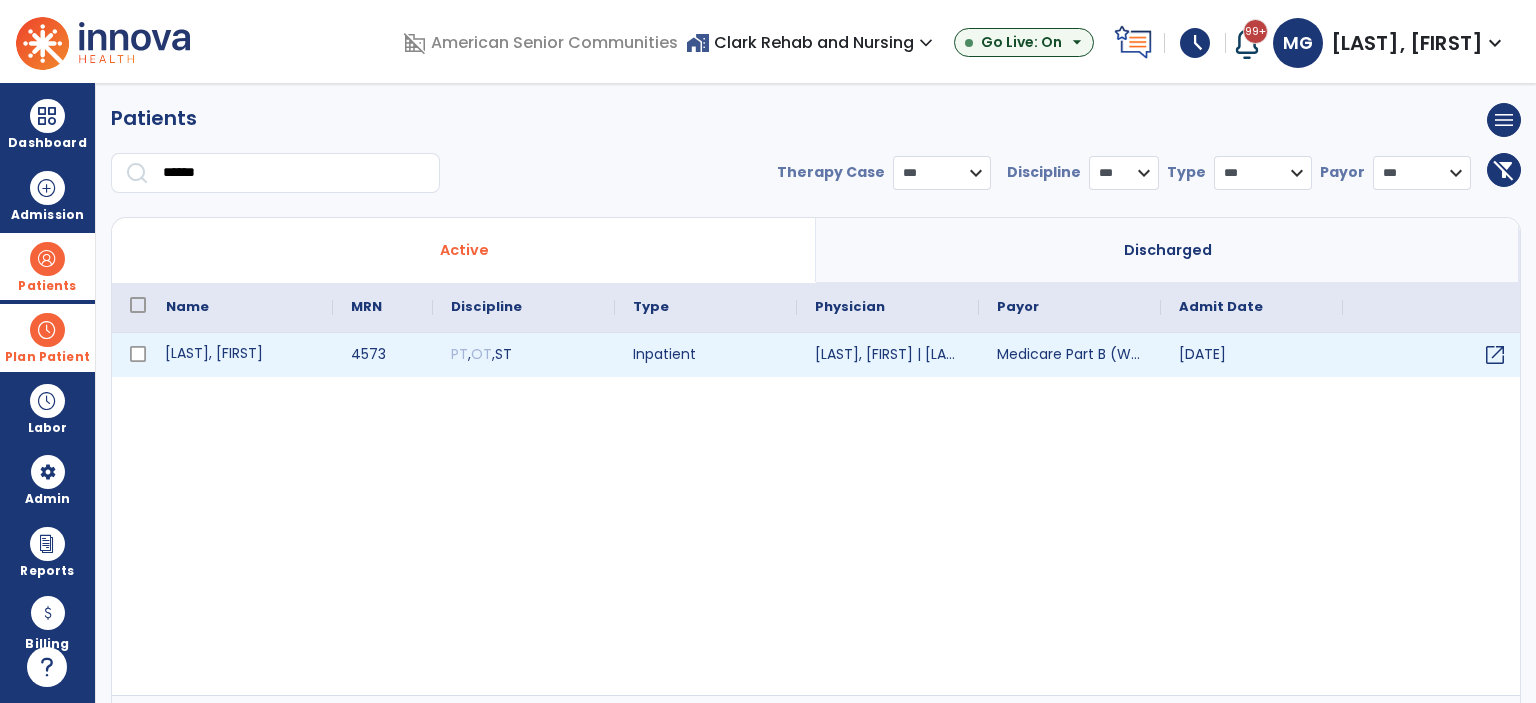 click on "[LAST], [FIRST]" at bounding box center (240, 355) 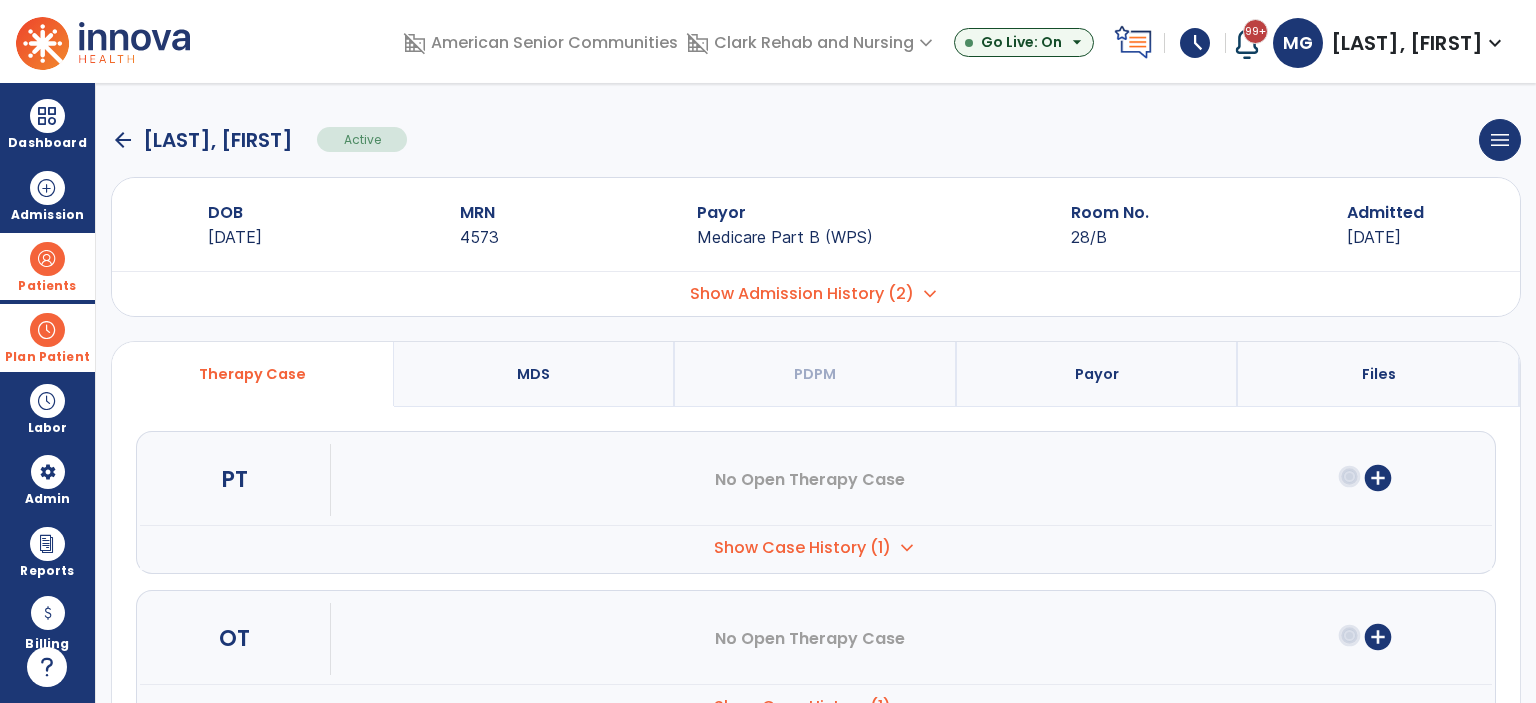 scroll, scrollTop: 233, scrollLeft: 0, axis: vertical 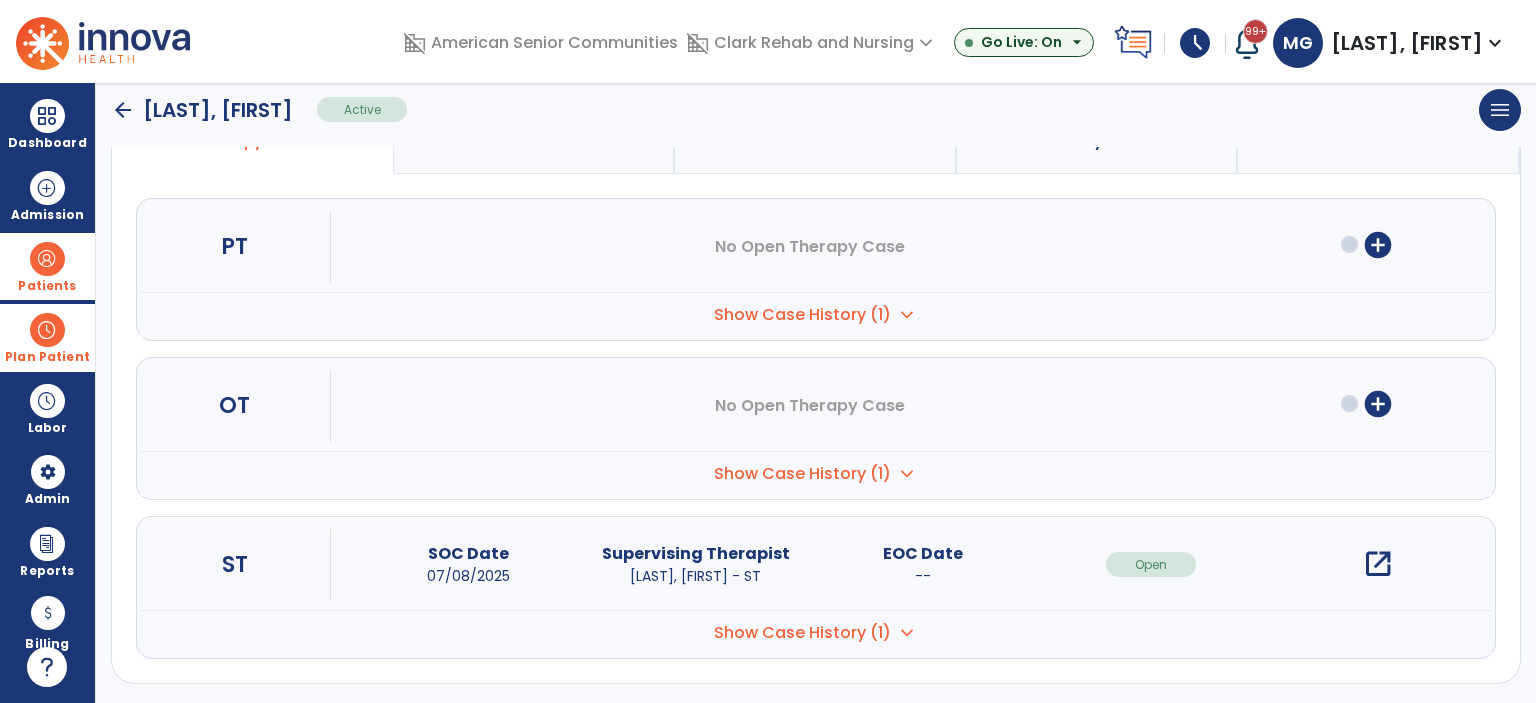 click on "open_in_new" at bounding box center (1378, 564) 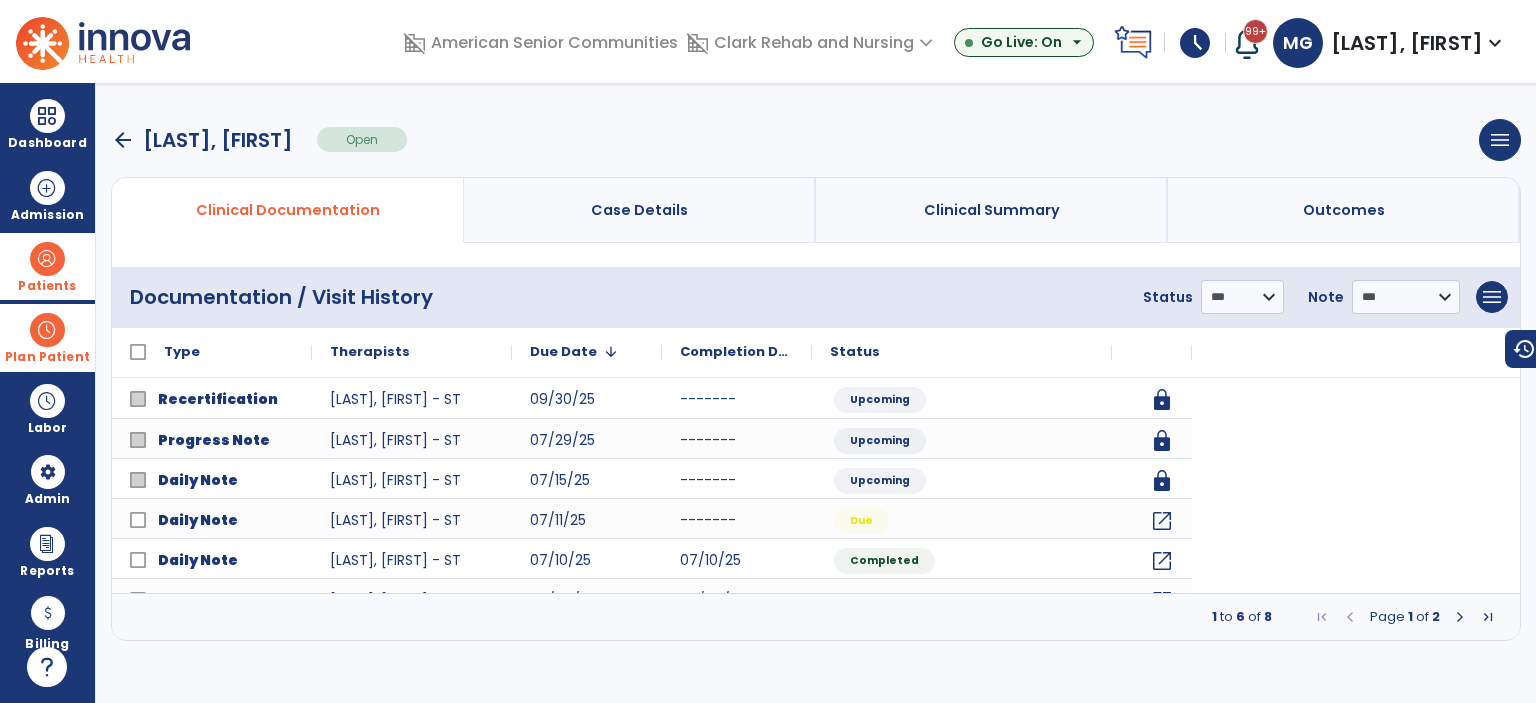 scroll, scrollTop: 0, scrollLeft: 0, axis: both 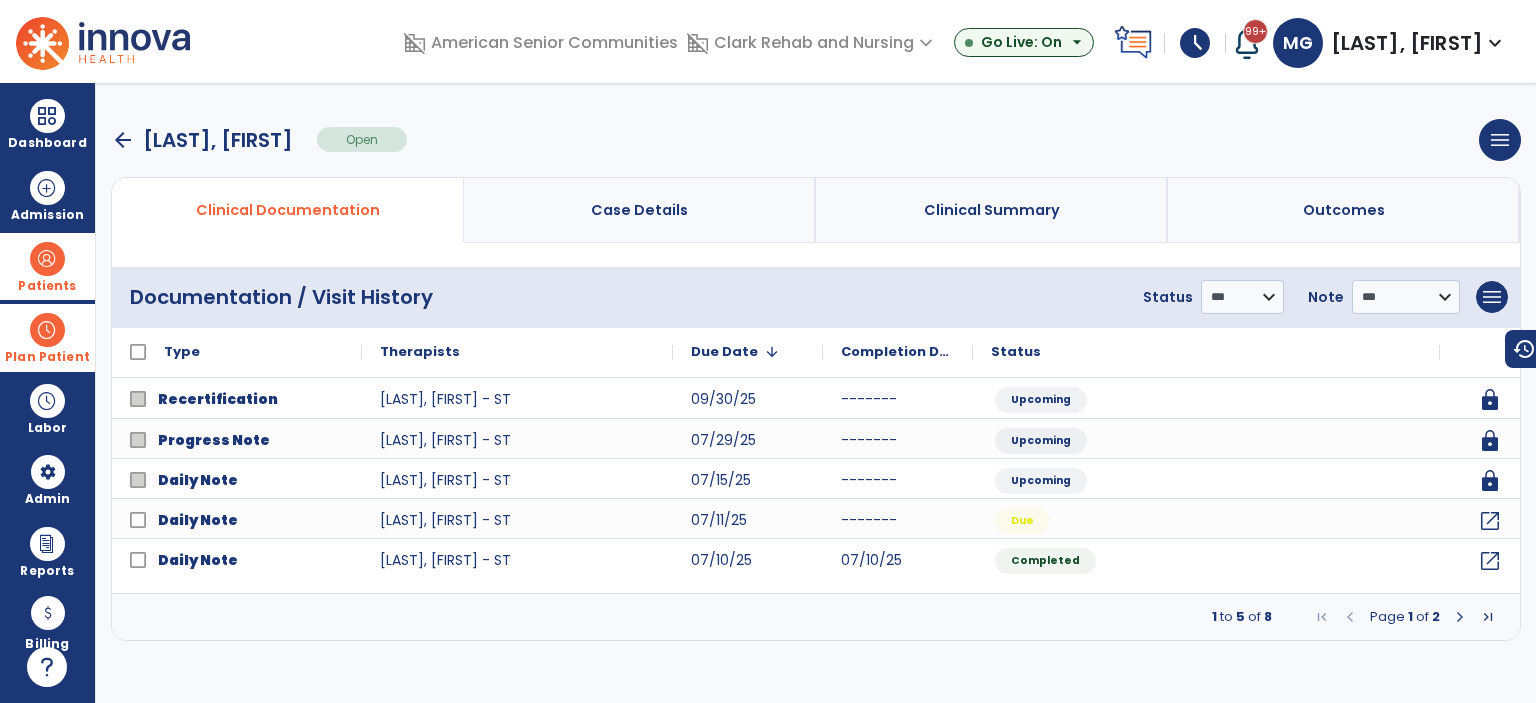 click at bounding box center [1460, 617] 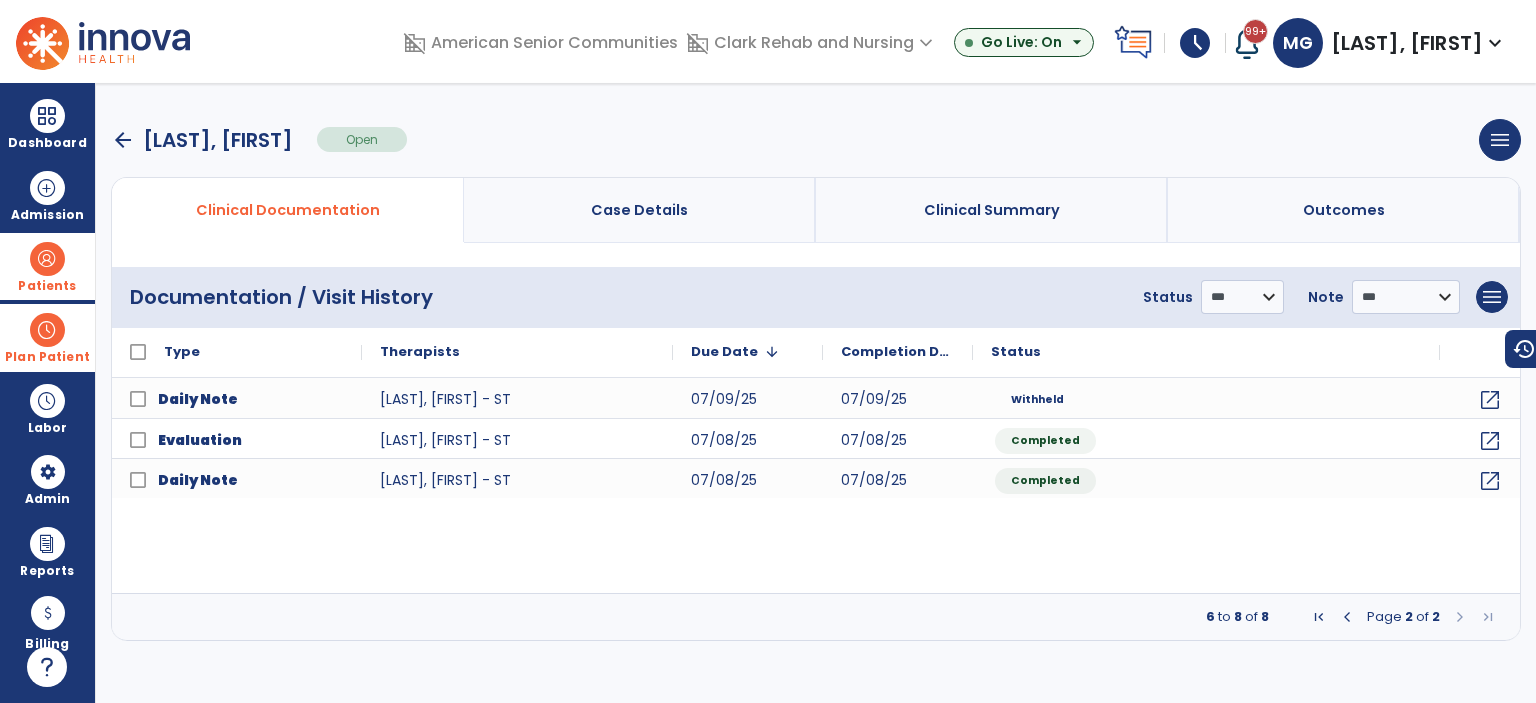 click on "arrow_back" at bounding box center (123, 140) 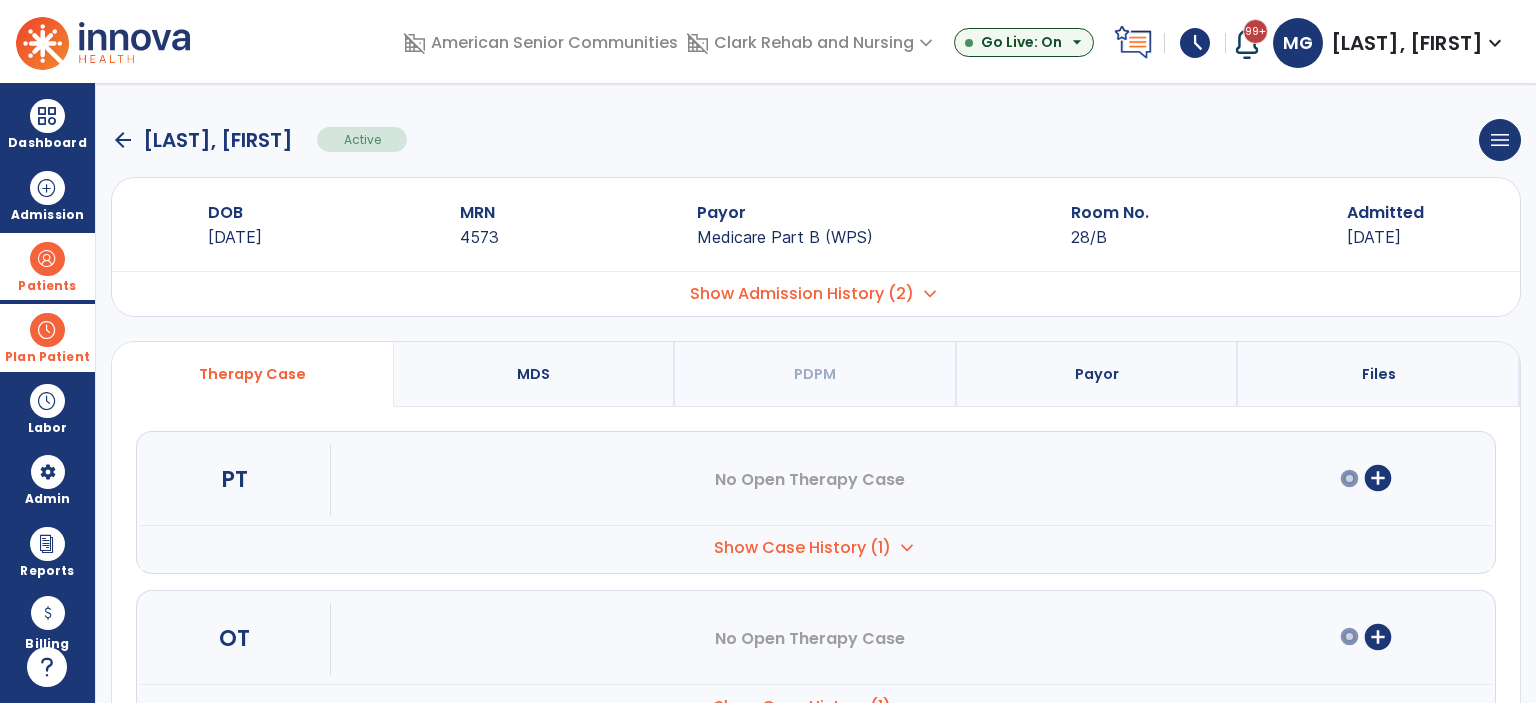 click on "add_circle" at bounding box center [1378, 478] 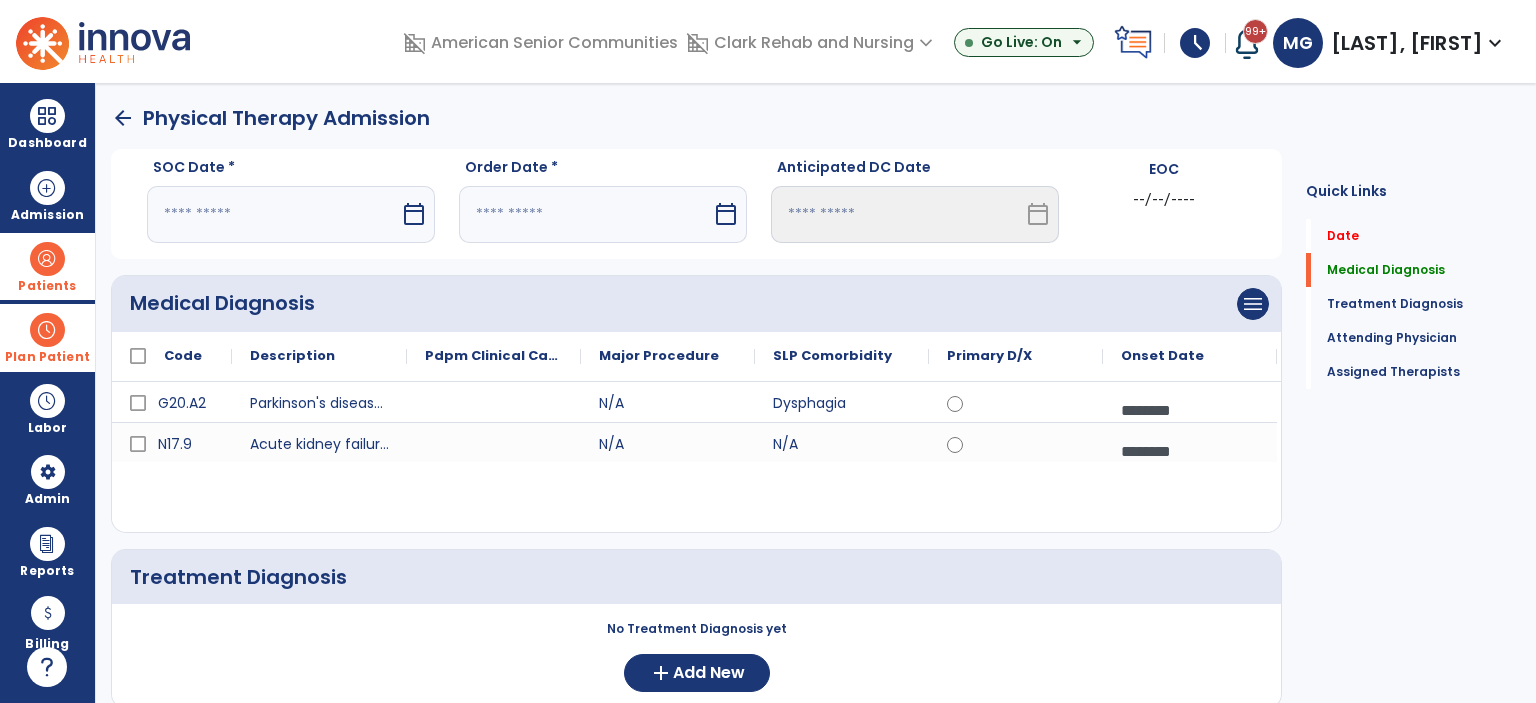 click at bounding box center [273, 214] 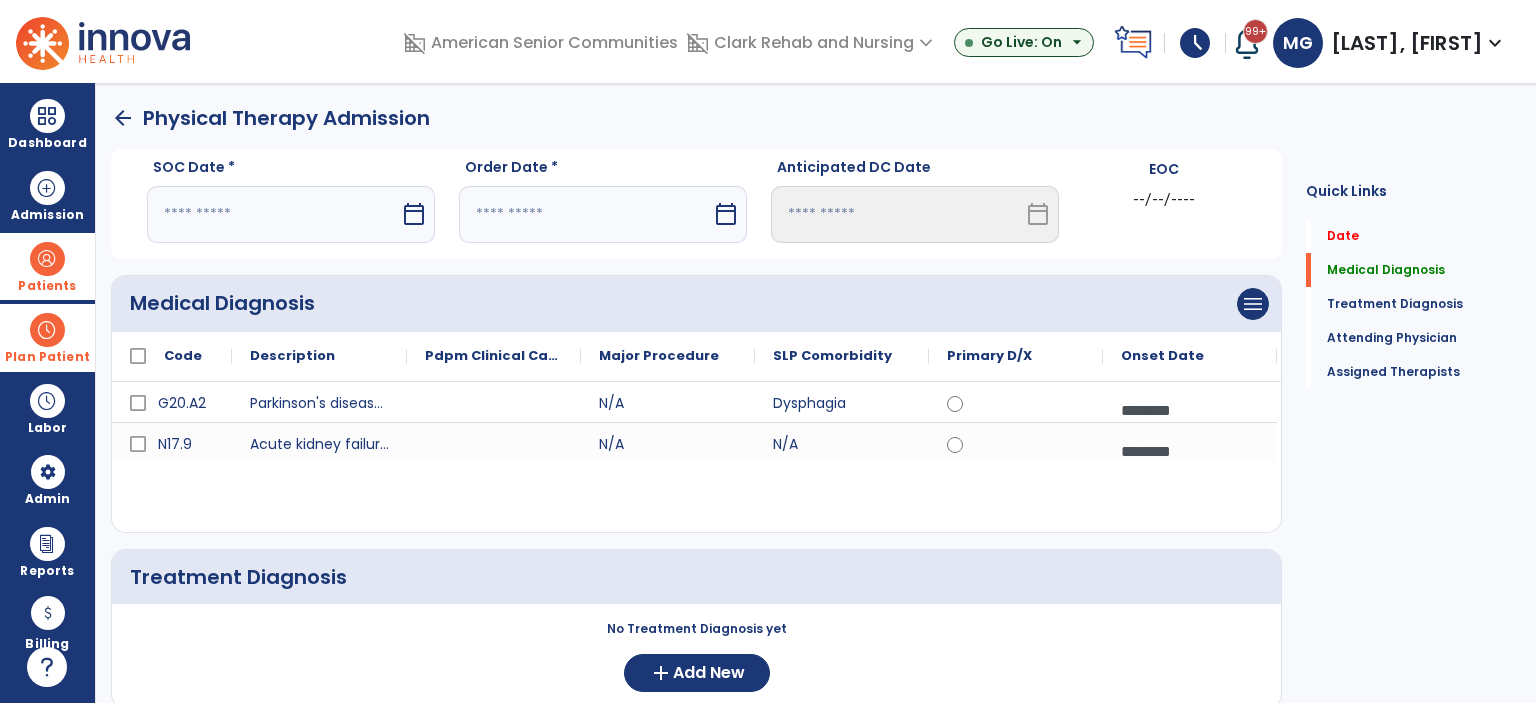 select on "*" 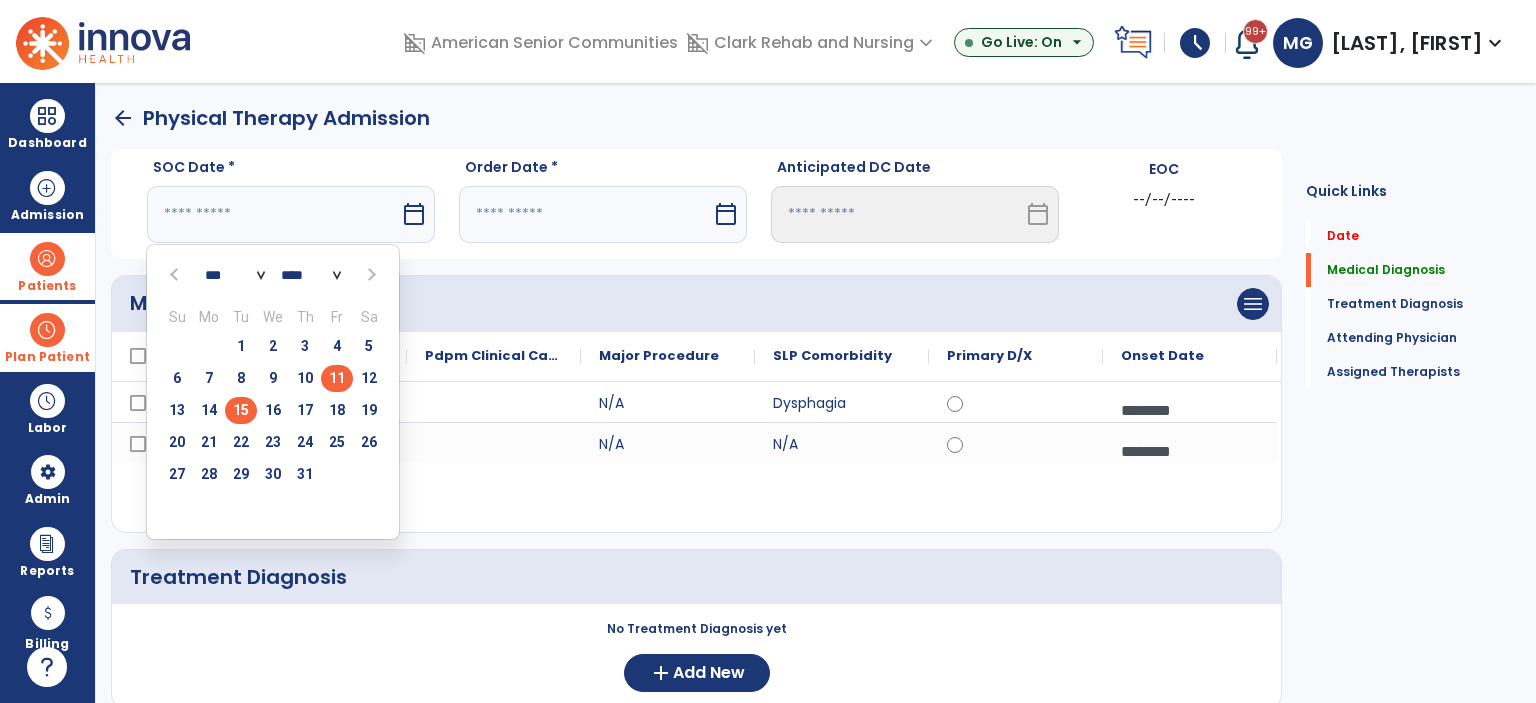 click on "15" at bounding box center [241, 410] 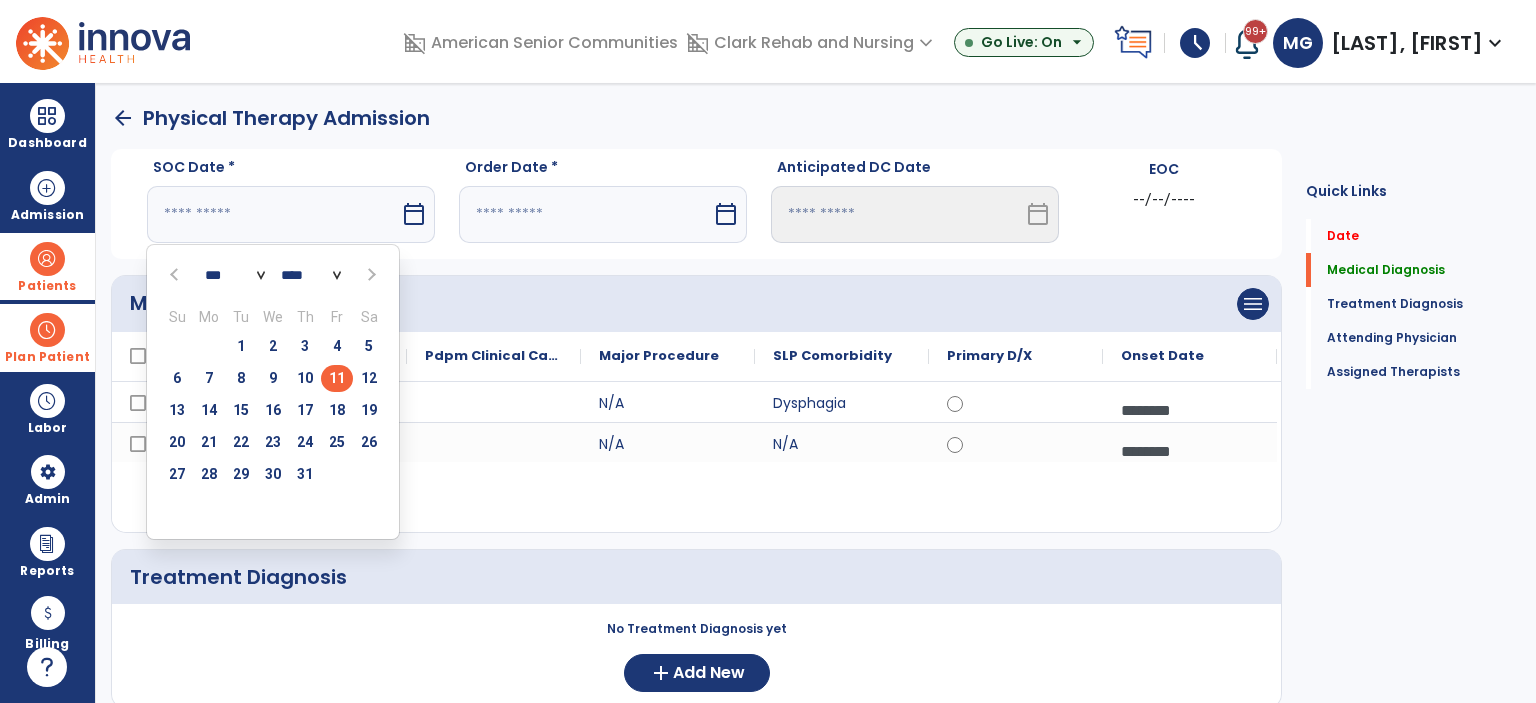 type on "*********" 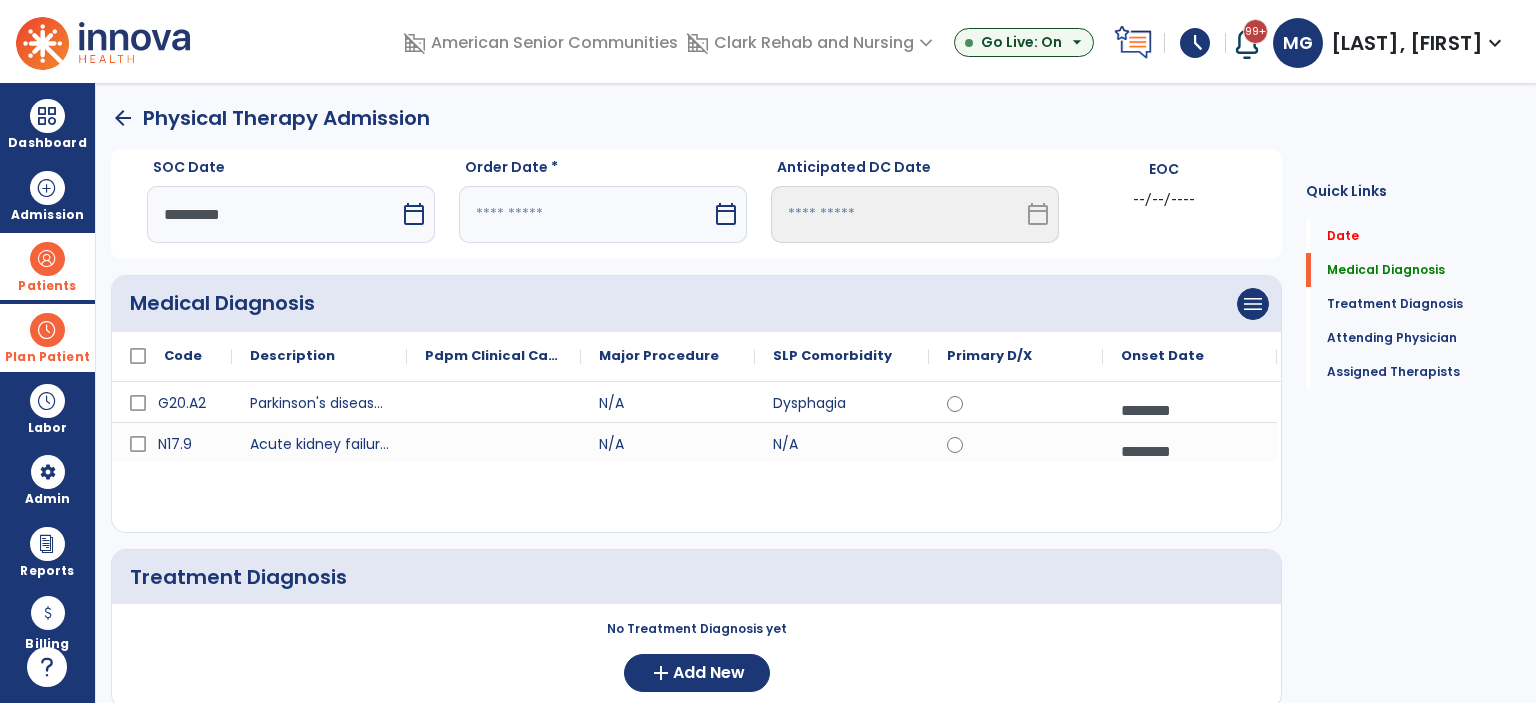 click at bounding box center (585, 214) 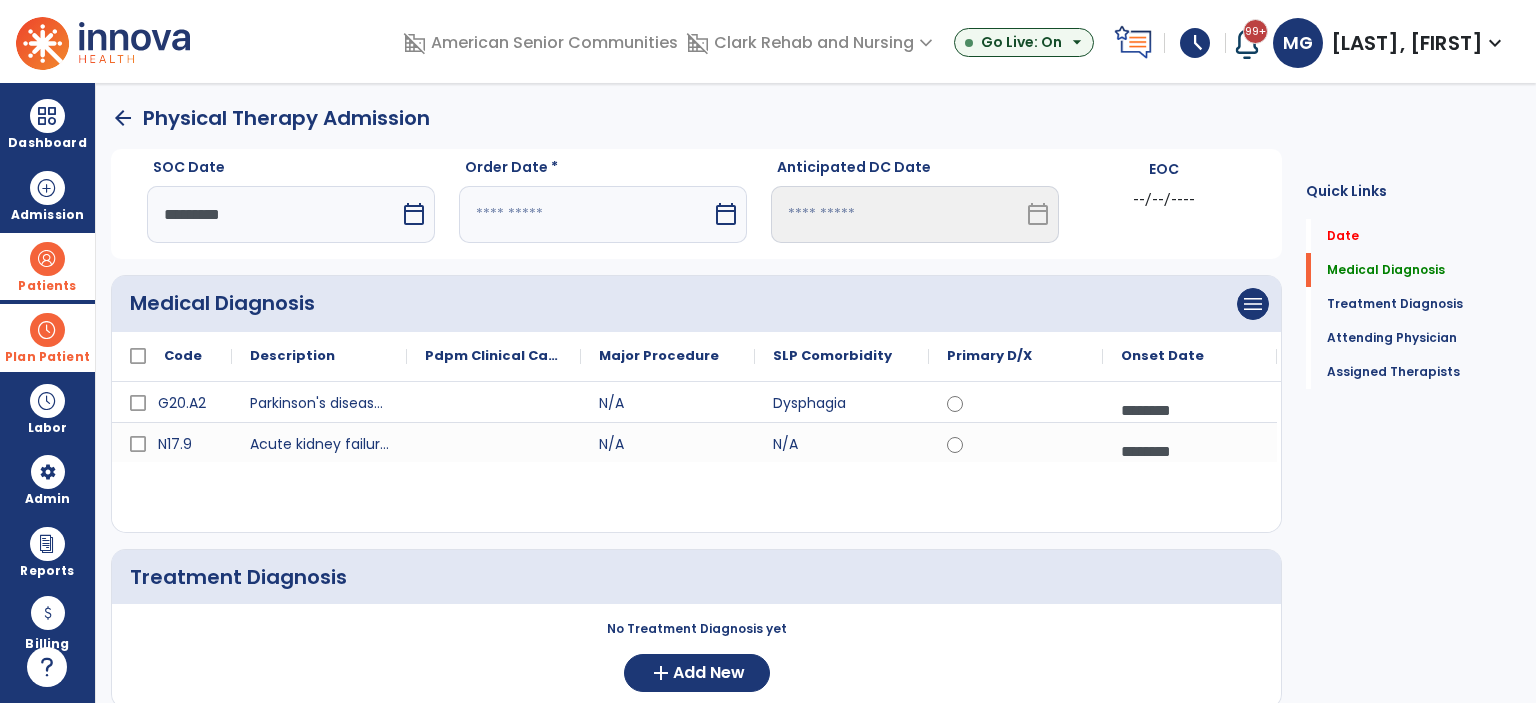 select on "*" 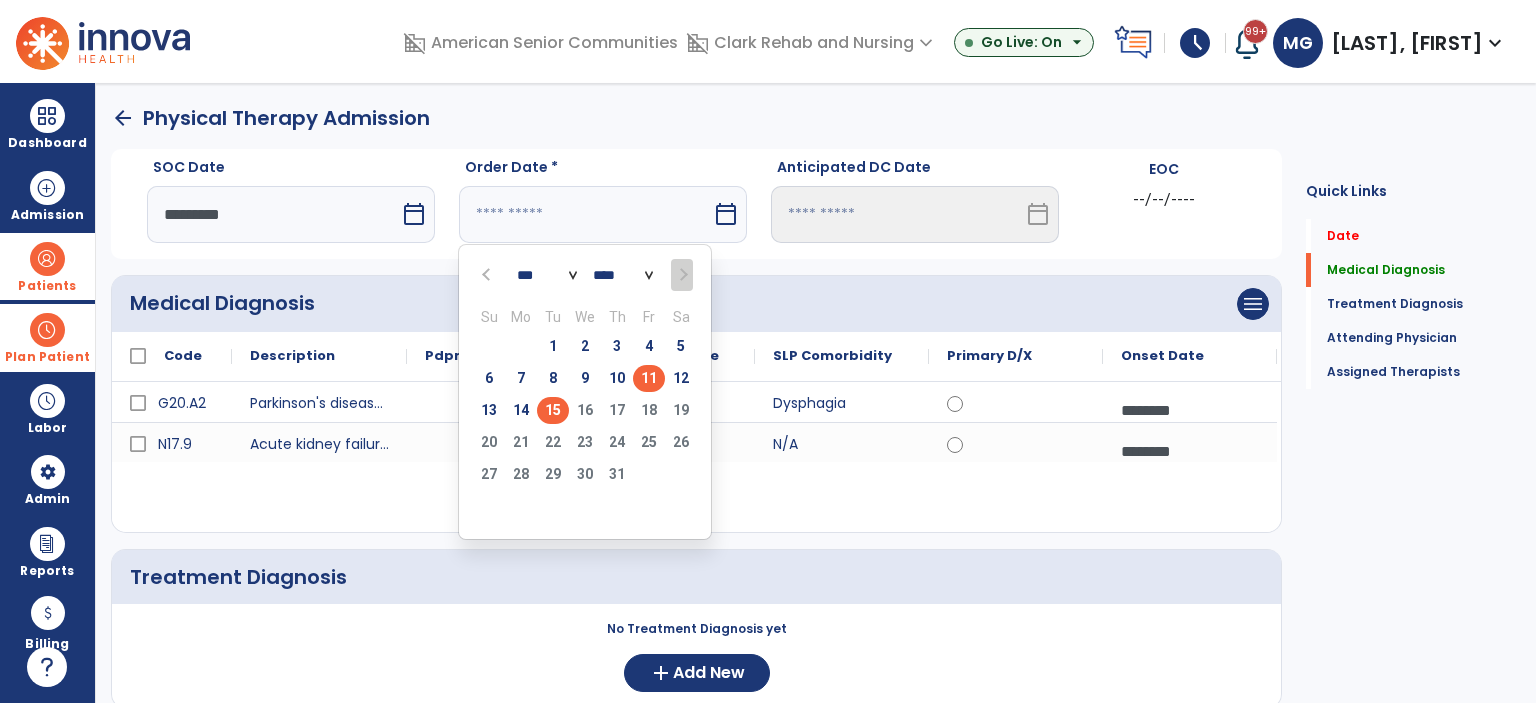 click on "15" at bounding box center (553, 410) 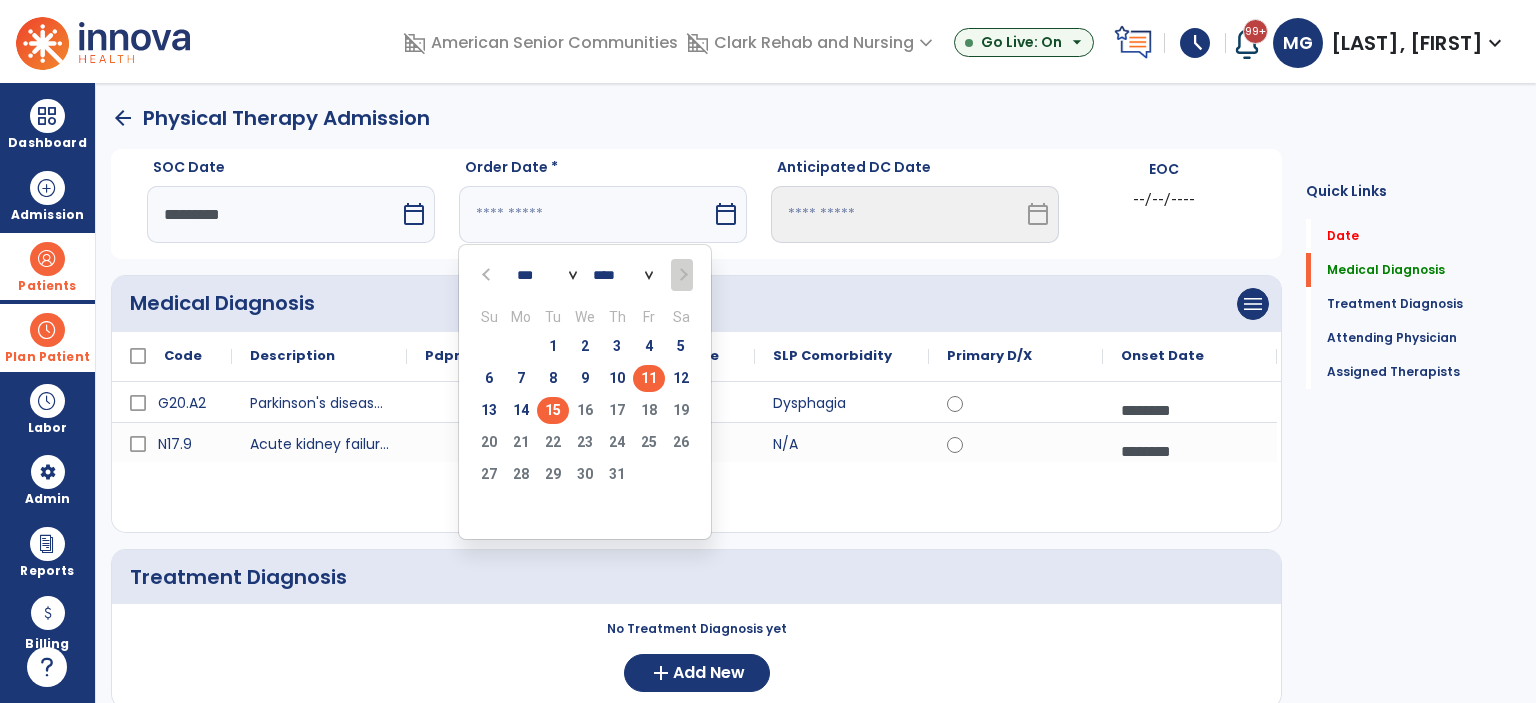 type on "*********" 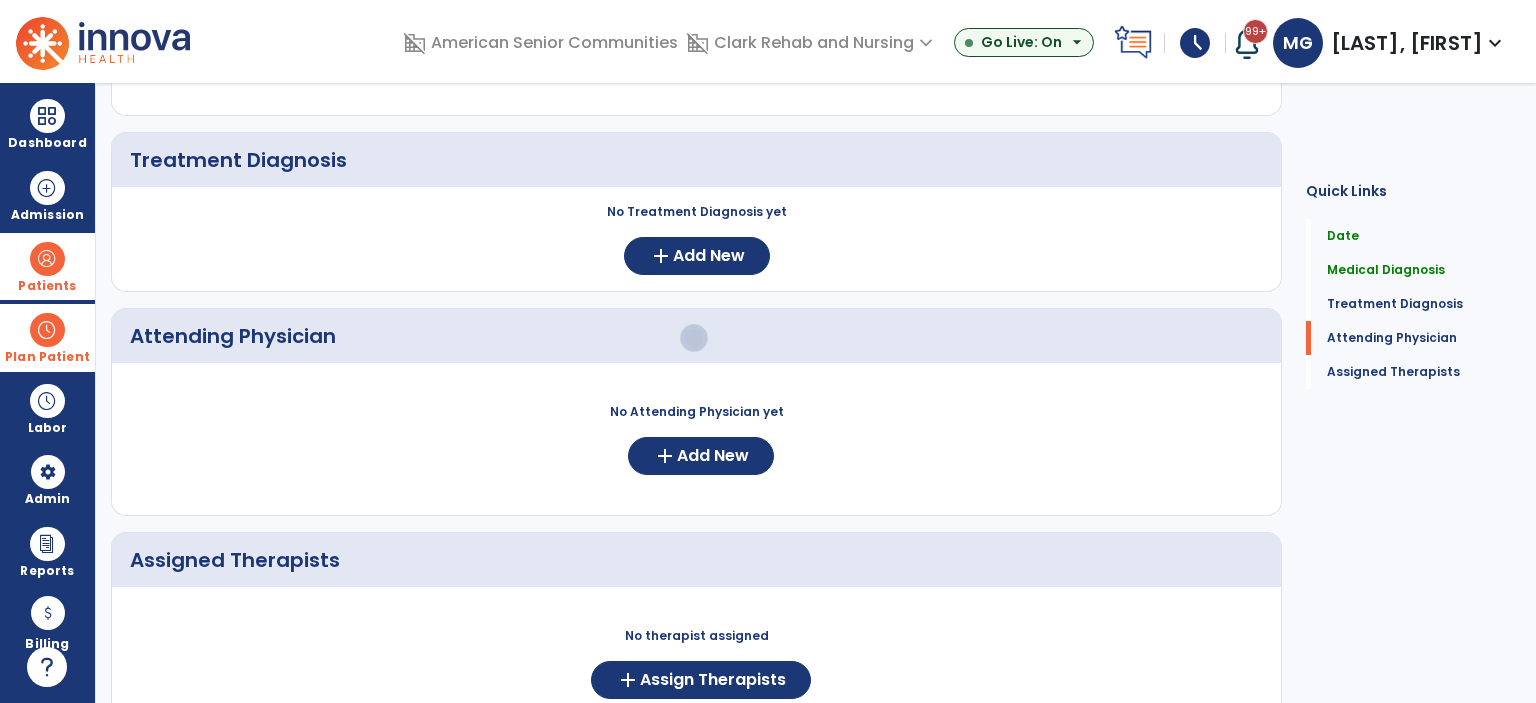scroll, scrollTop: 500, scrollLeft: 0, axis: vertical 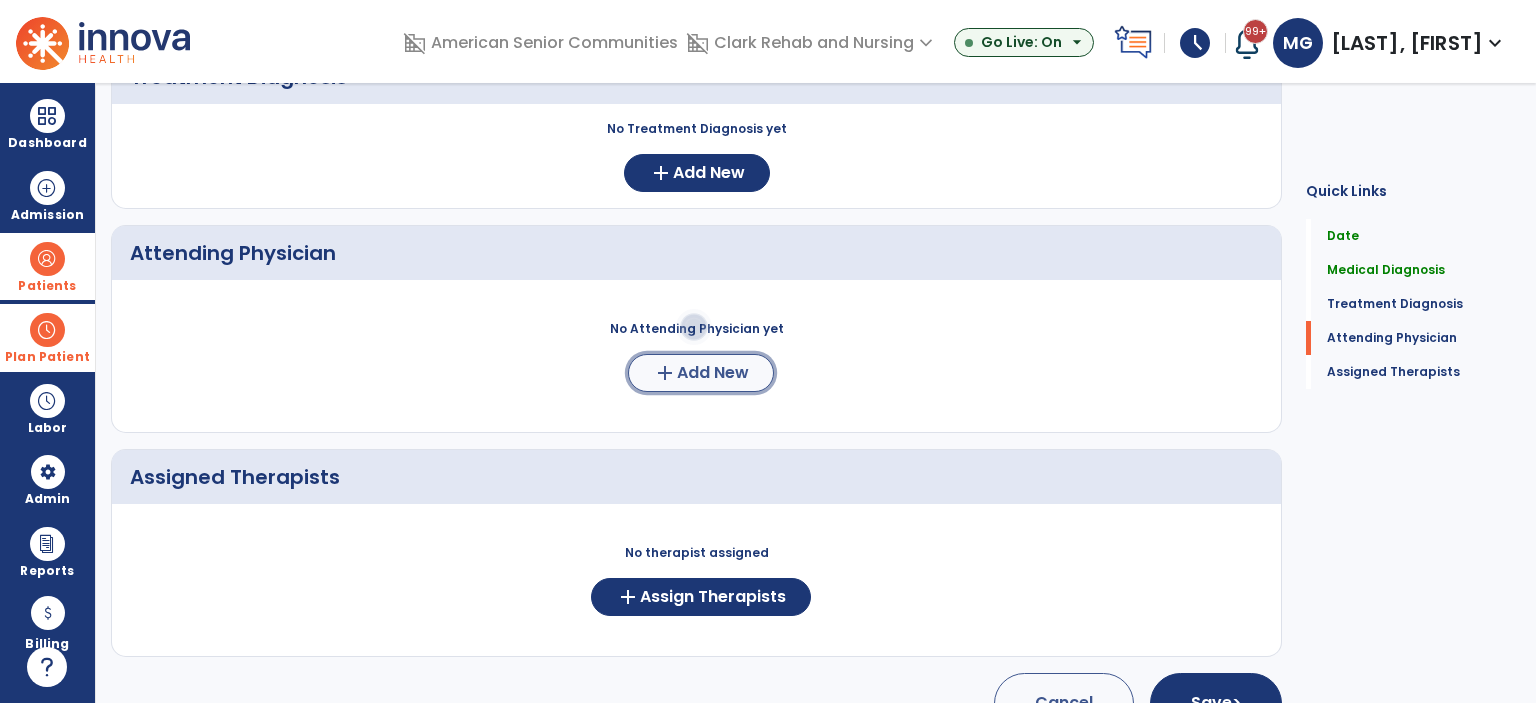 click on "add" 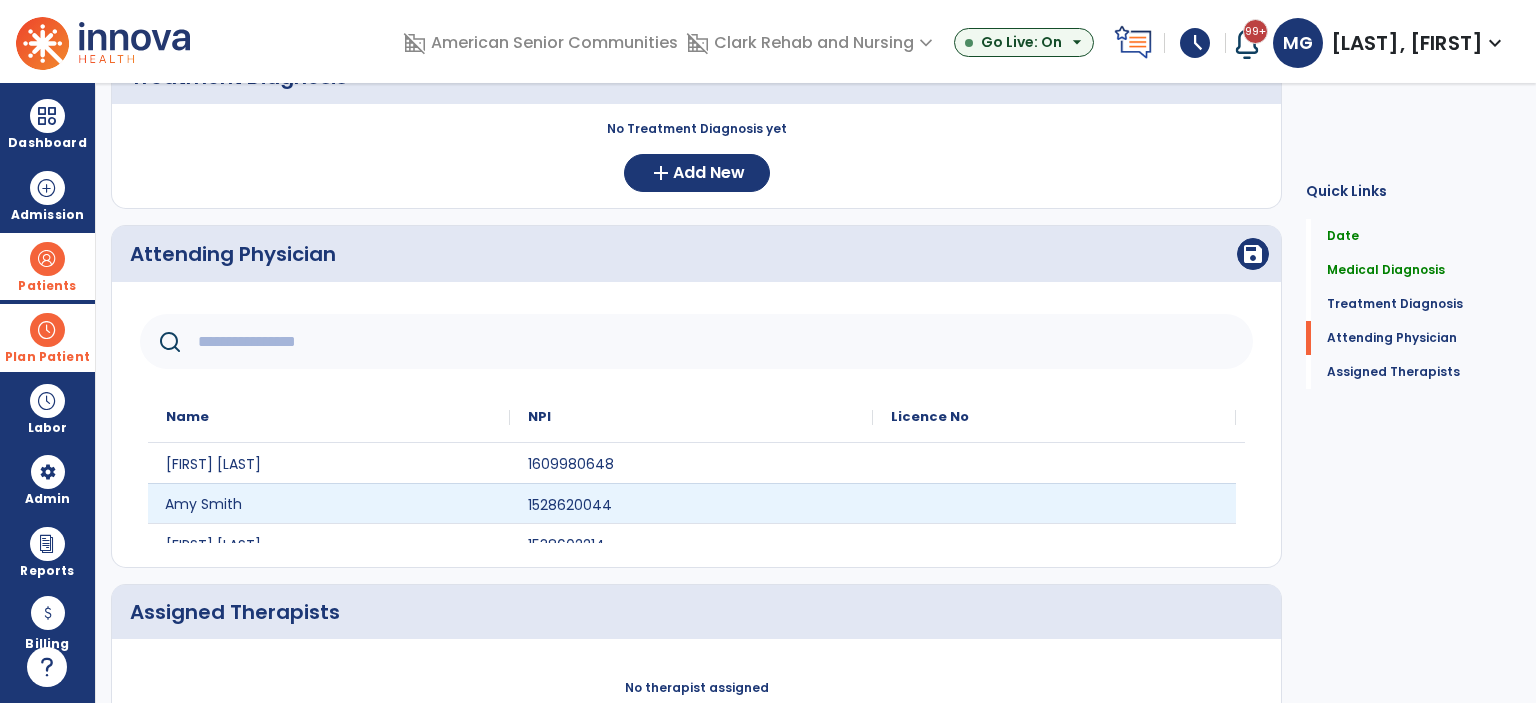 drag, startPoint x: 358, startPoint y: 512, endPoint x: 369, endPoint y: 507, distance: 12.083046 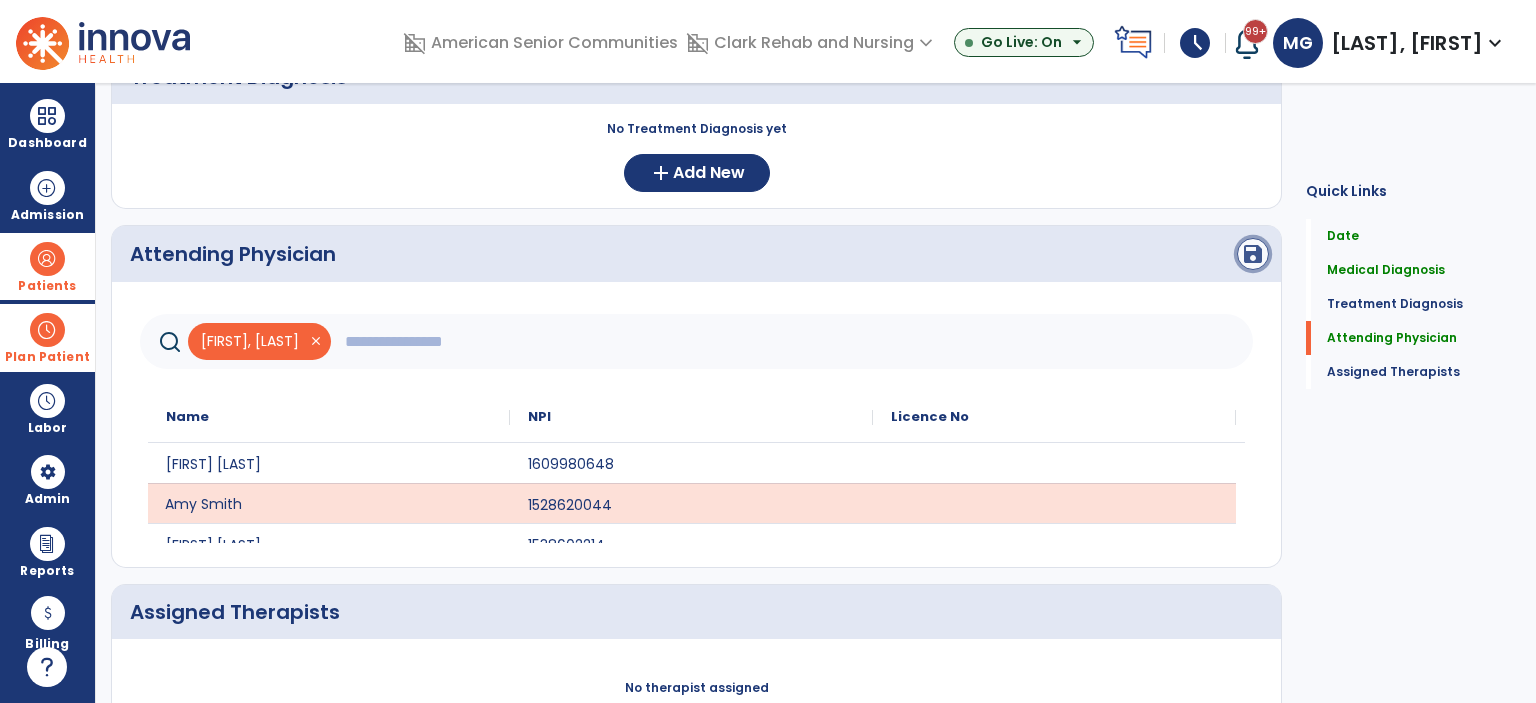 click on "save" 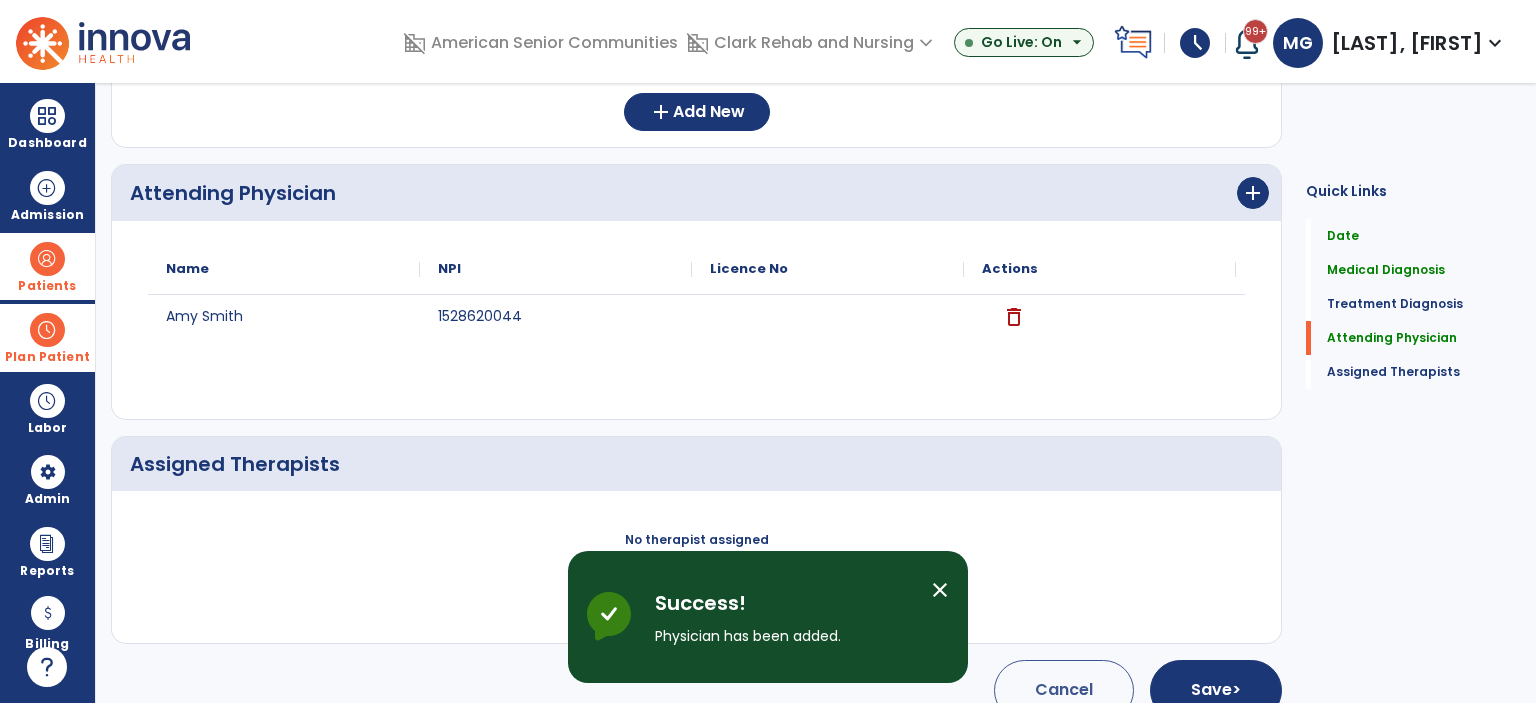 scroll, scrollTop: 591, scrollLeft: 0, axis: vertical 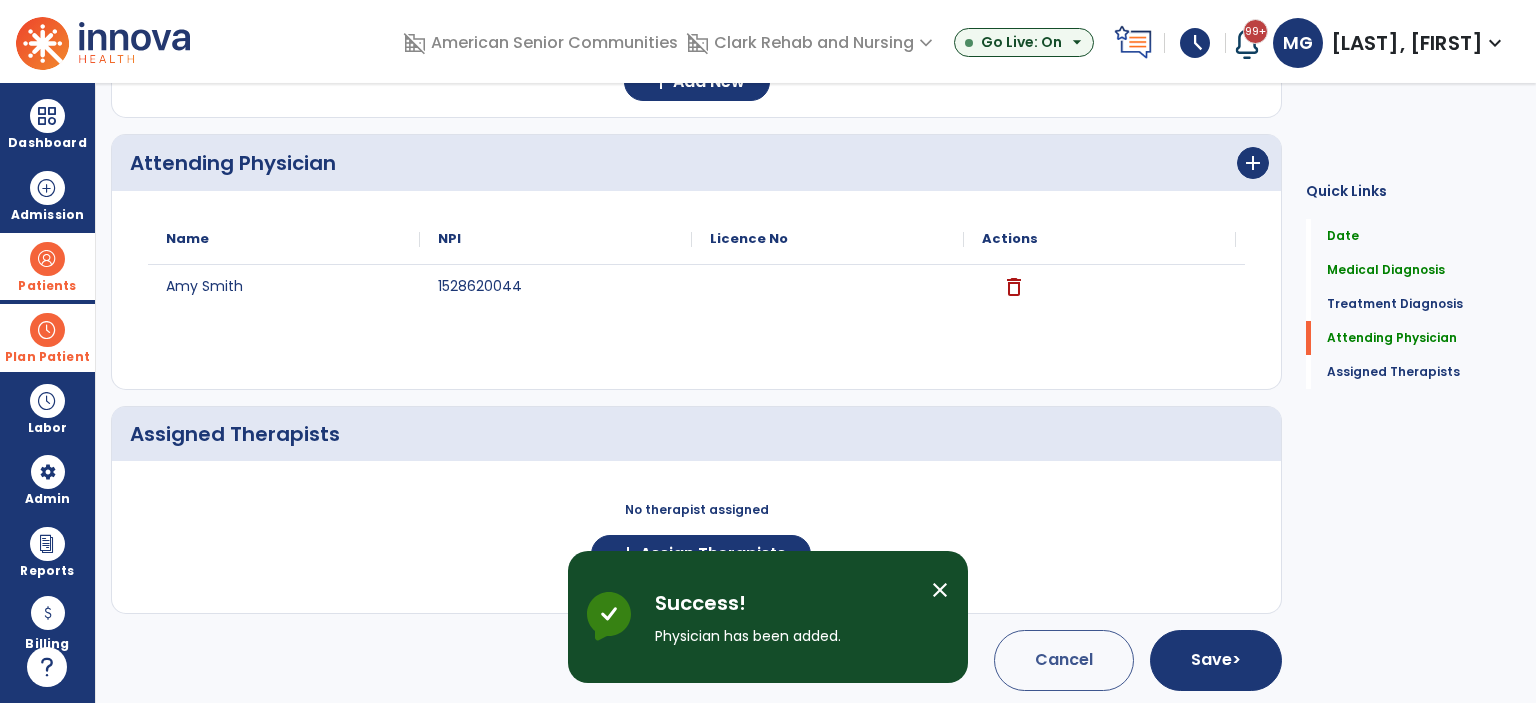 drag, startPoint x: 938, startPoint y: 590, endPoint x: 901, endPoint y: 587, distance: 37.12142 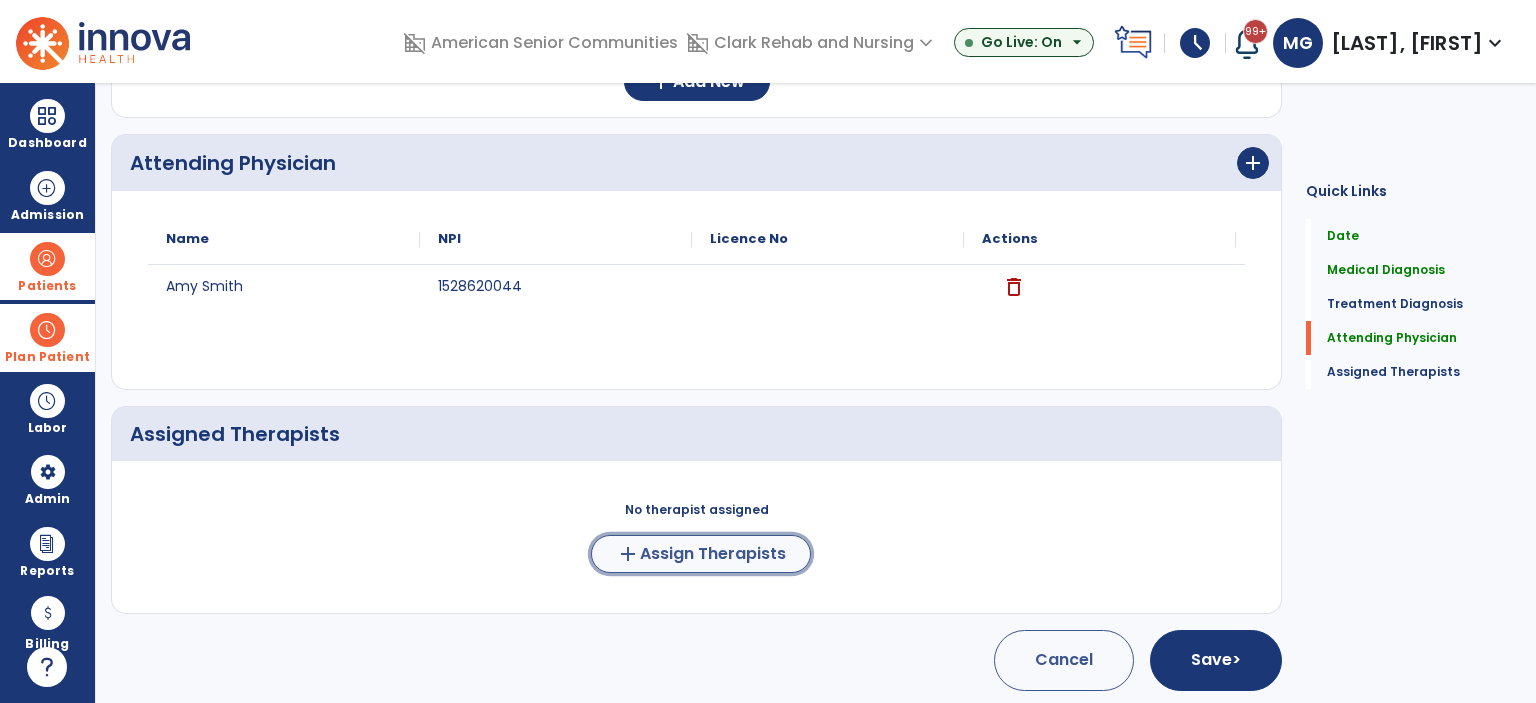 click on "Assign Therapists" 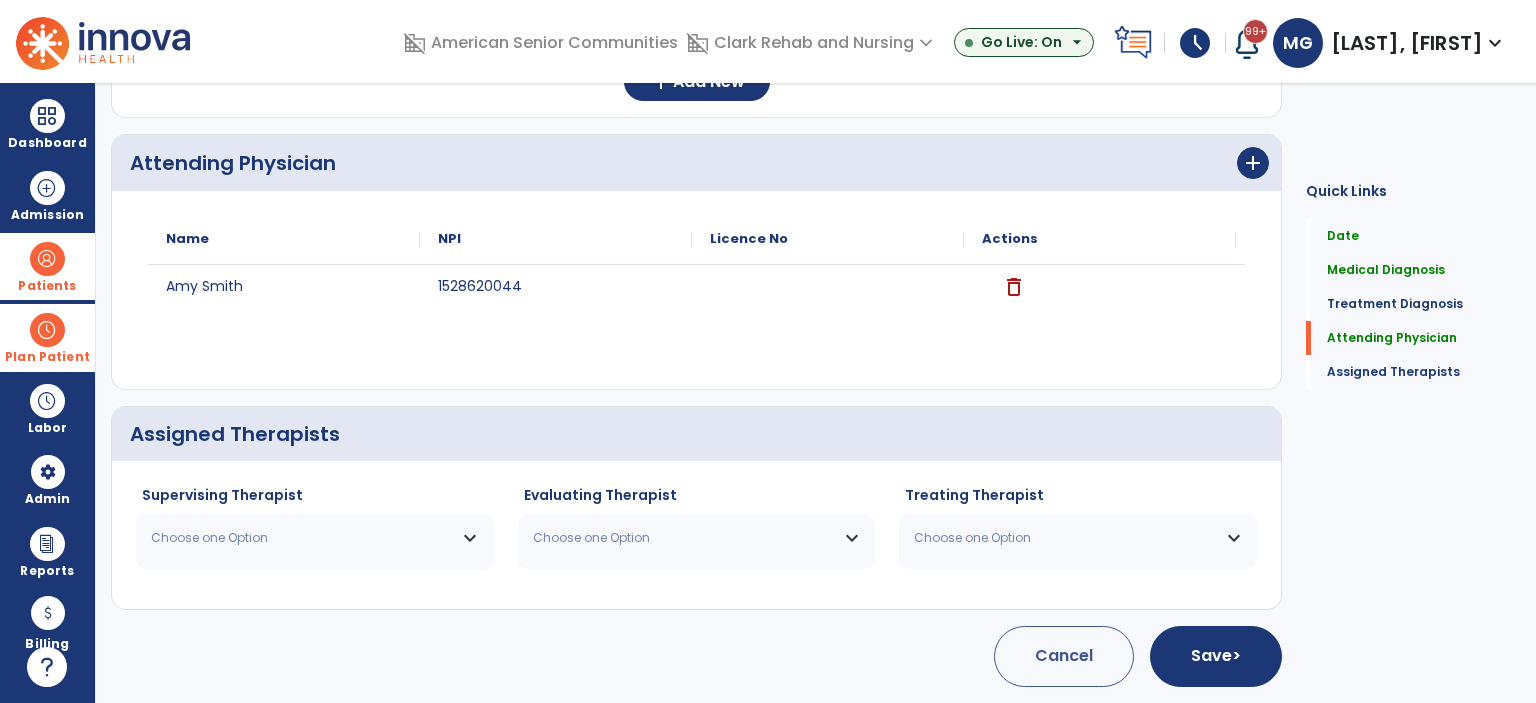 scroll, scrollTop: 588, scrollLeft: 0, axis: vertical 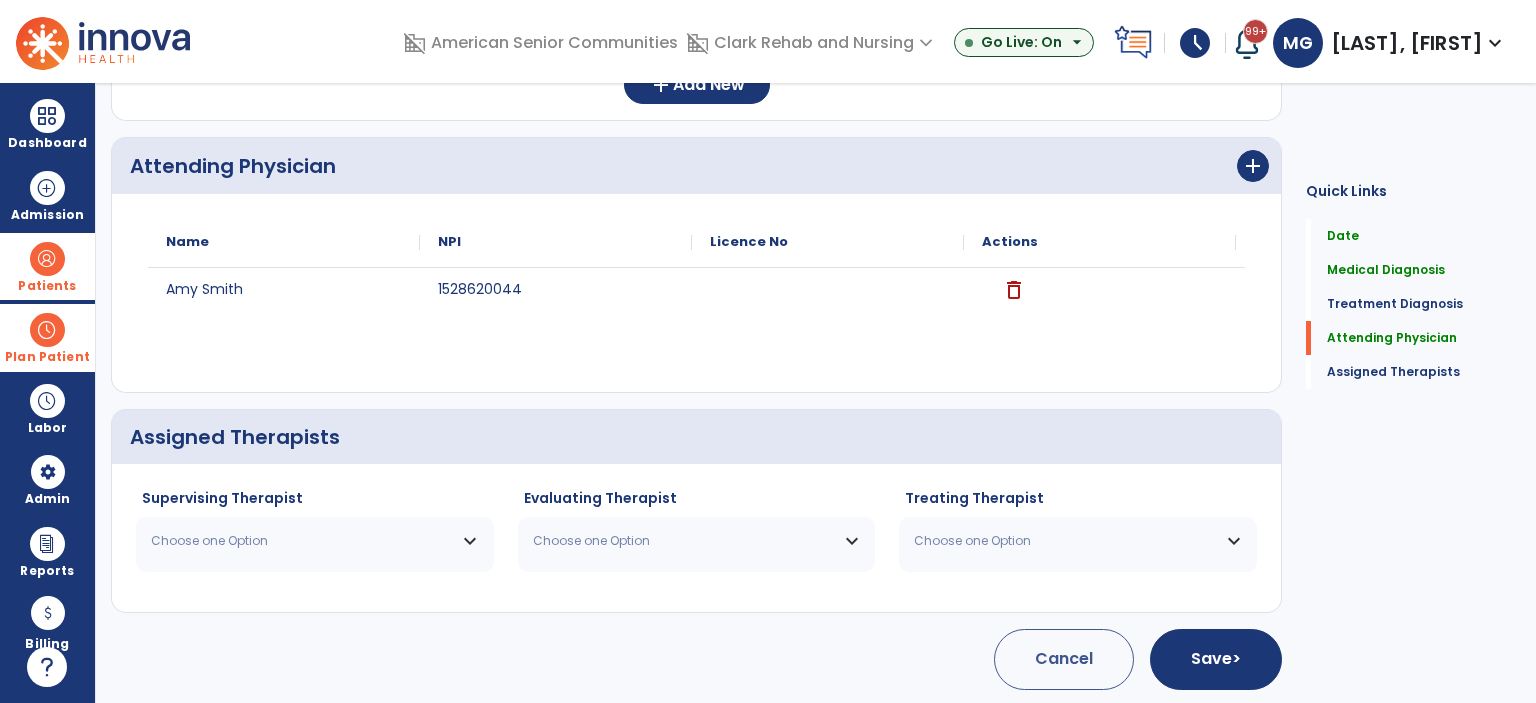 click on "Choose one Option" at bounding box center [302, 541] 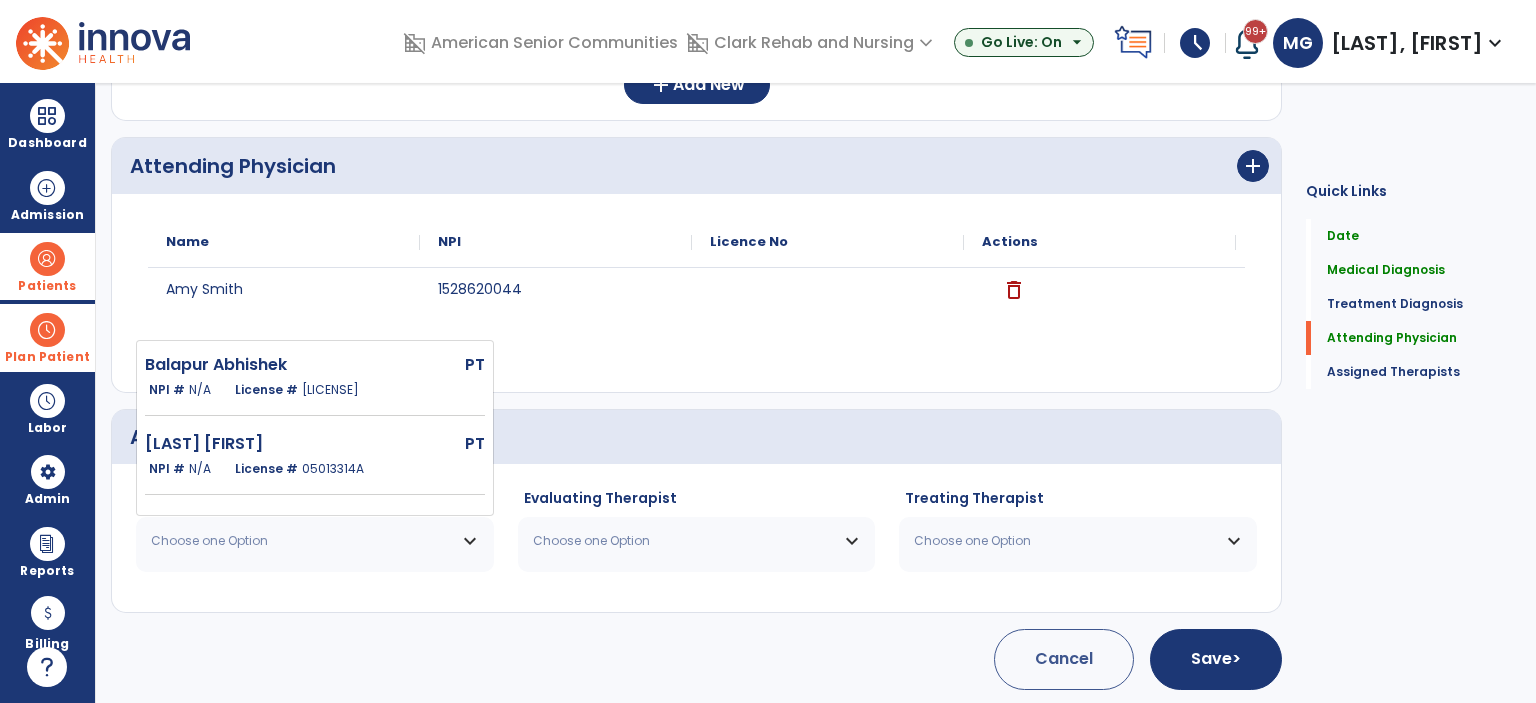 drag, startPoint x: 265, startPoint y: 446, endPoint x: 495, endPoint y: 495, distance: 235.16165 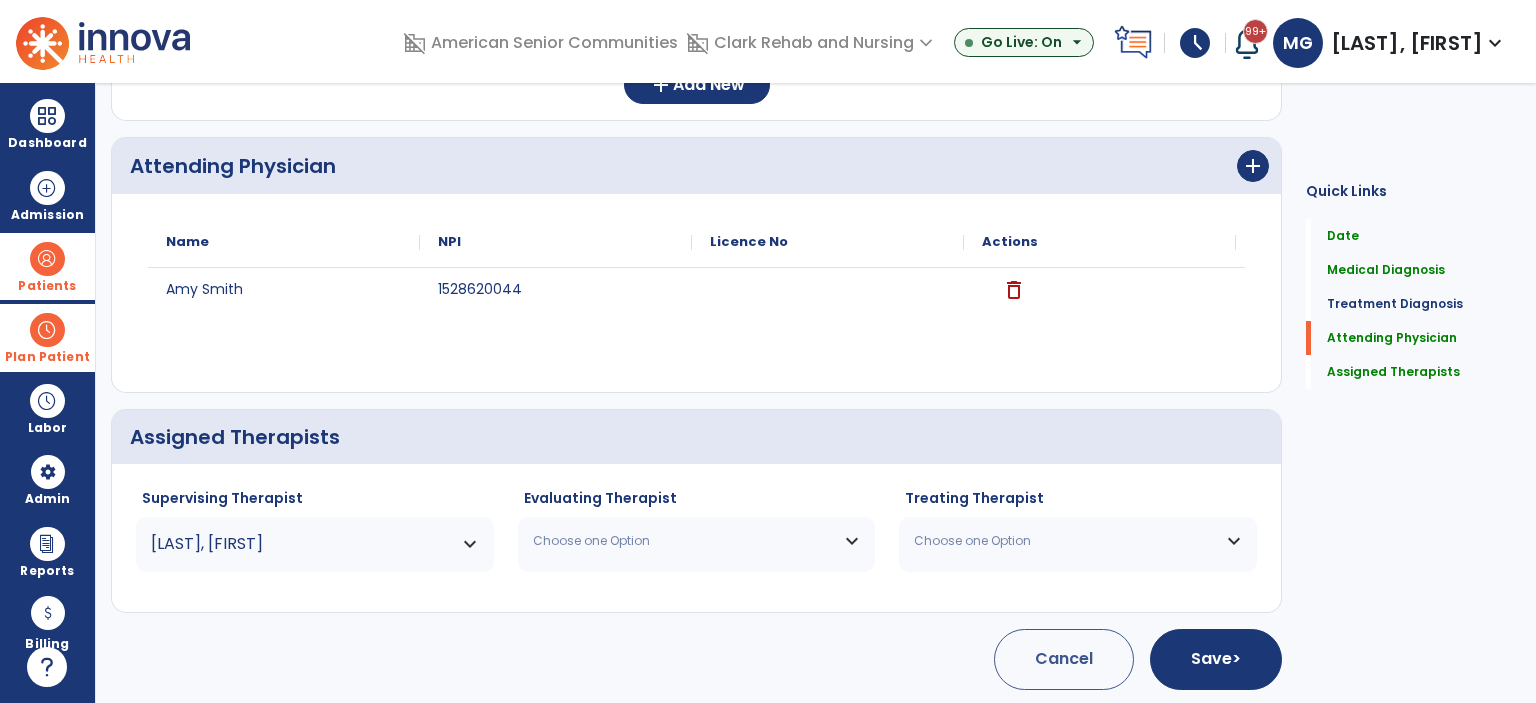 click on "Choose one Option" at bounding box center (697, 541) 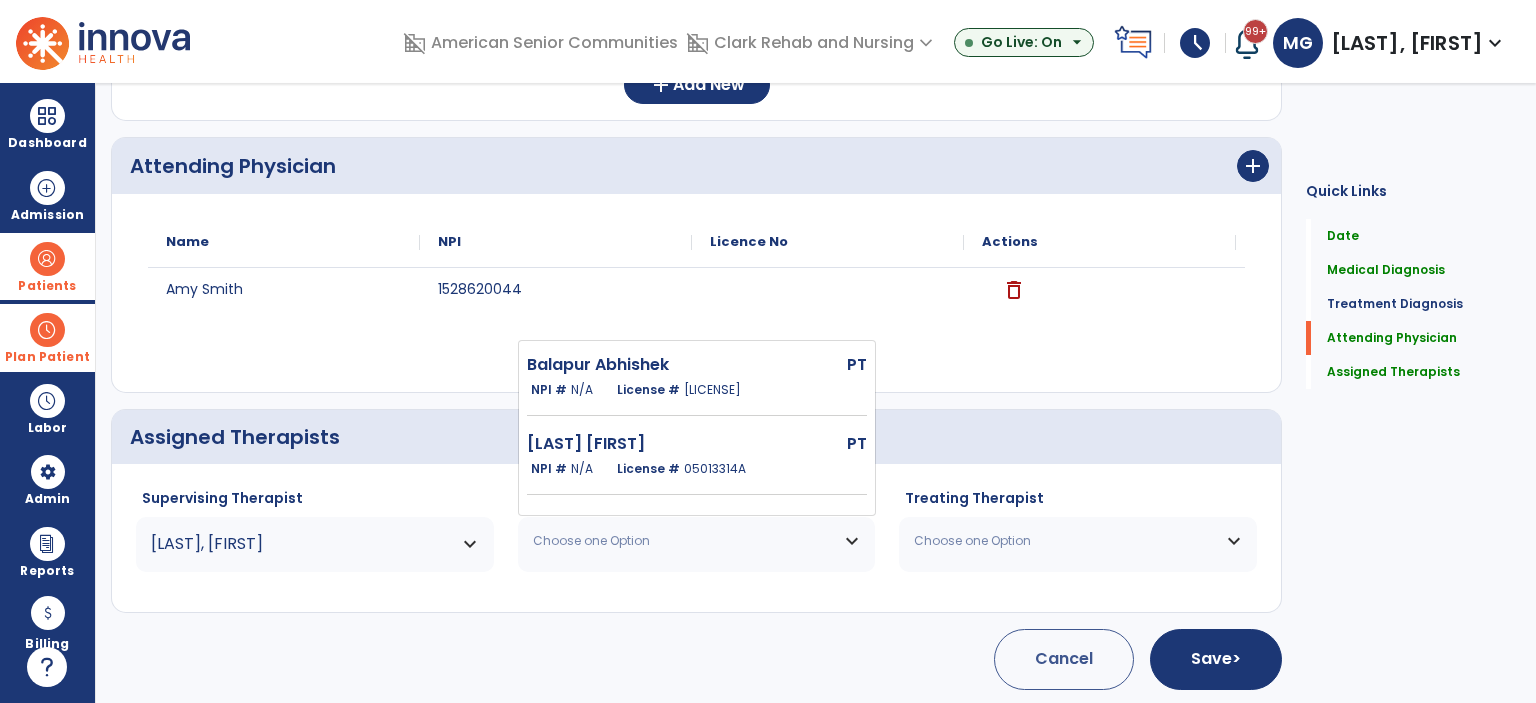 drag, startPoint x: 629, startPoint y: 447, endPoint x: 924, endPoint y: 537, distance: 308.4234 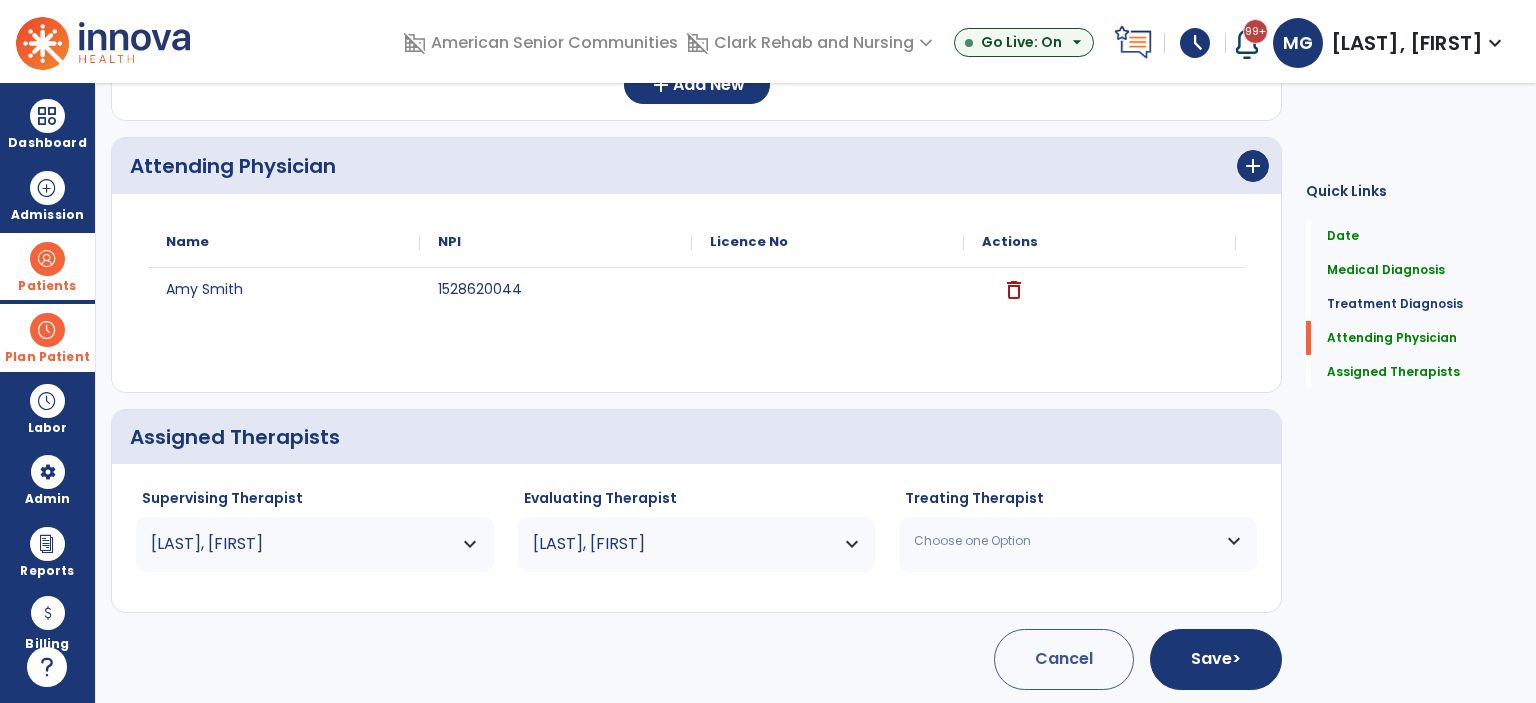 click on "Choose one Option" at bounding box center (1065, 541) 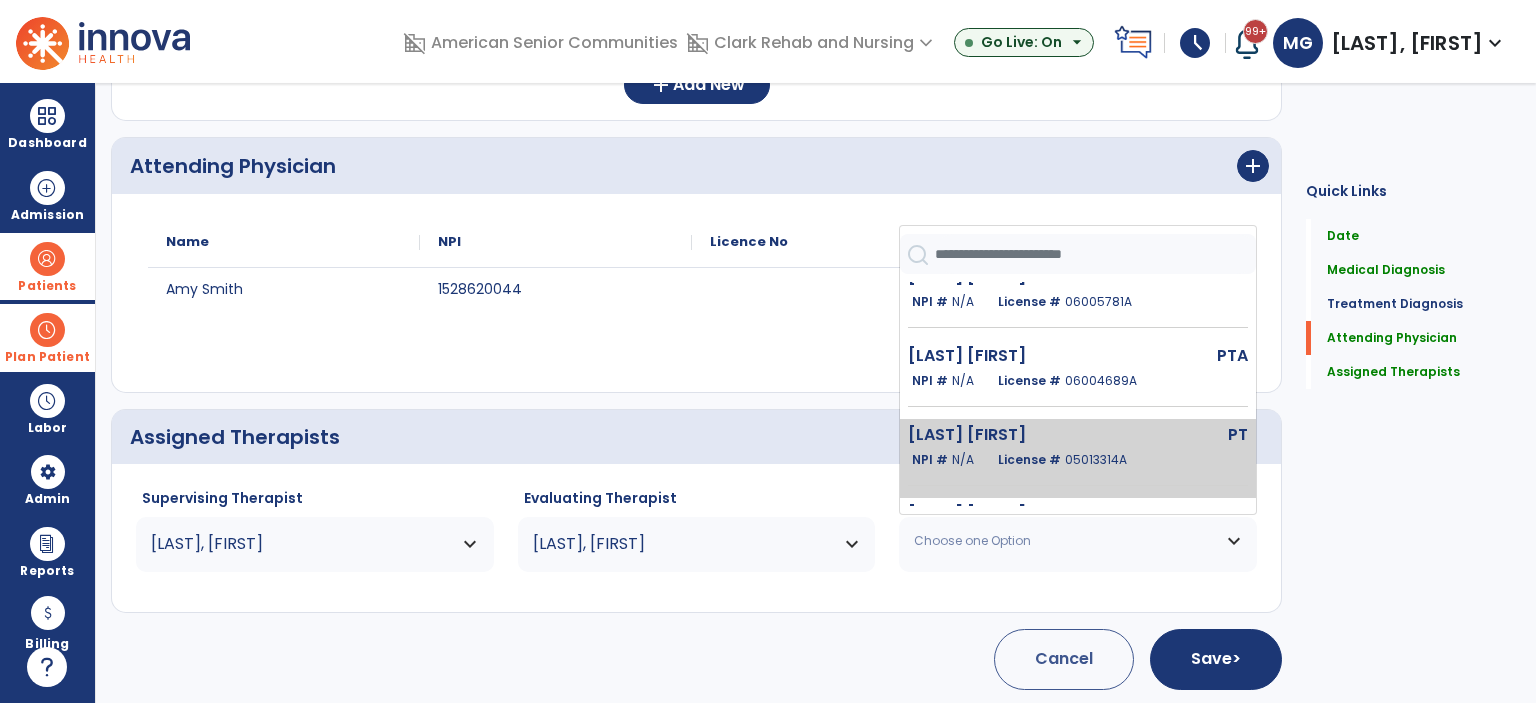 scroll, scrollTop: 170, scrollLeft: 0, axis: vertical 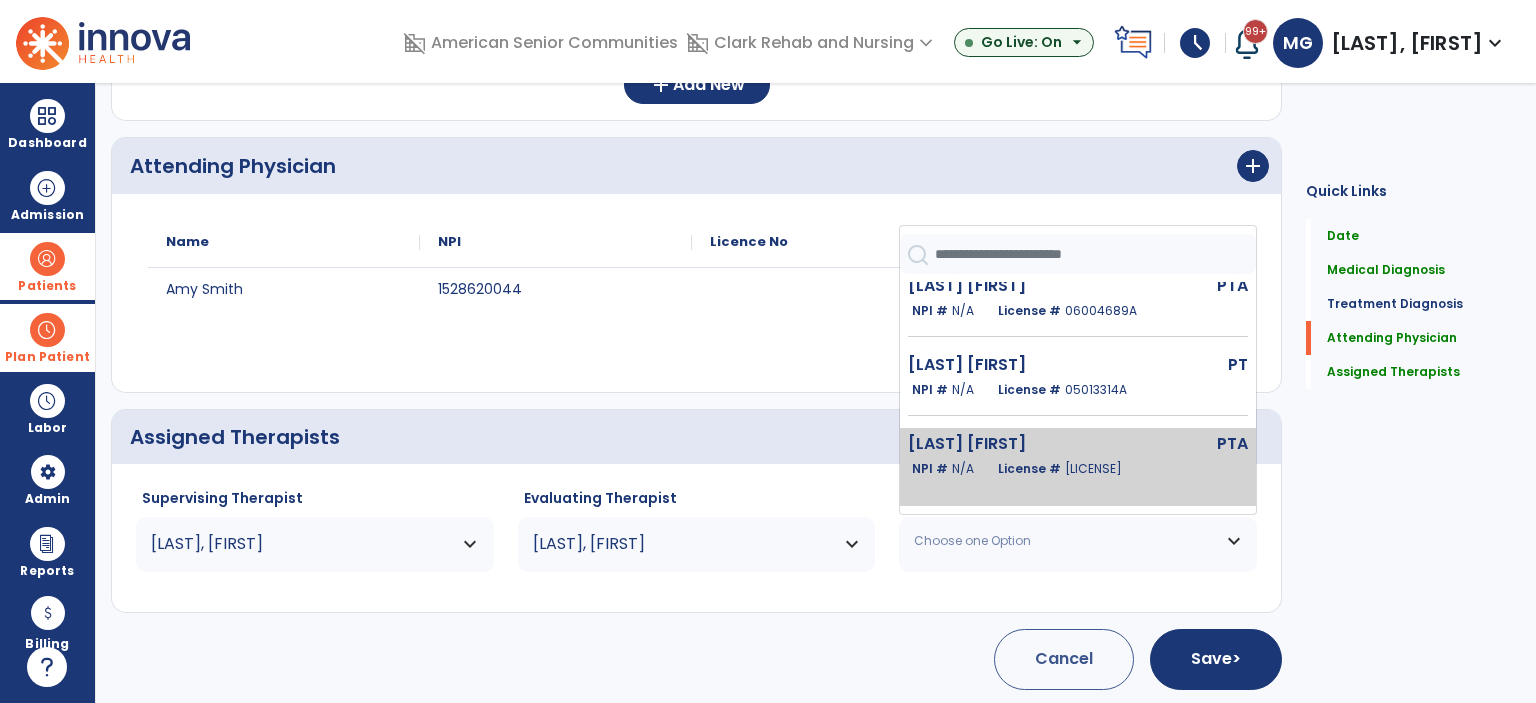click on "[LAST] [FIRST] PTA NPI # N/A License # [LICENSE]" 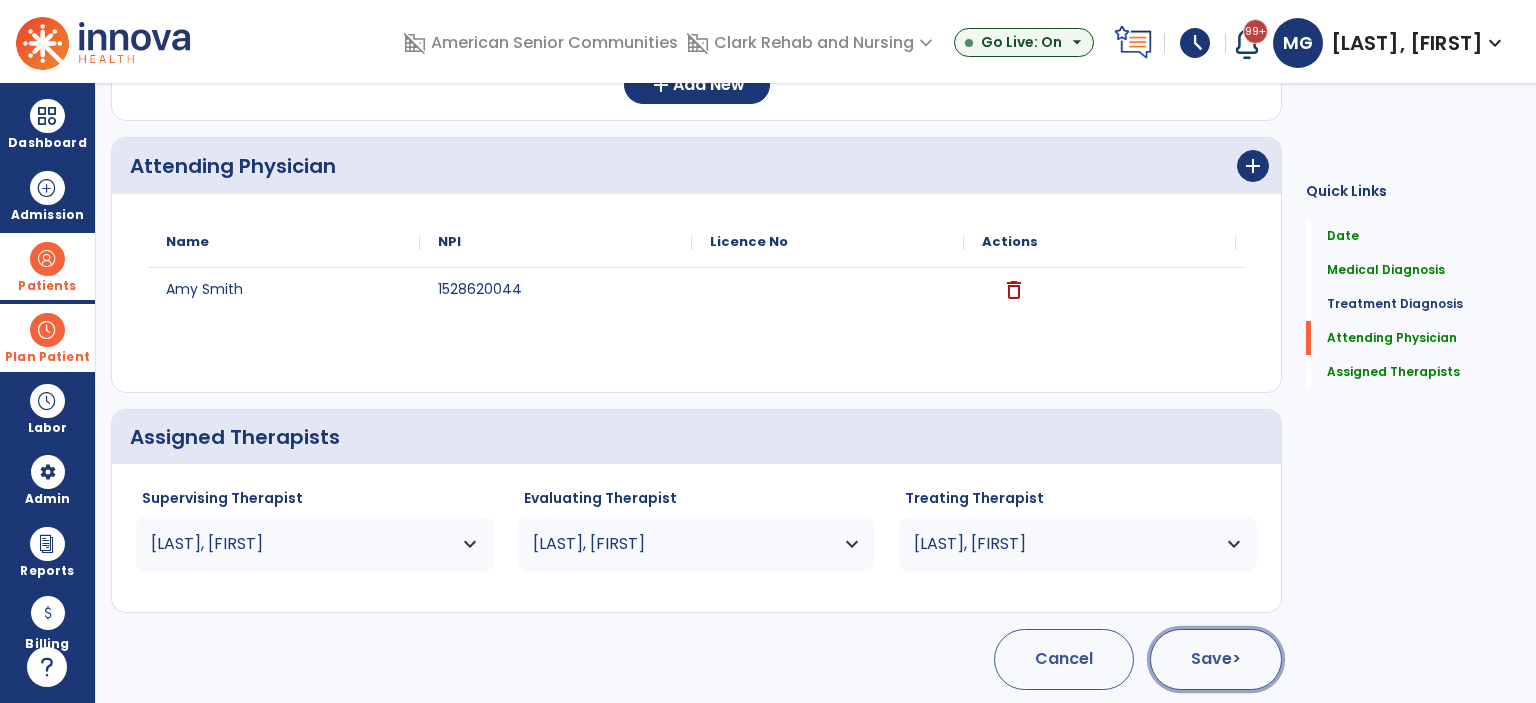 click on "Save  >" 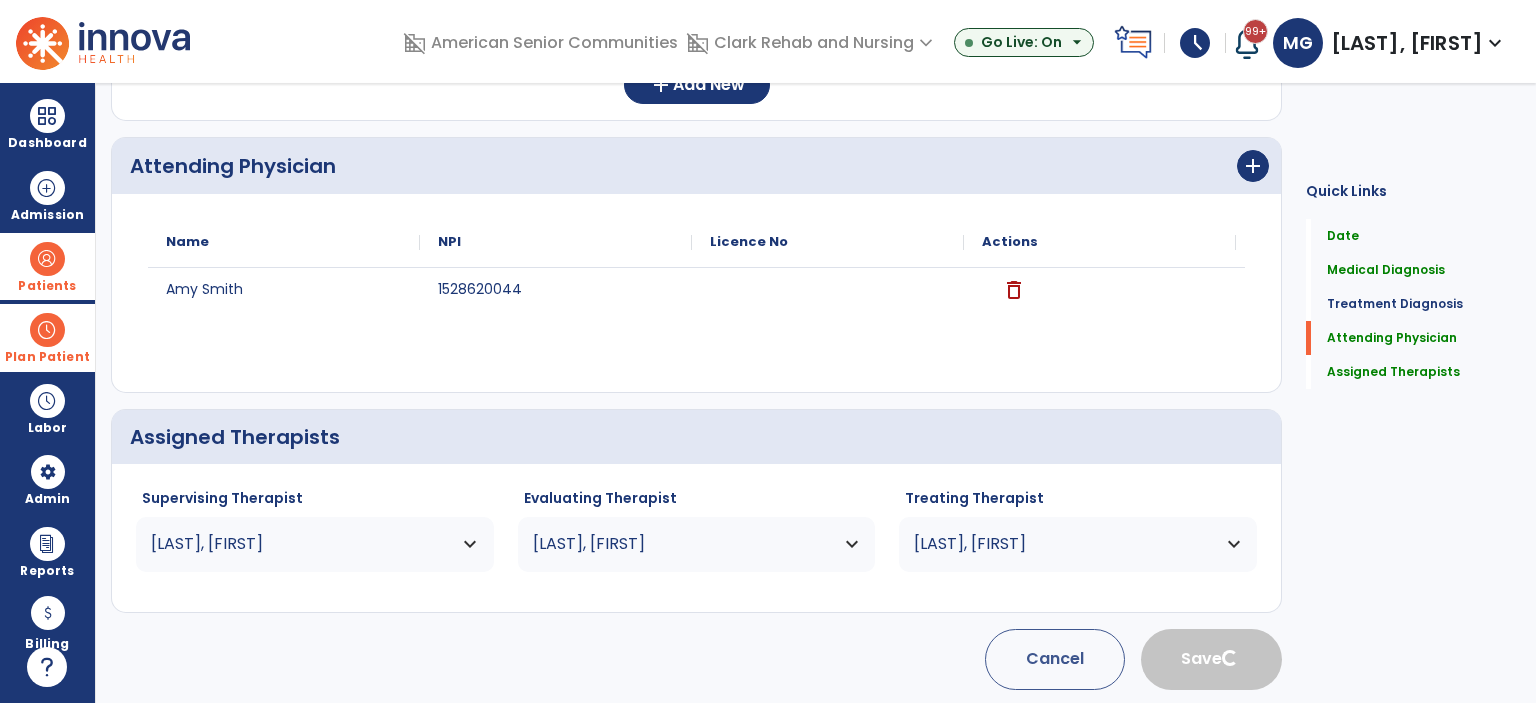 type 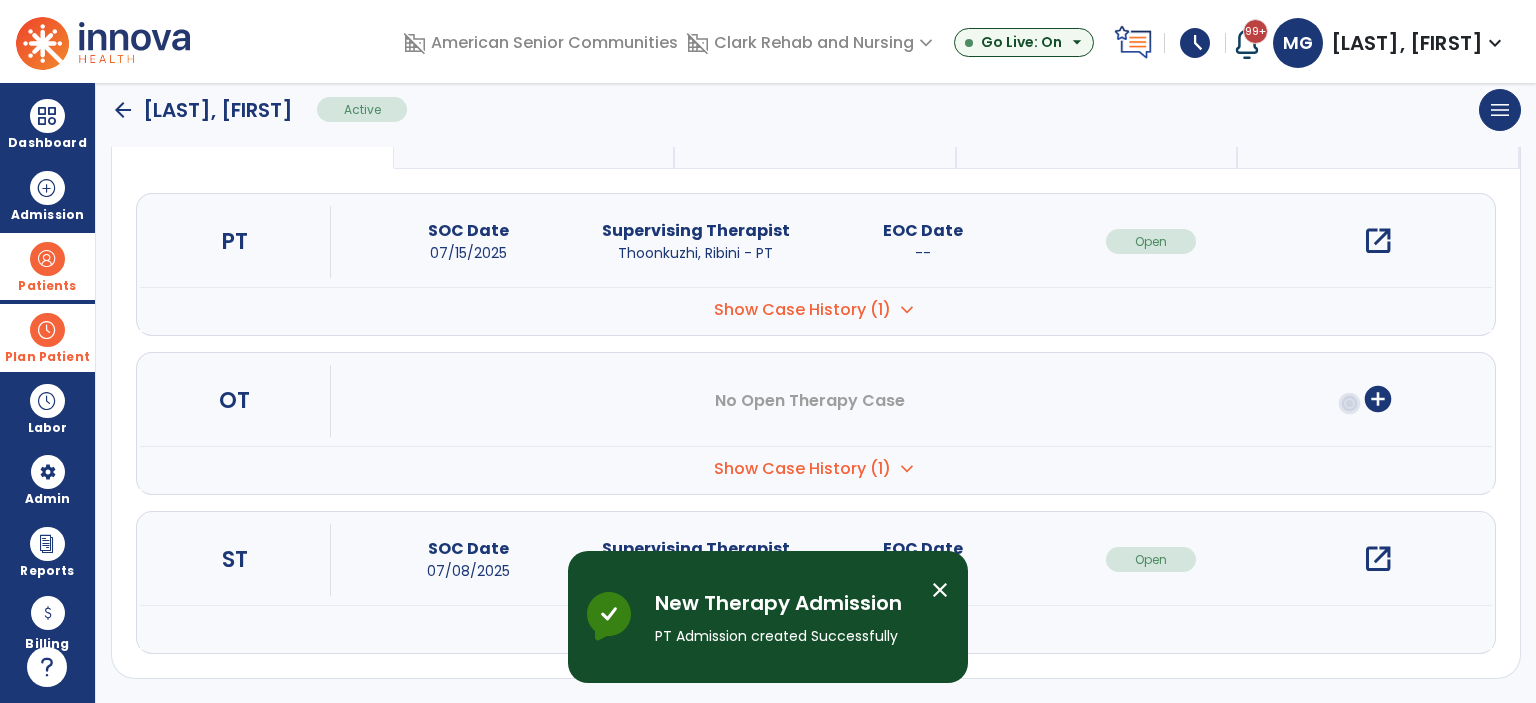 scroll, scrollTop: 233, scrollLeft: 0, axis: vertical 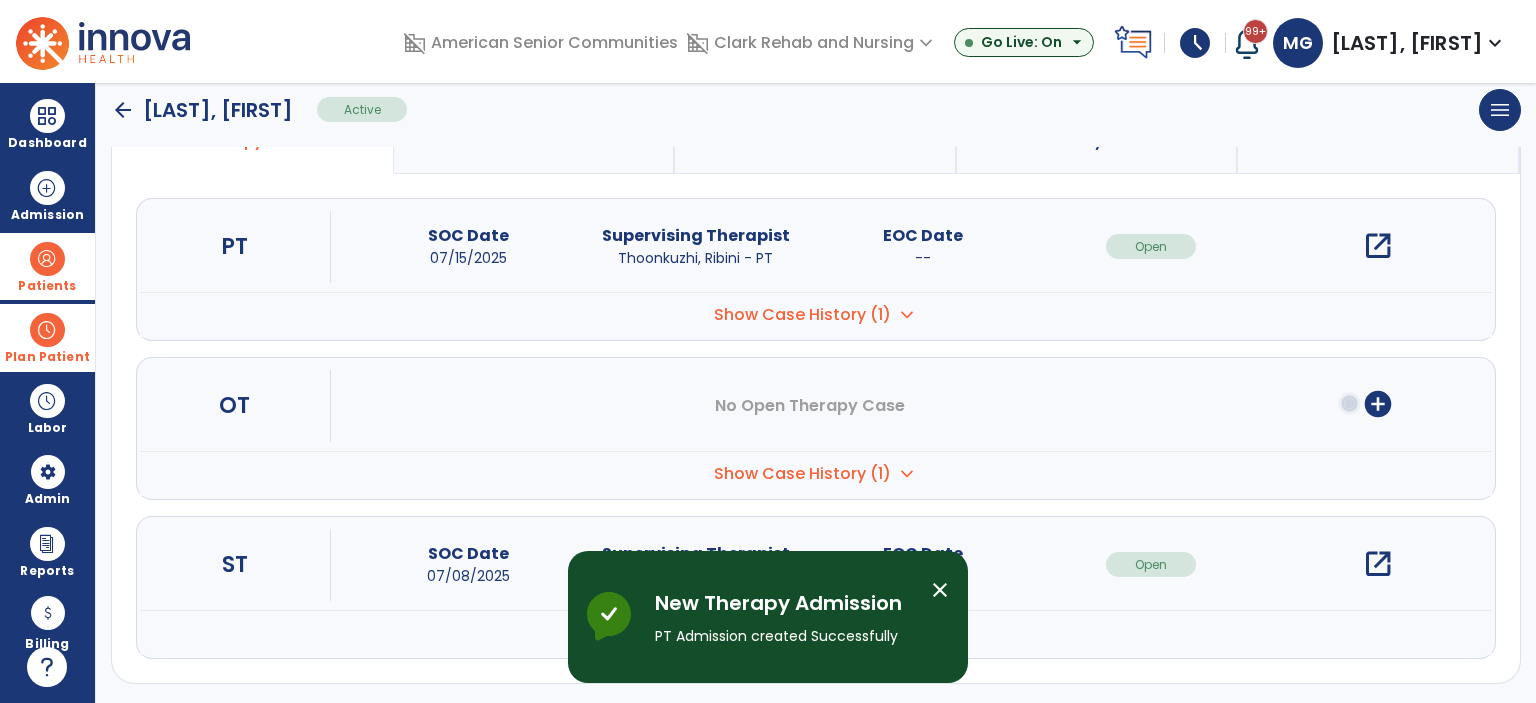 click on "close" at bounding box center (940, 590) 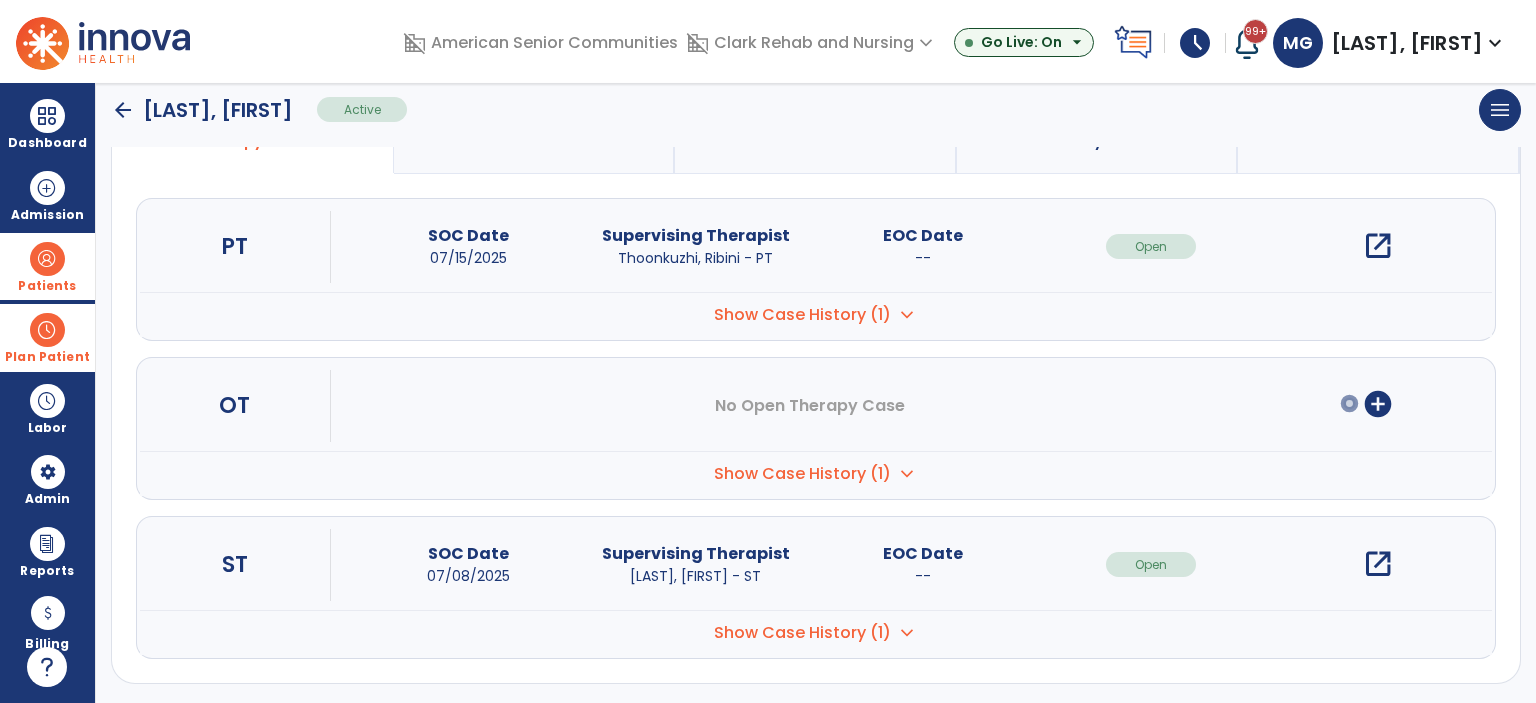 click on "arrow_back" 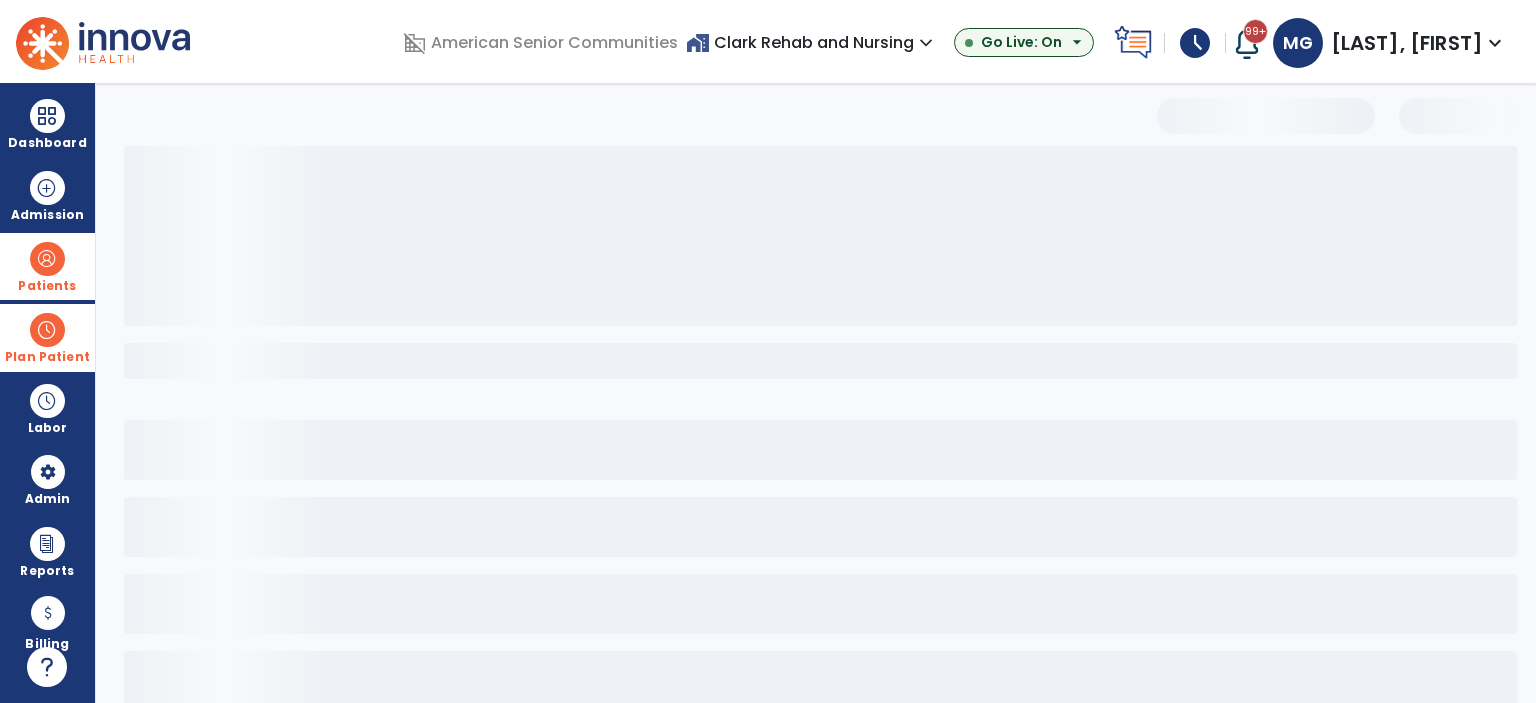 scroll, scrollTop: 38, scrollLeft: 0, axis: vertical 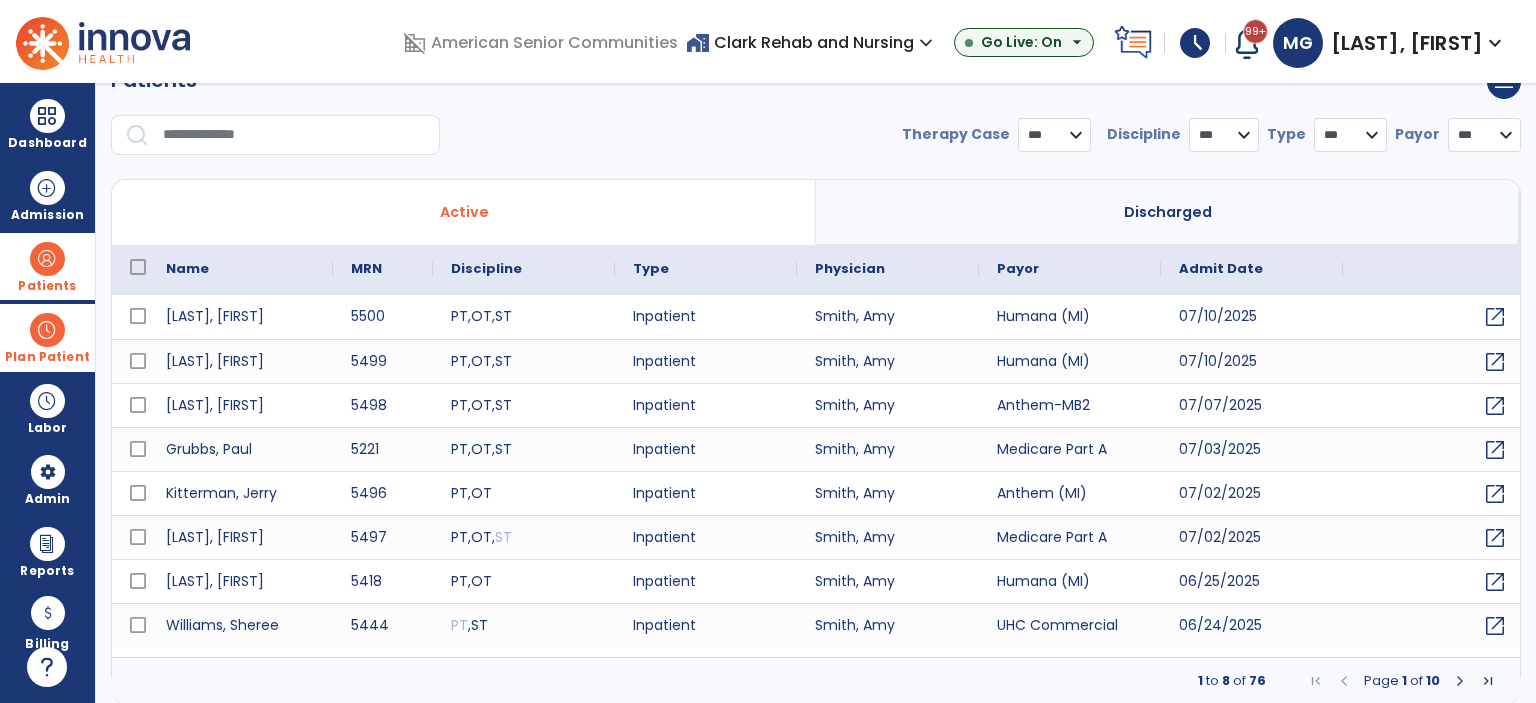 select on "***" 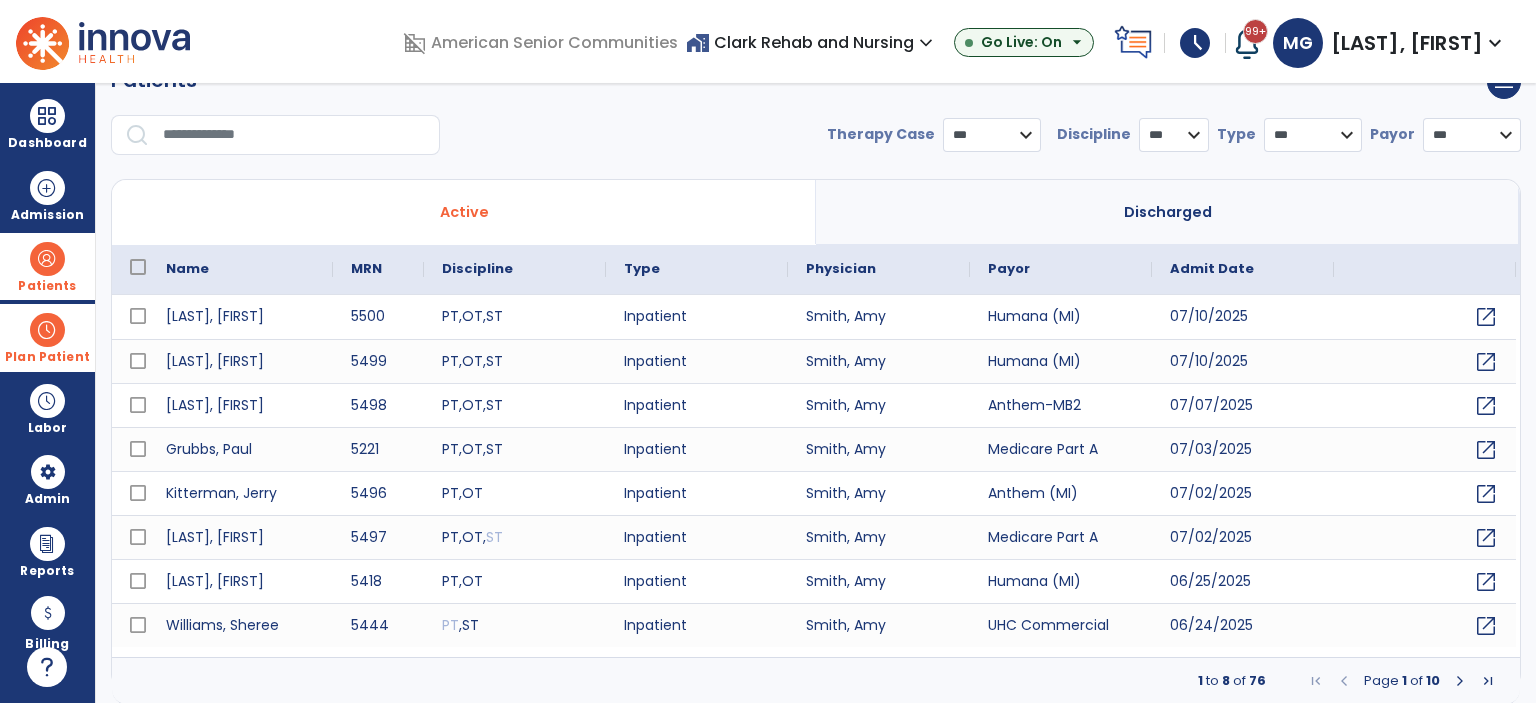 click at bounding box center [47, 330] 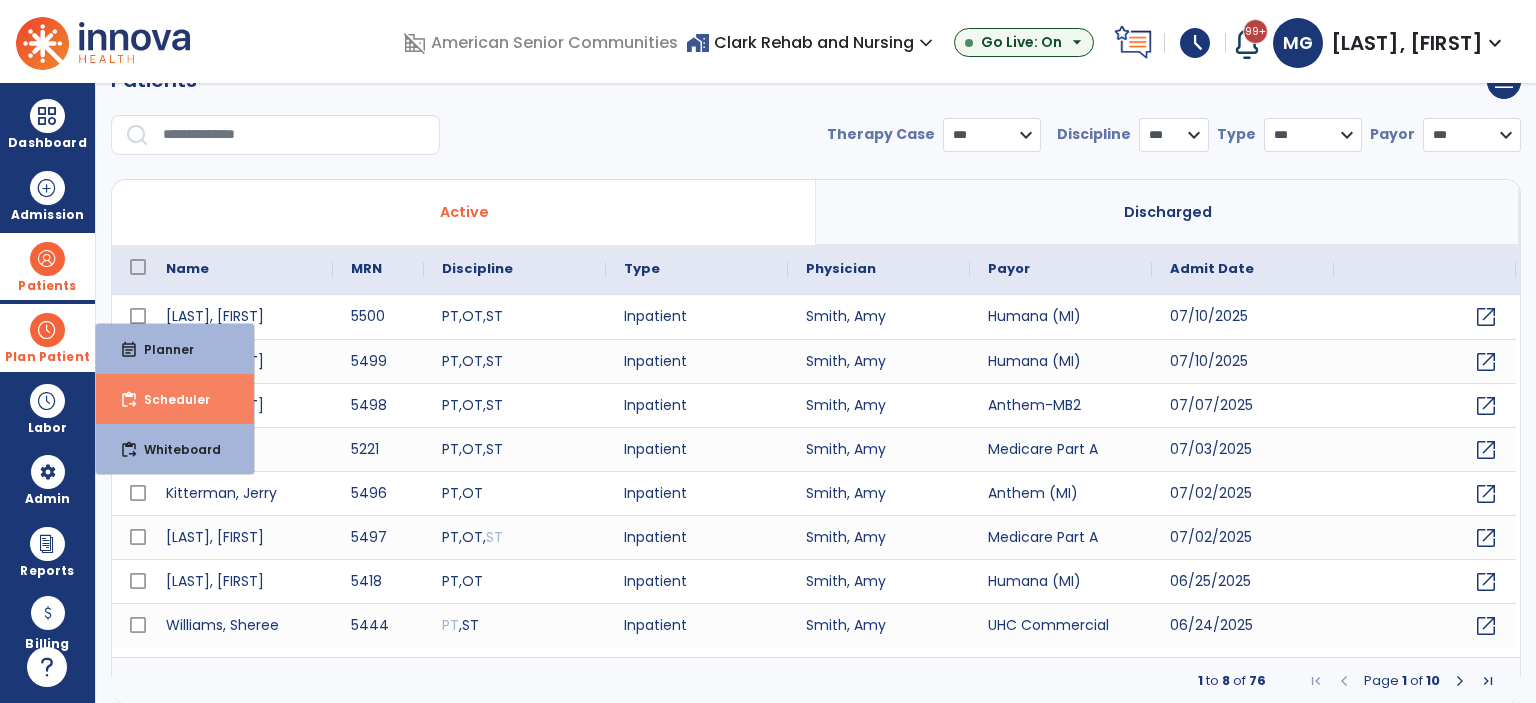 click on "Scheduler" at bounding box center [169, 399] 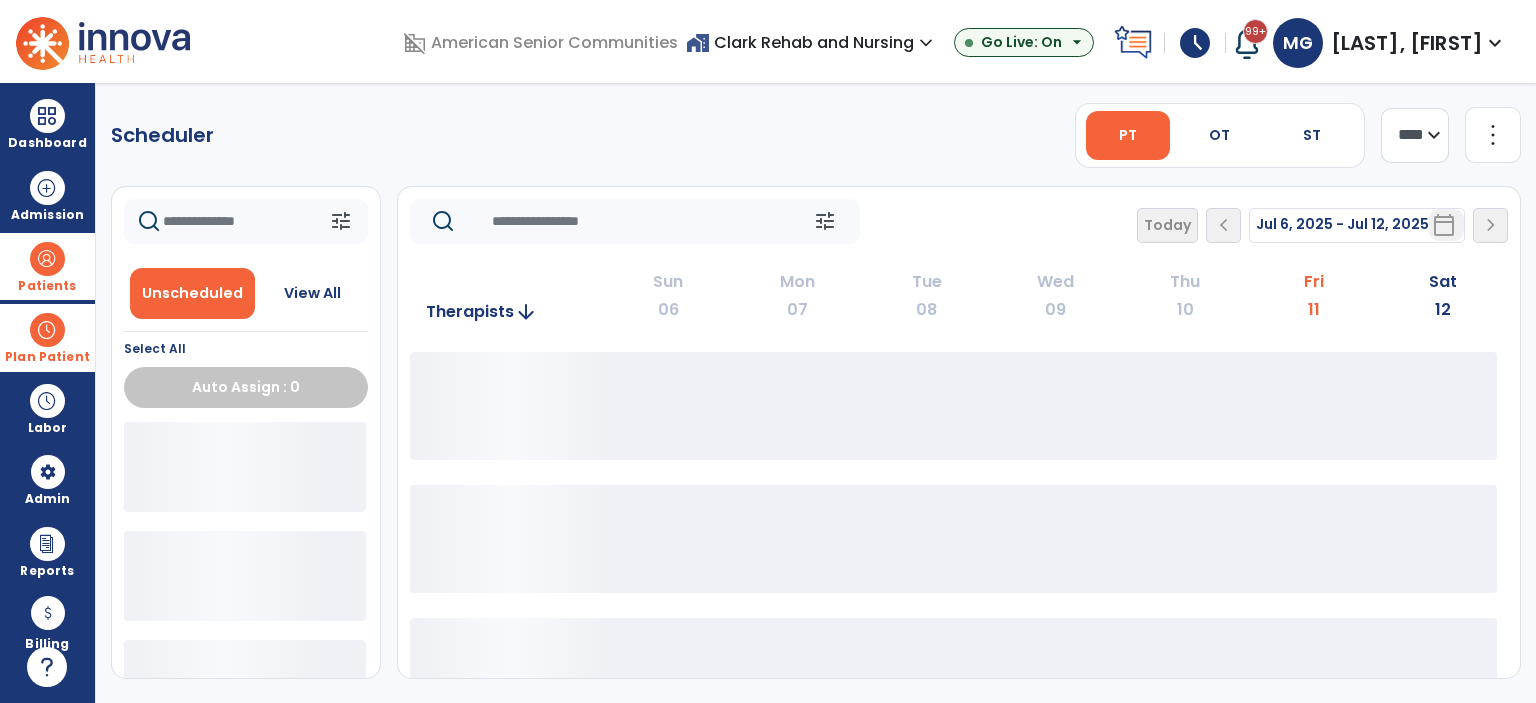 scroll, scrollTop: 0, scrollLeft: 0, axis: both 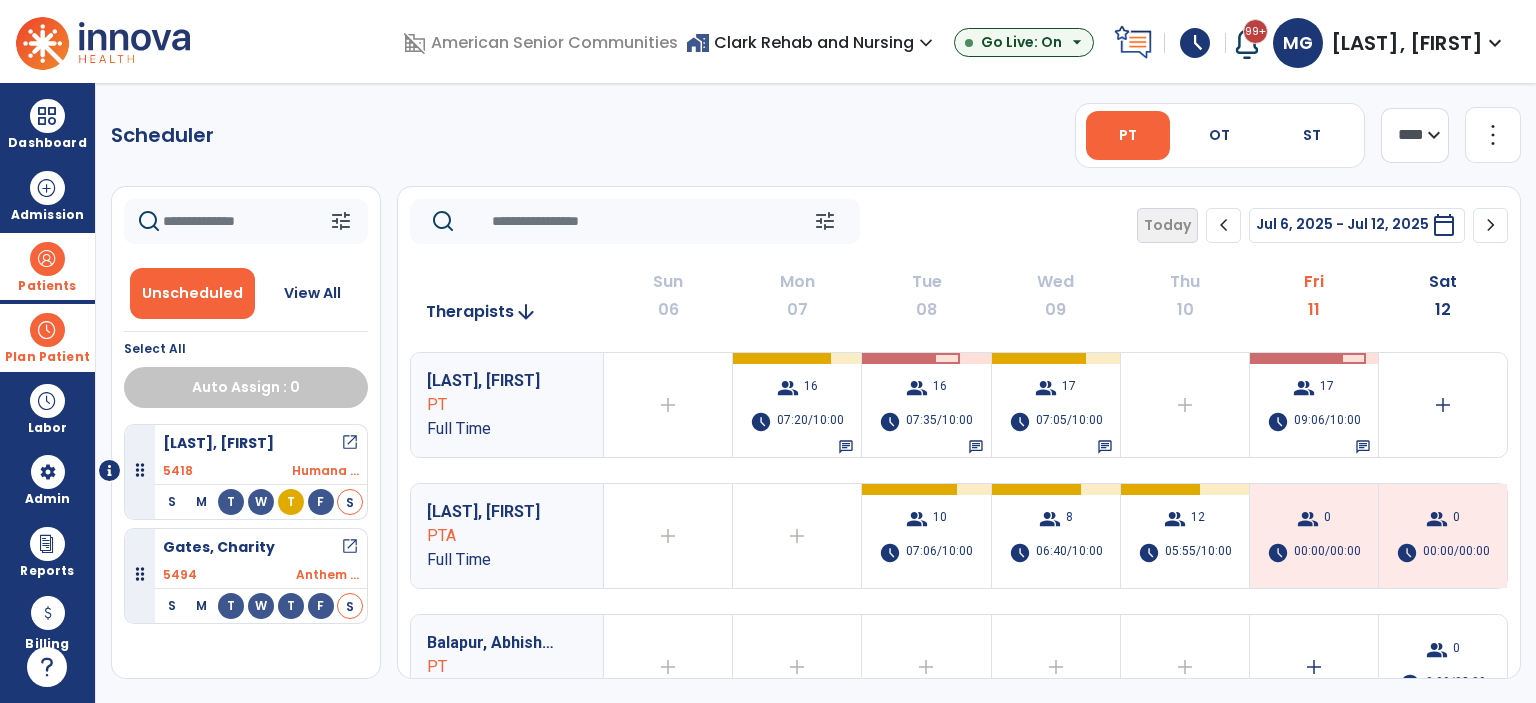 click on "chevron_right" 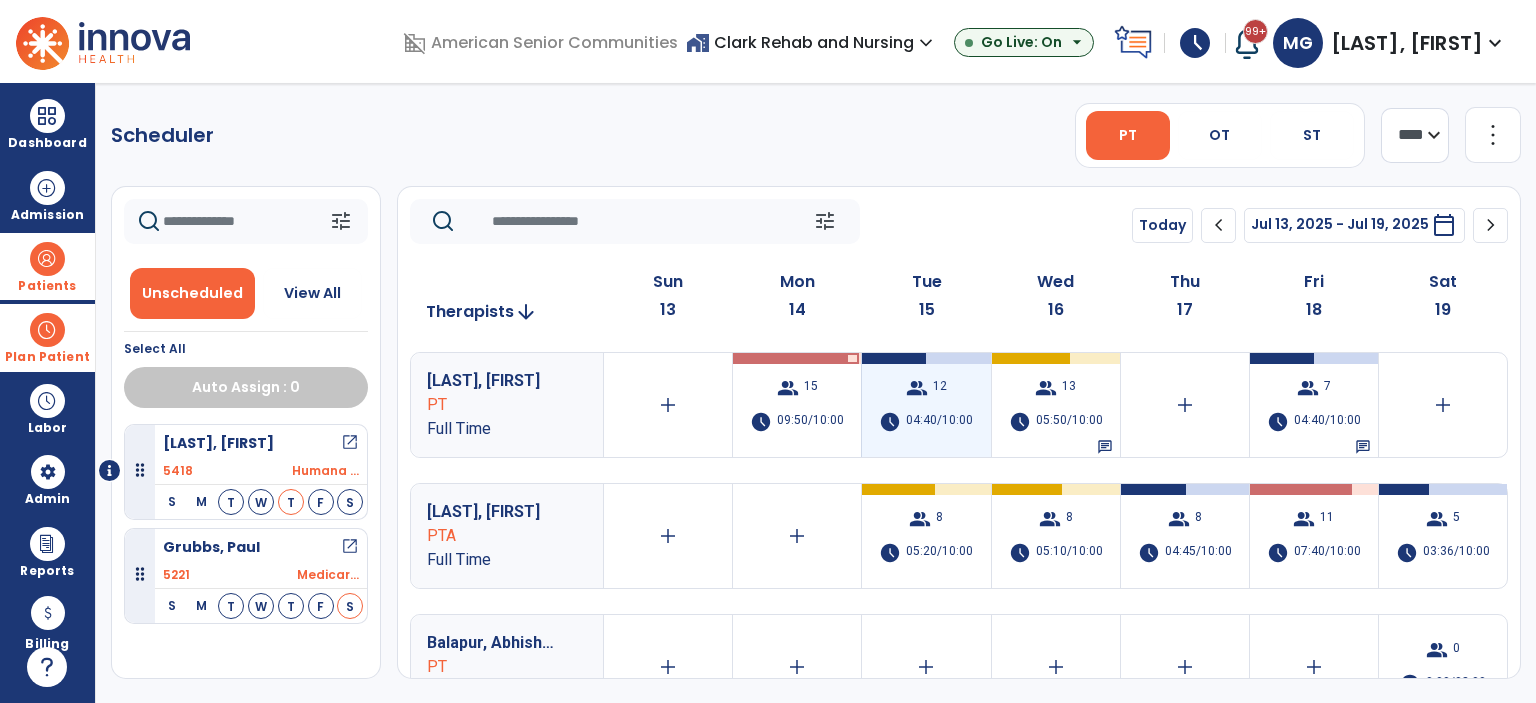 click on "group  12  schedule  [TIME]/[TIME]" at bounding box center [926, 405] 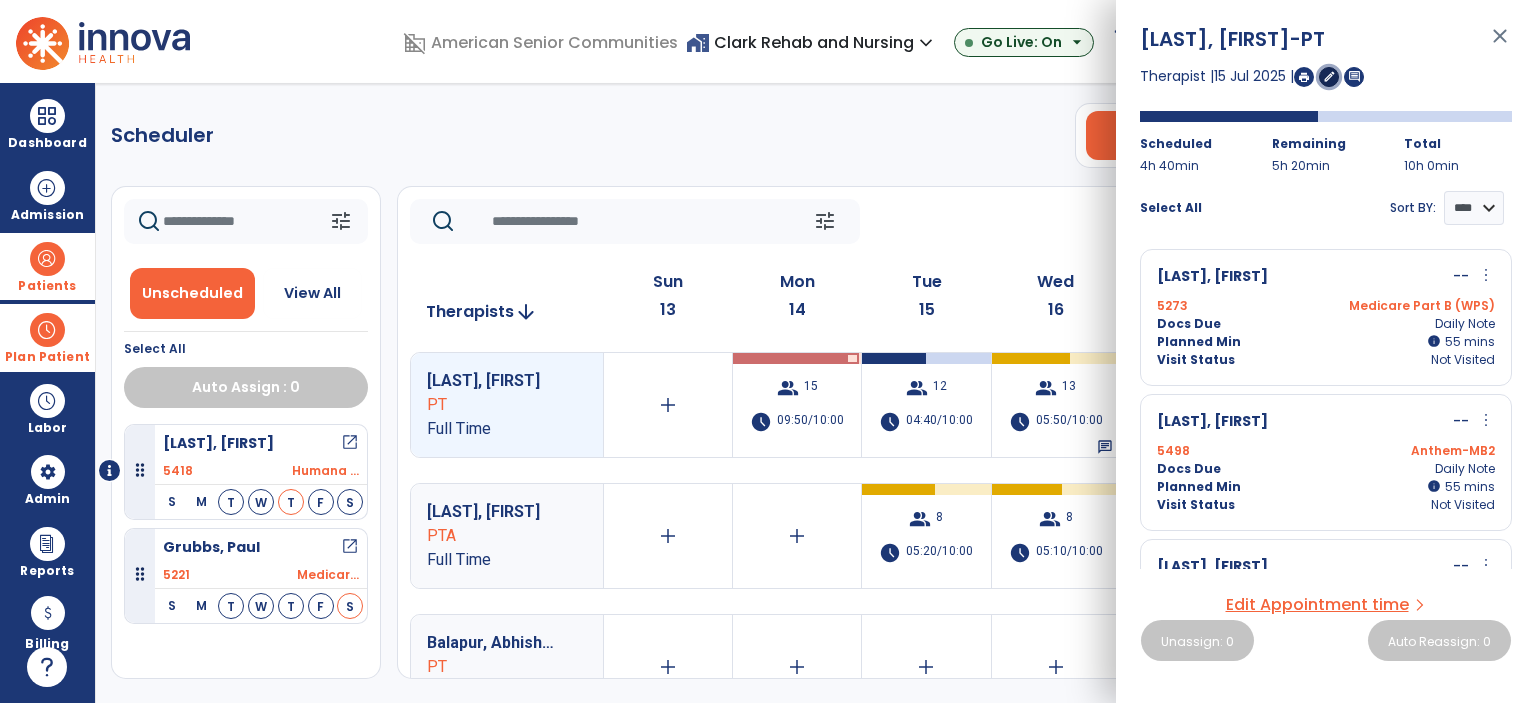 click on "edit" at bounding box center [1329, 76] 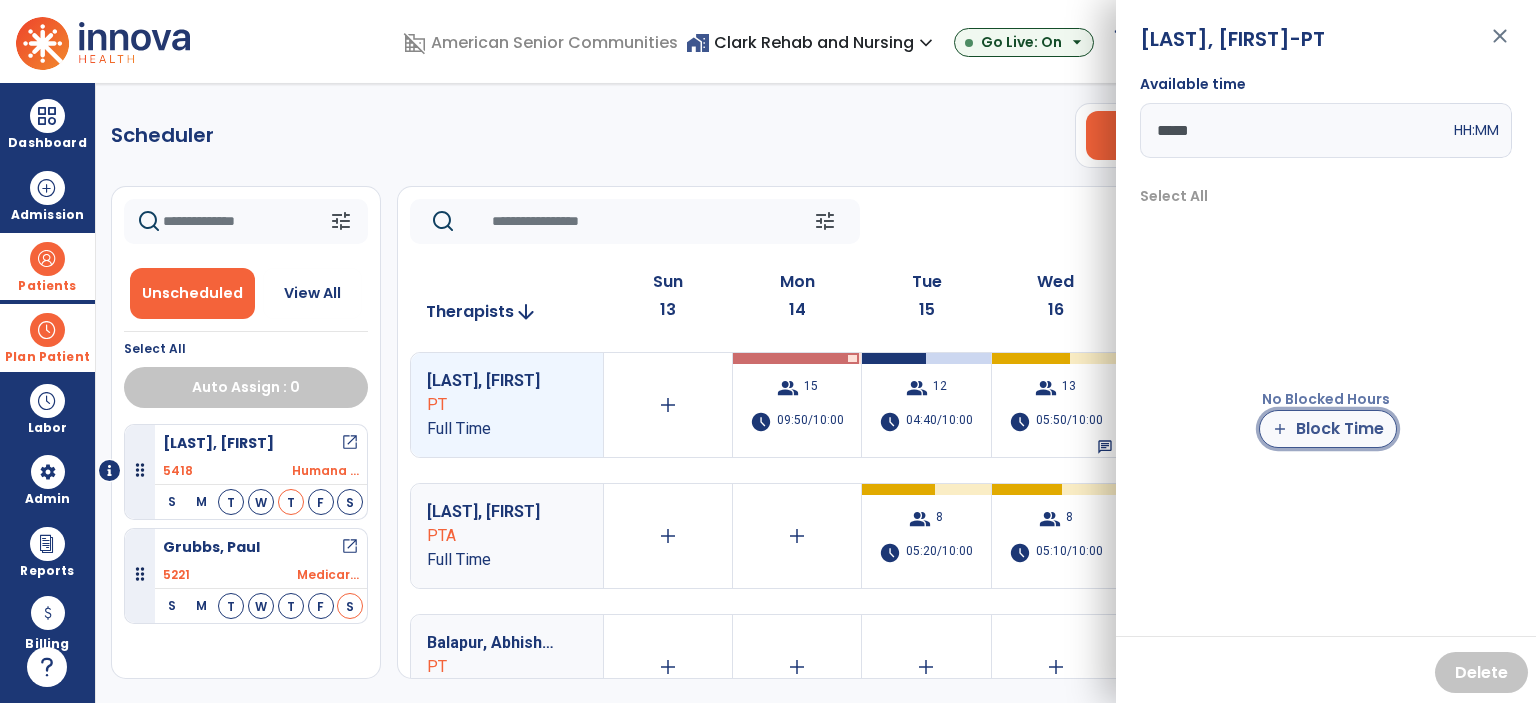 click on "add   Block Time" at bounding box center (1328, 429) 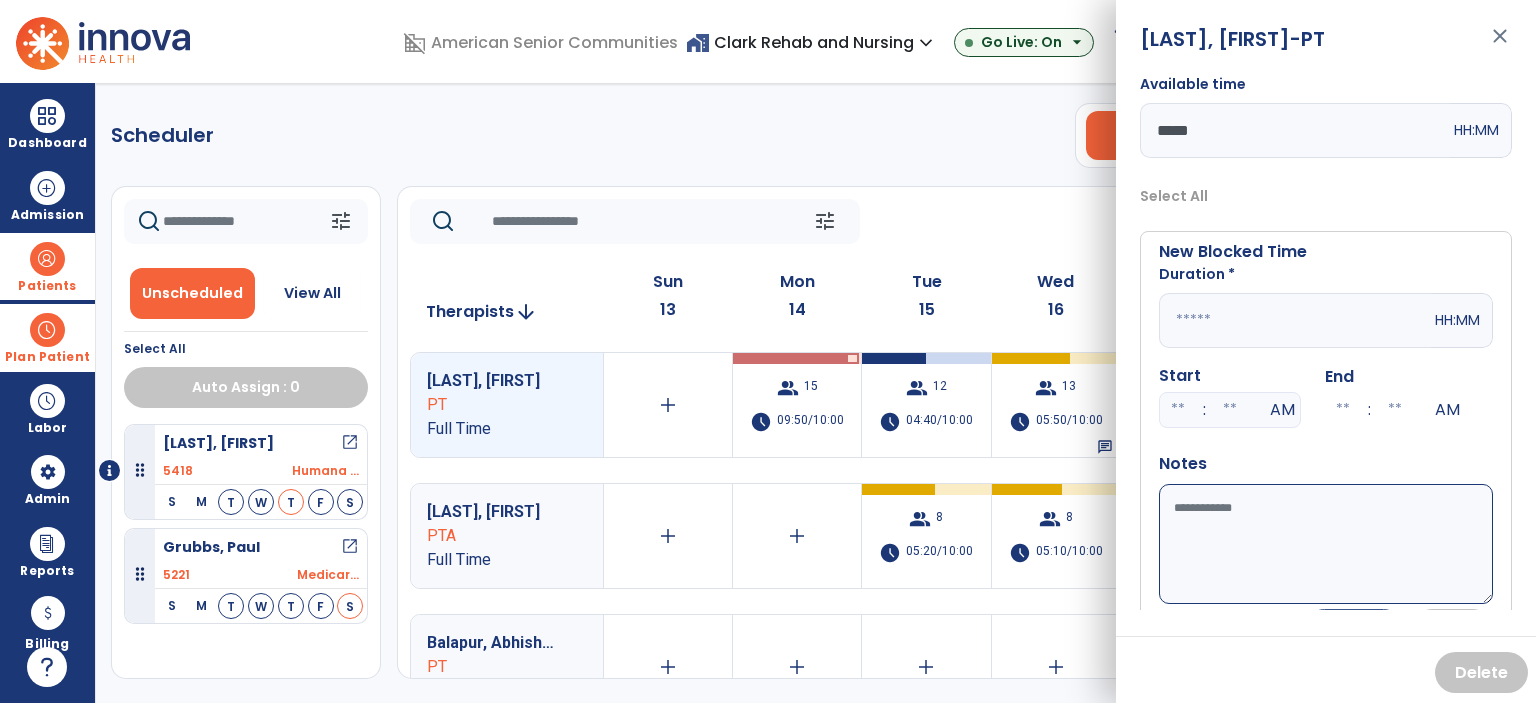 click at bounding box center (1295, 320) 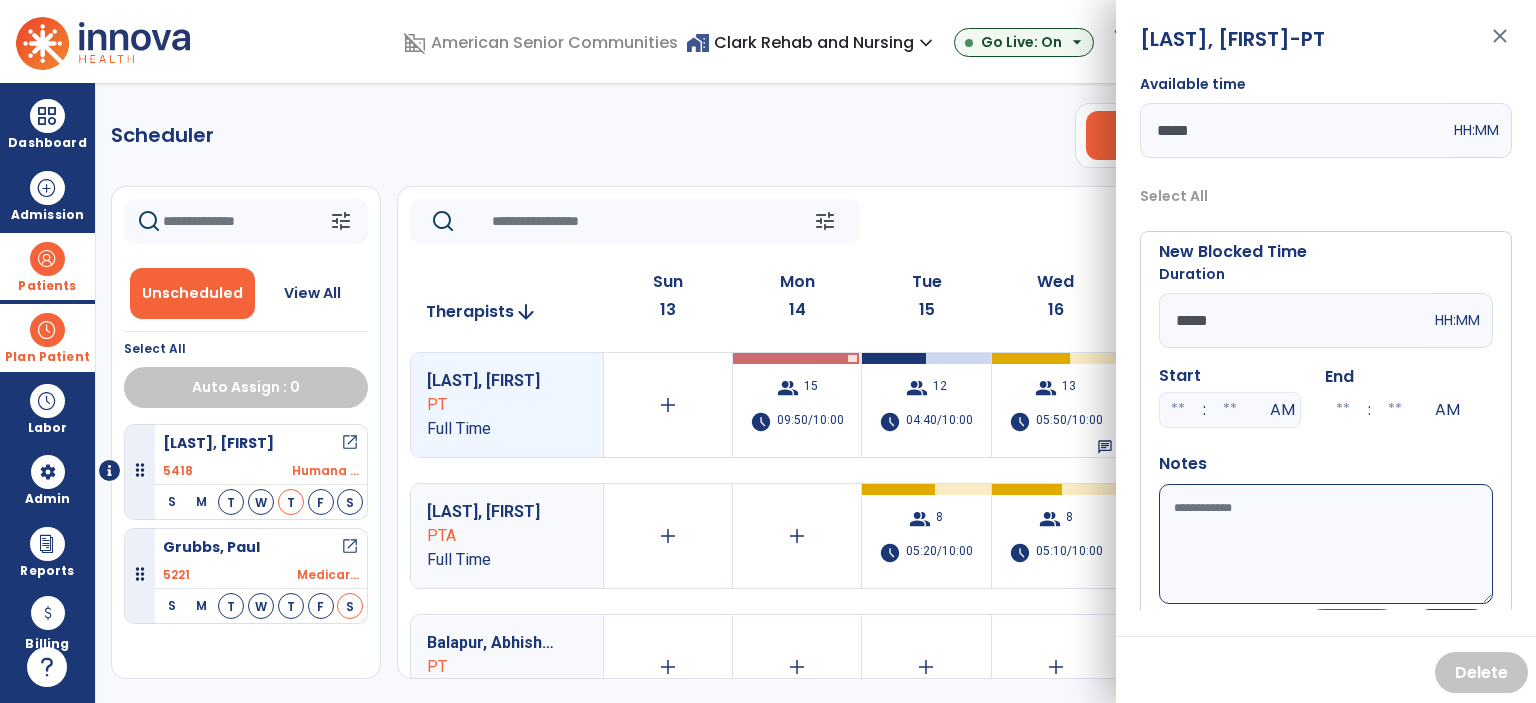 type on "*****" 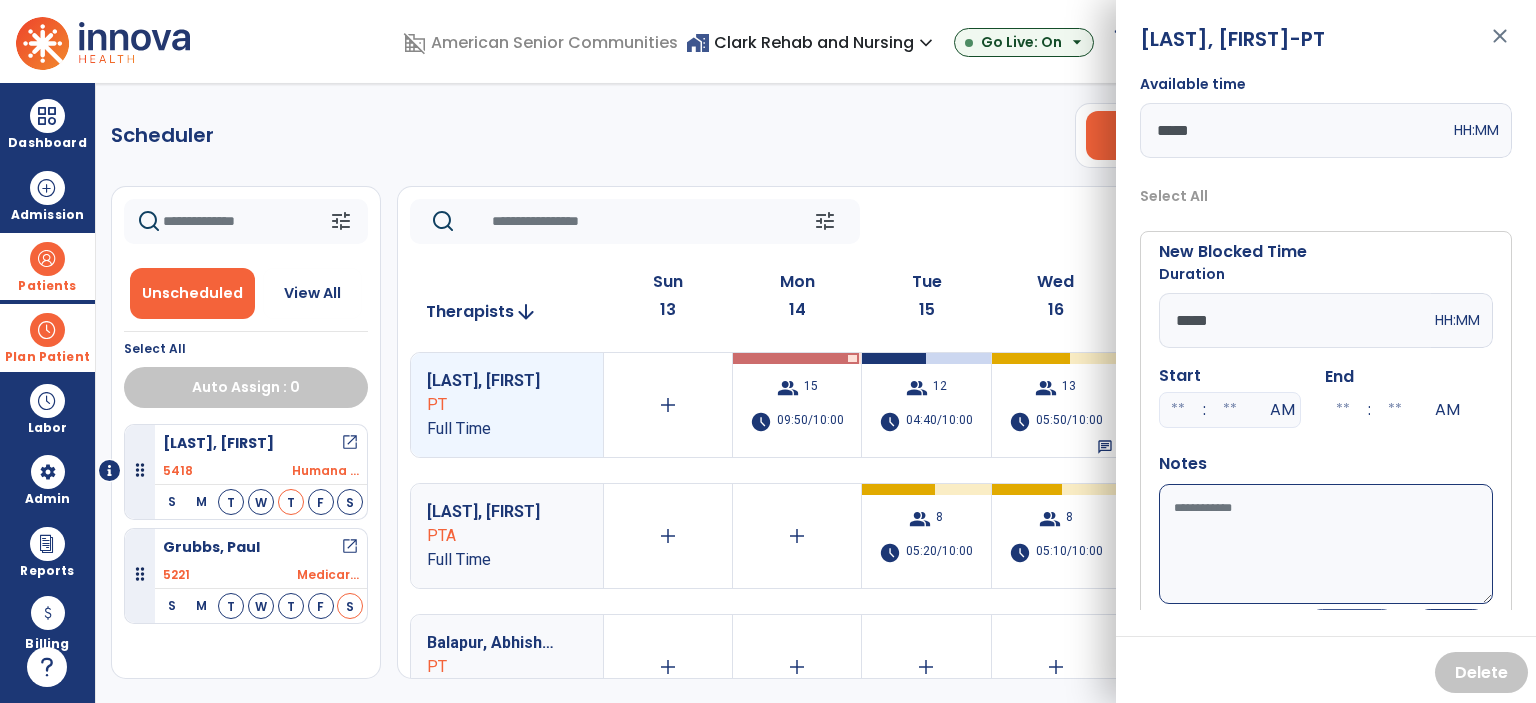 click at bounding box center (1178, 410) 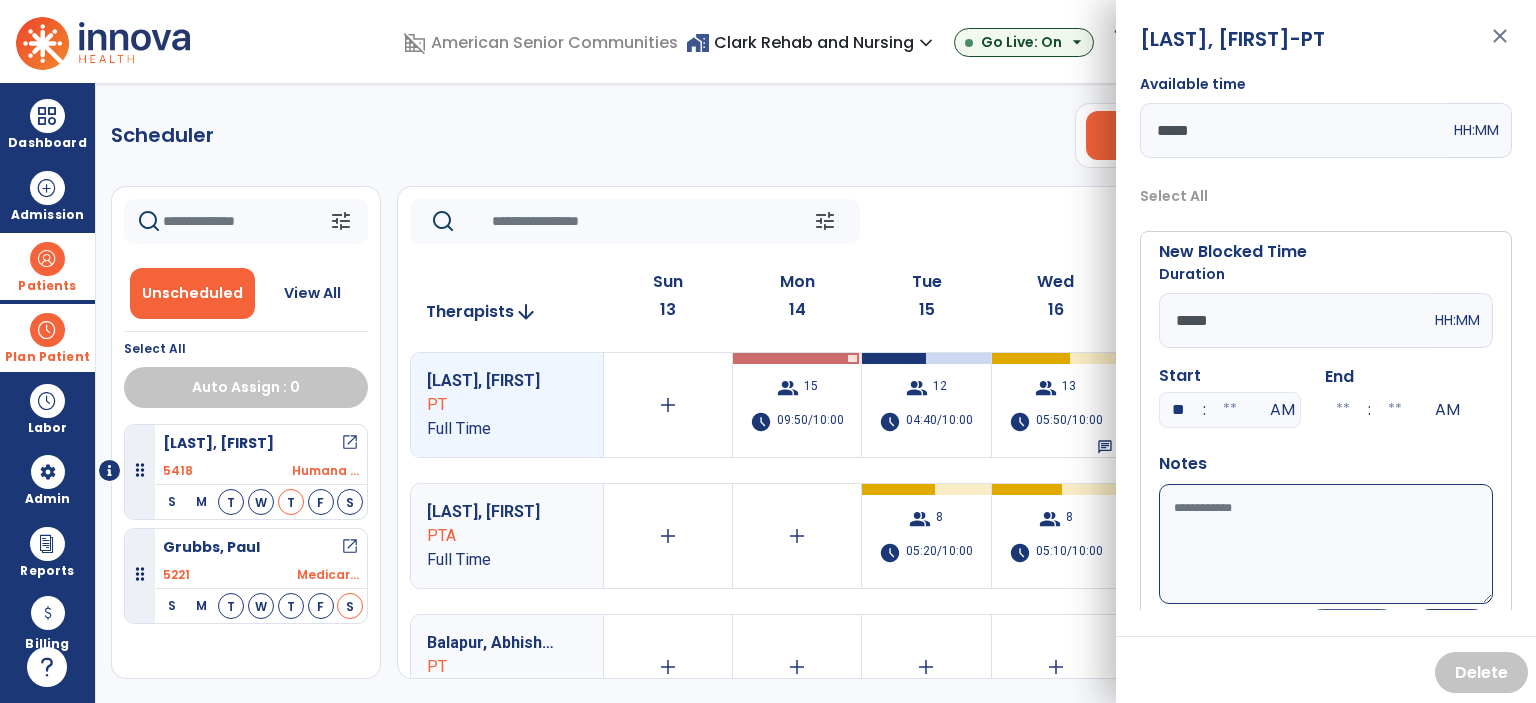 type on "**" 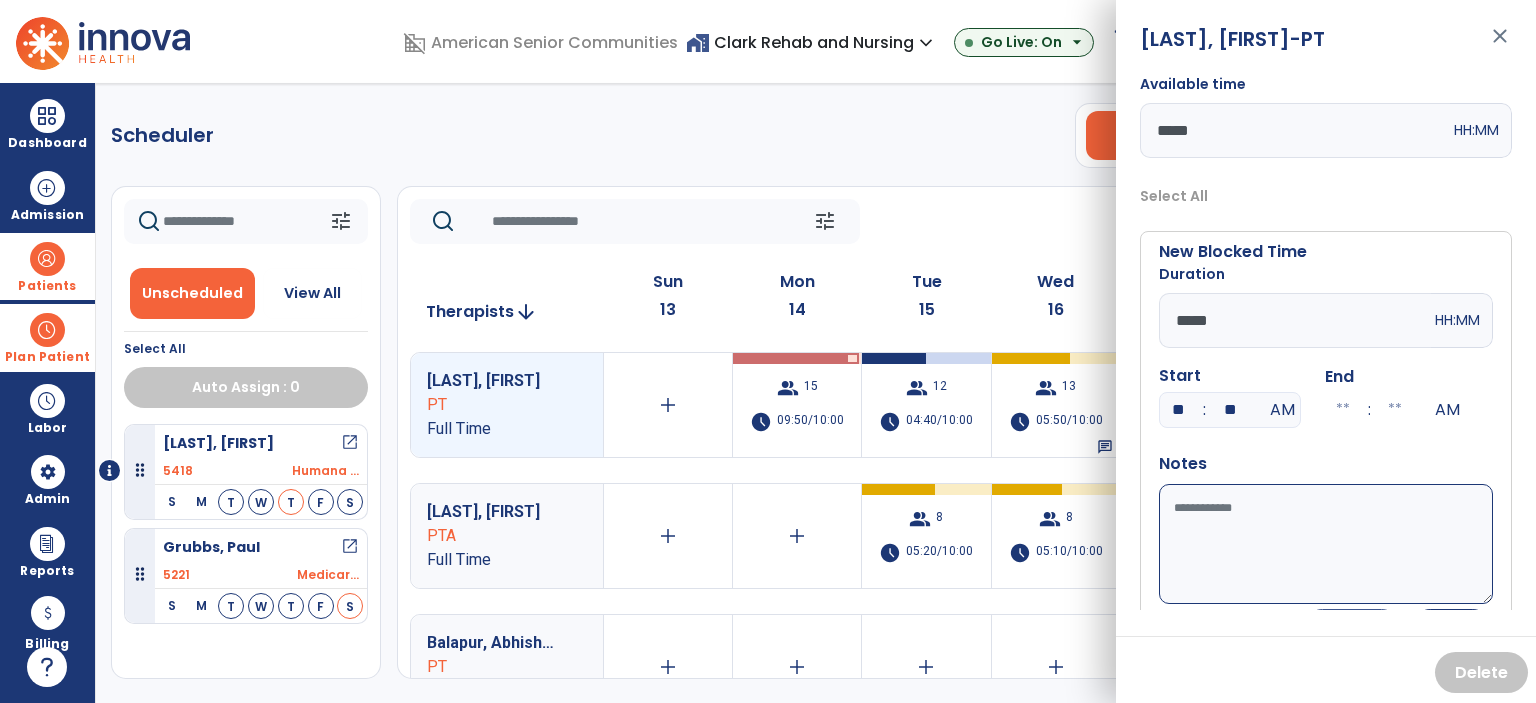 type on "**" 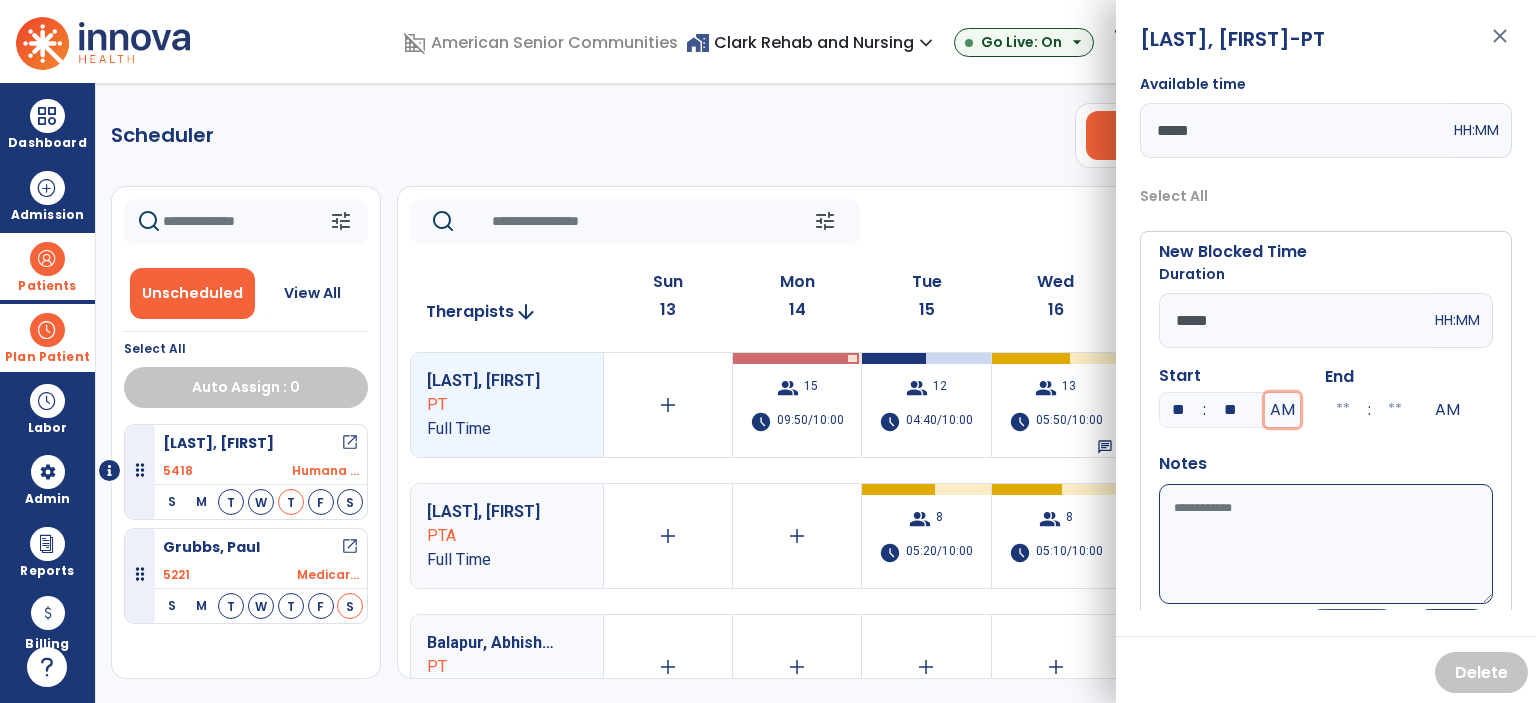 type on "**" 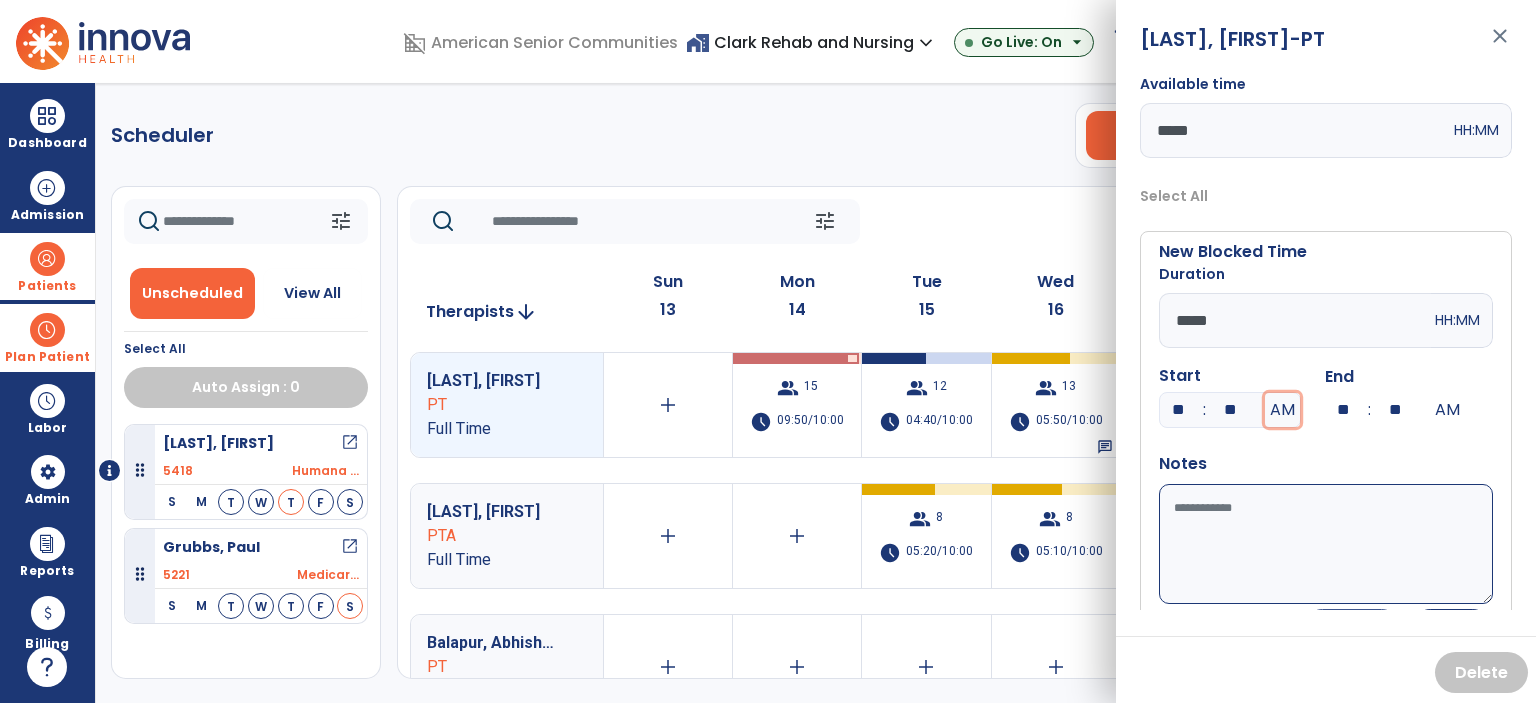 type 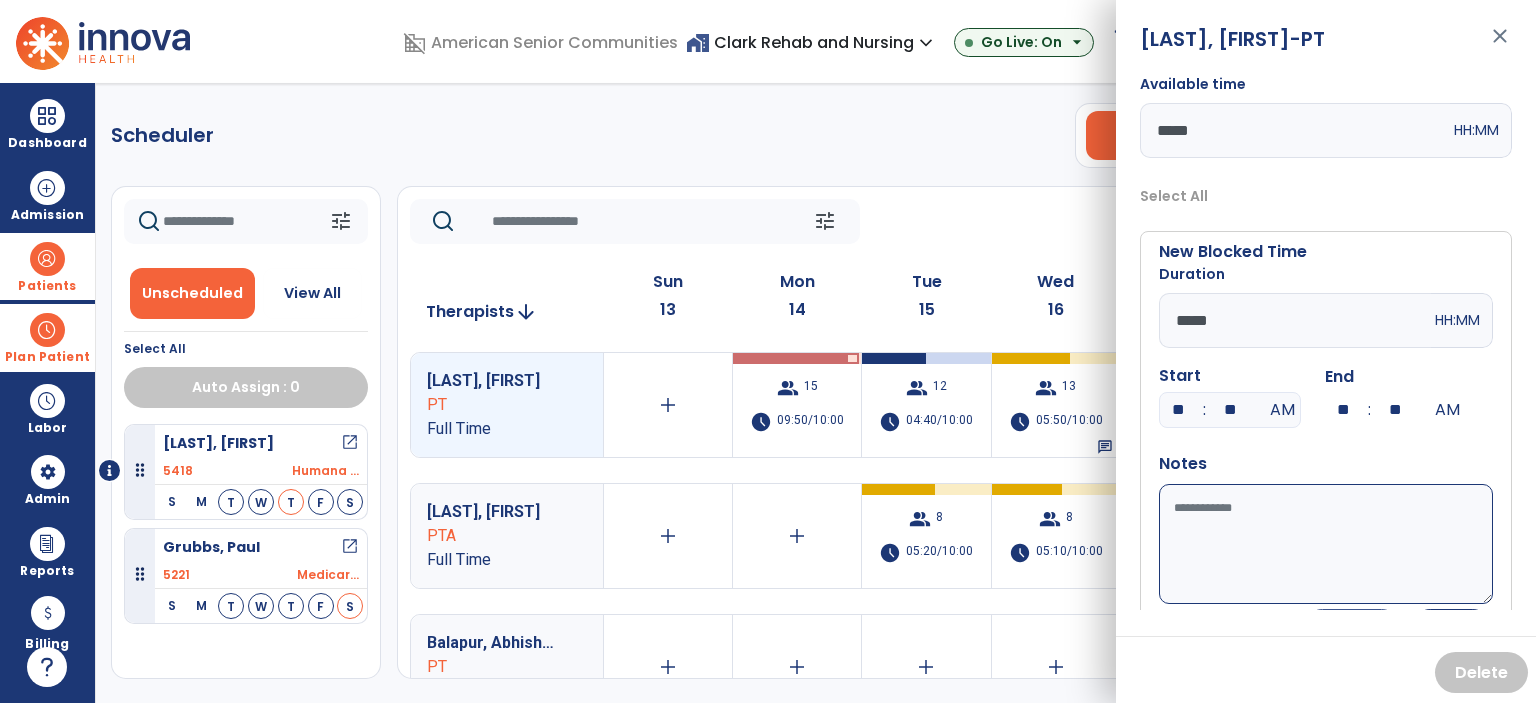 click on "Available time" at bounding box center [1326, 544] 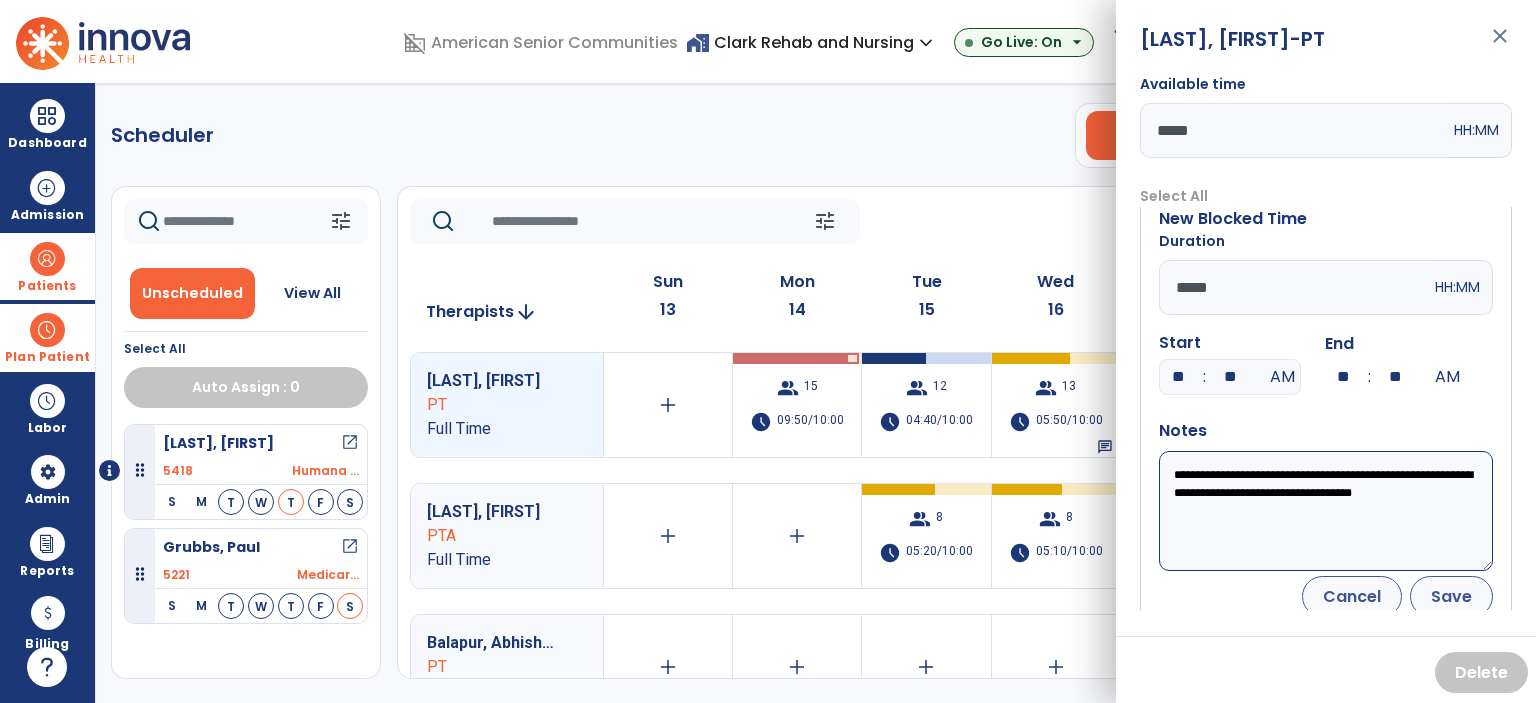 scroll, scrollTop: 48, scrollLeft: 0, axis: vertical 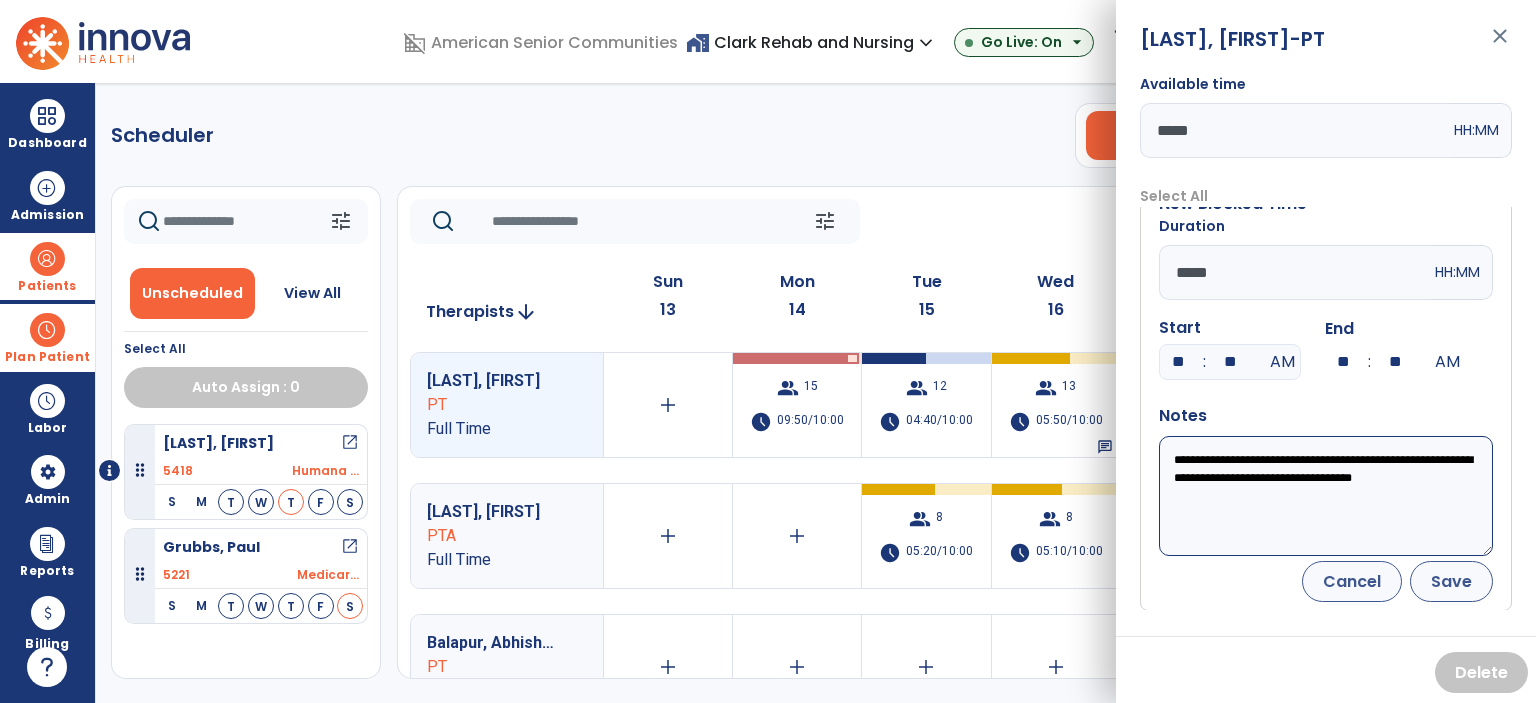 type on "**********" 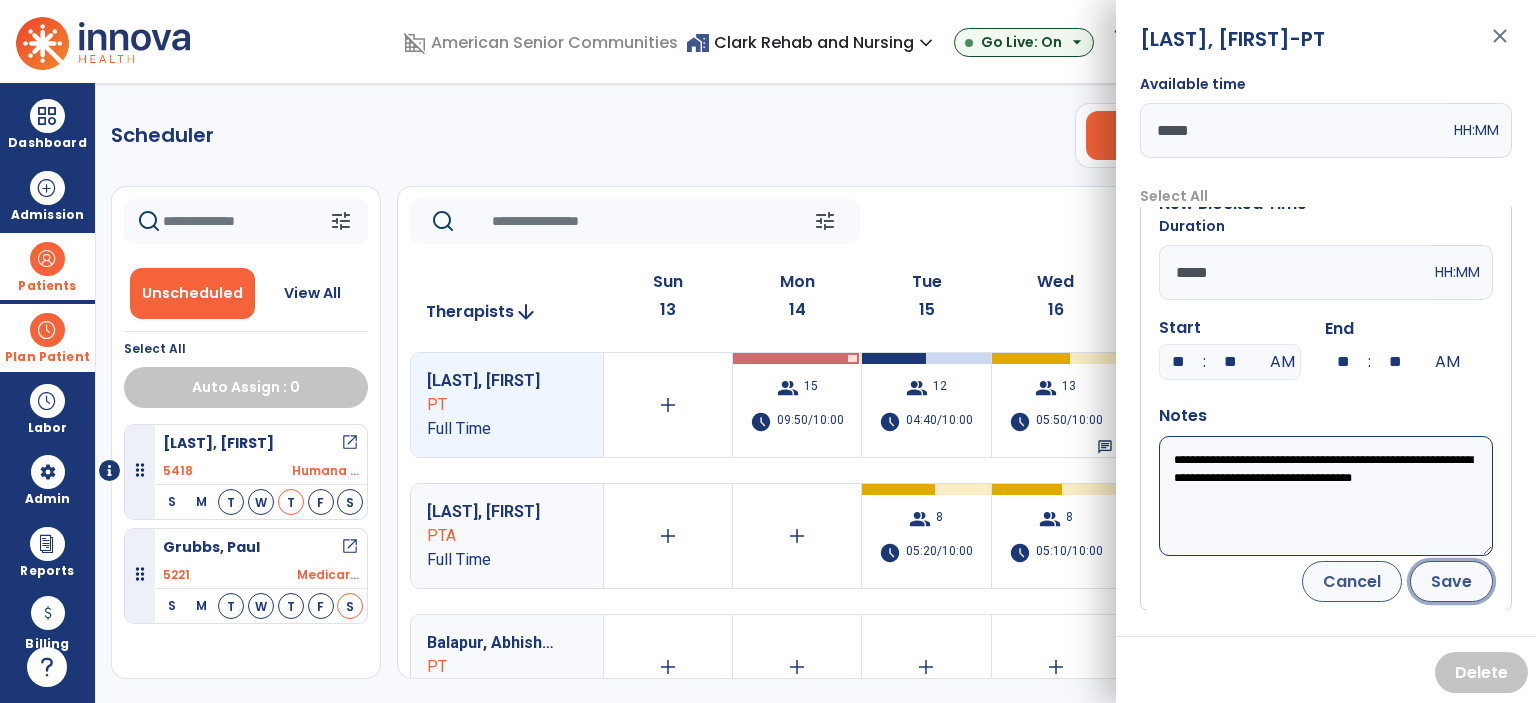 click on "Save" at bounding box center (1451, 581) 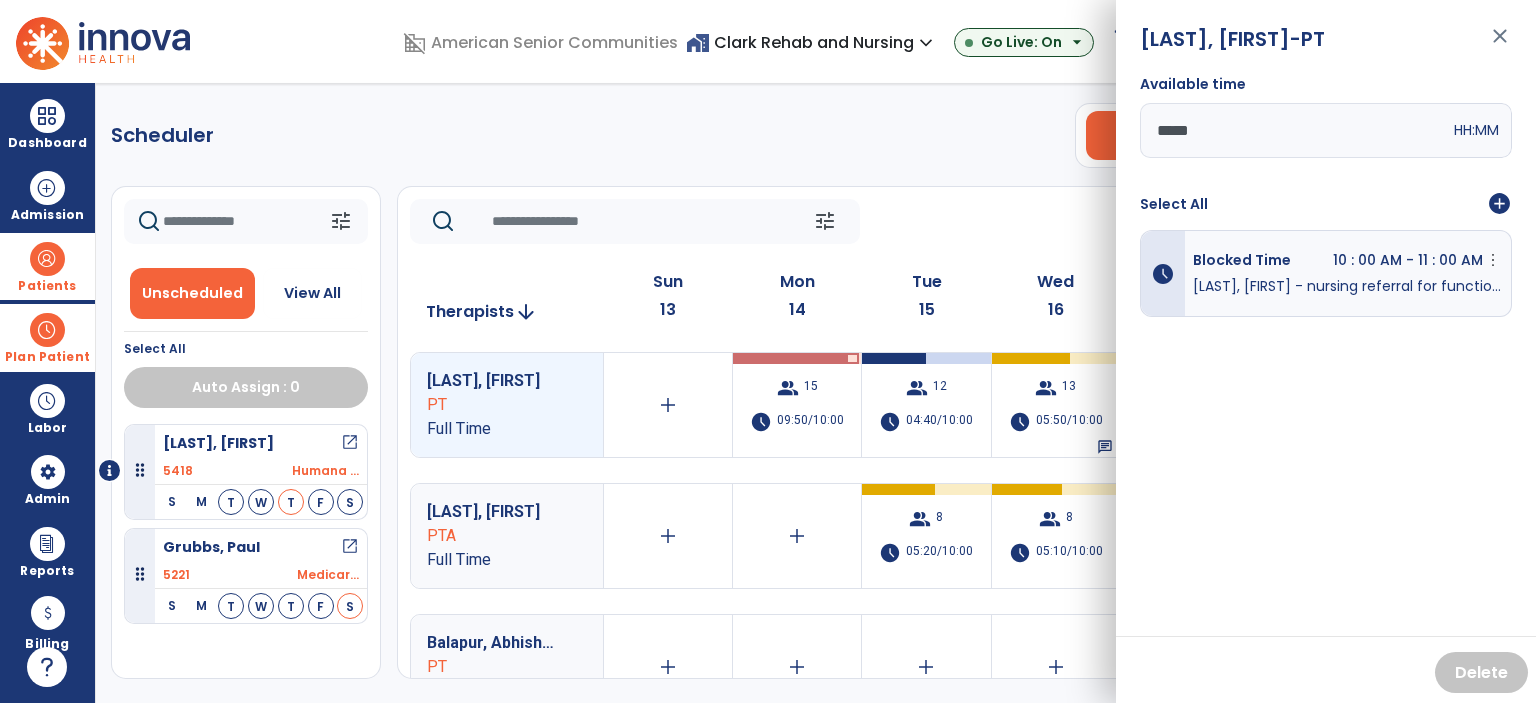 scroll, scrollTop: 0, scrollLeft: 0, axis: both 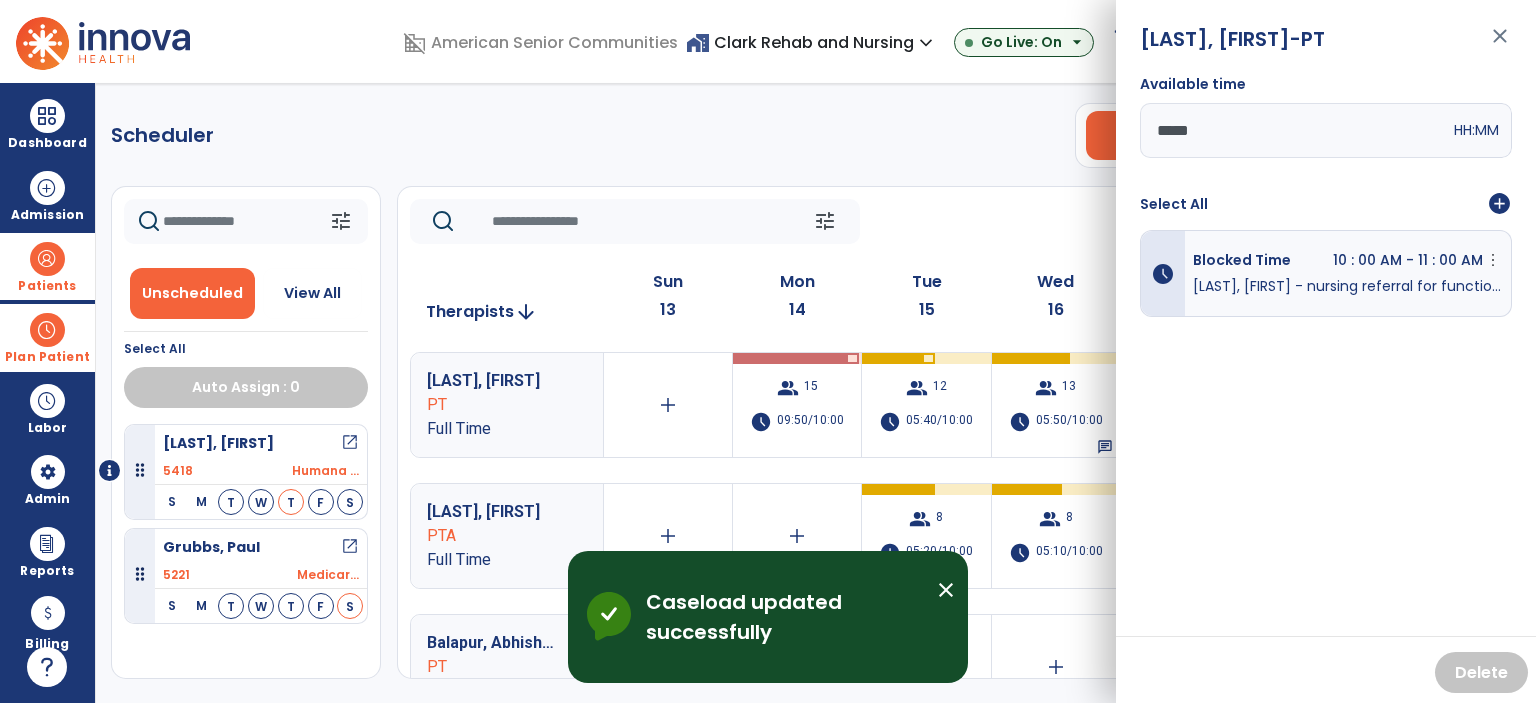 click on "close" at bounding box center (1500, 45) 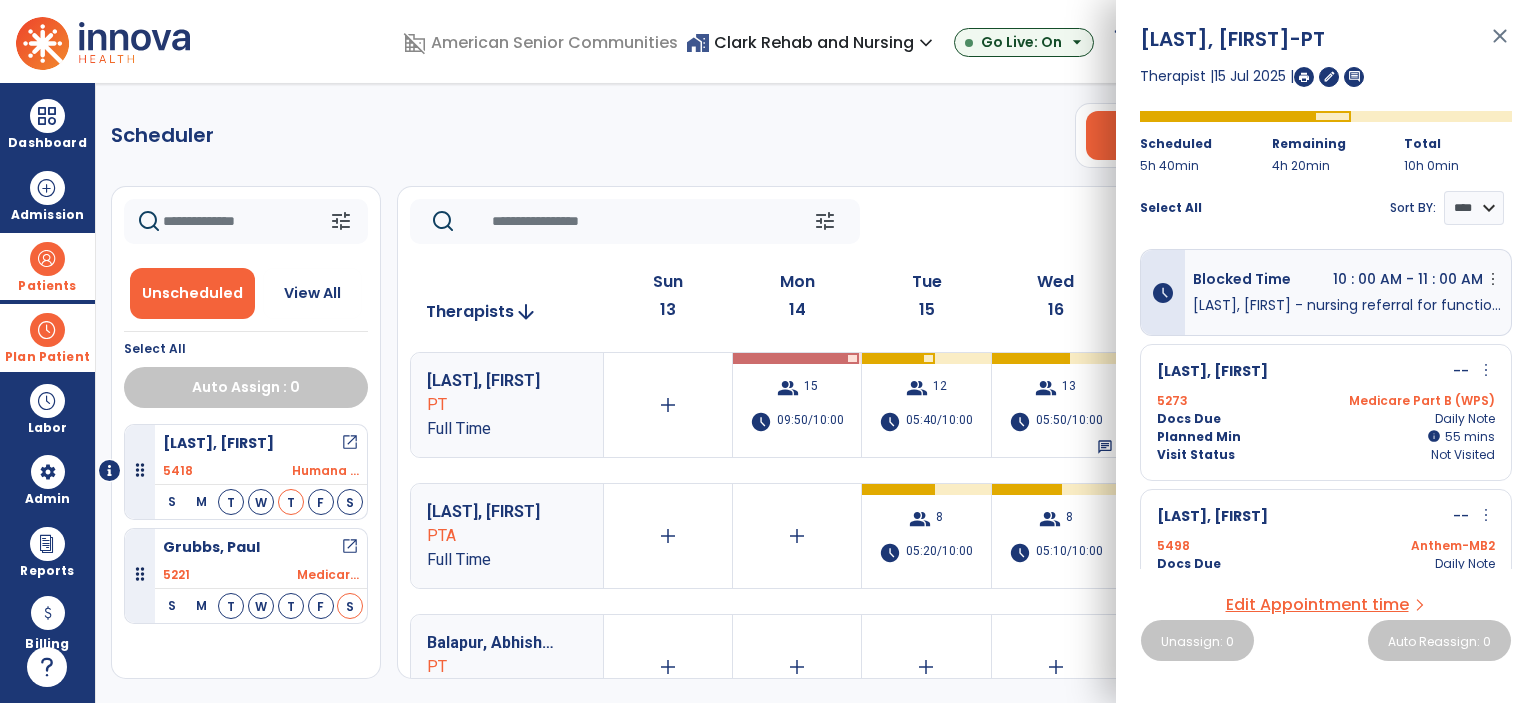 click on "close" at bounding box center (1500, 45) 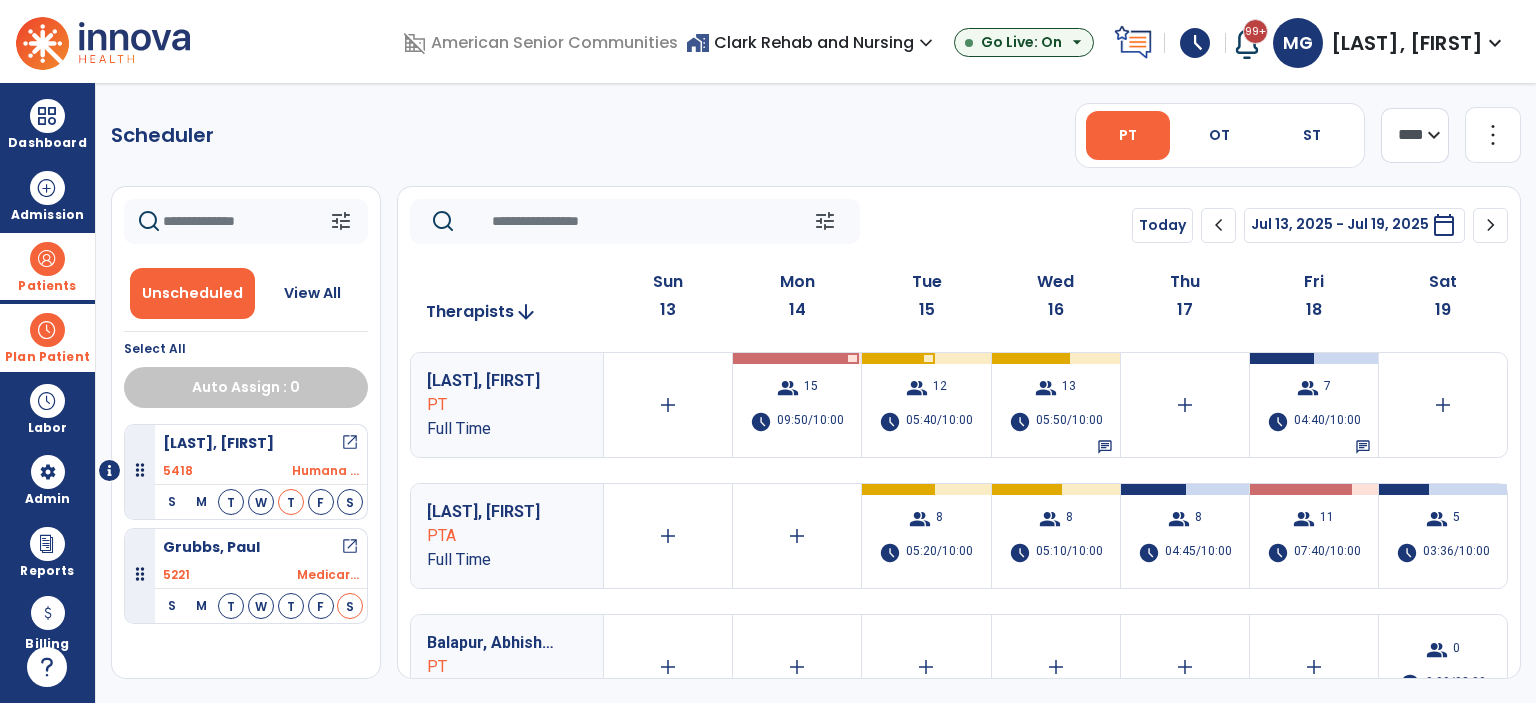 drag, startPoint x: 782, startPoint y: 37, endPoint x: 772, endPoint y: 66, distance: 30.675724 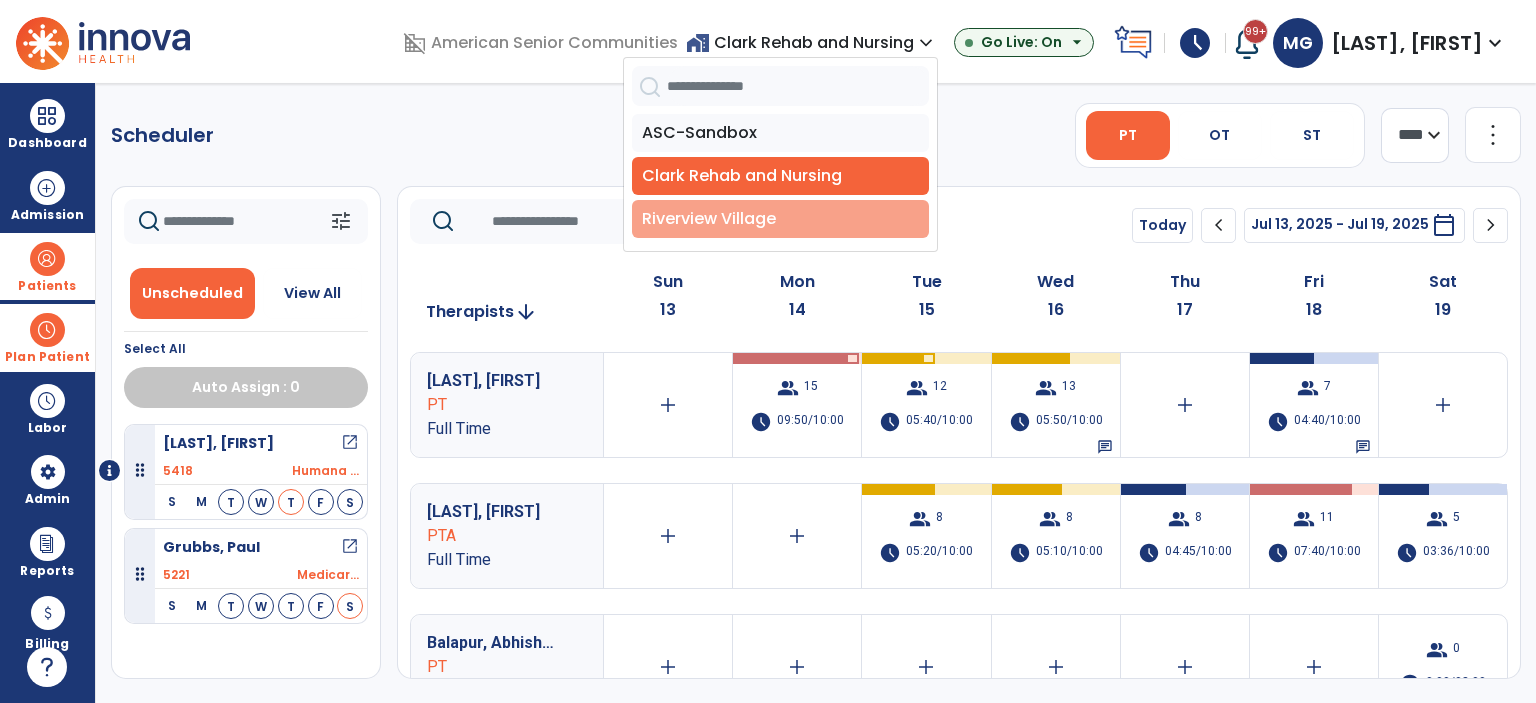 click on "Riverview Village" at bounding box center [780, 219] 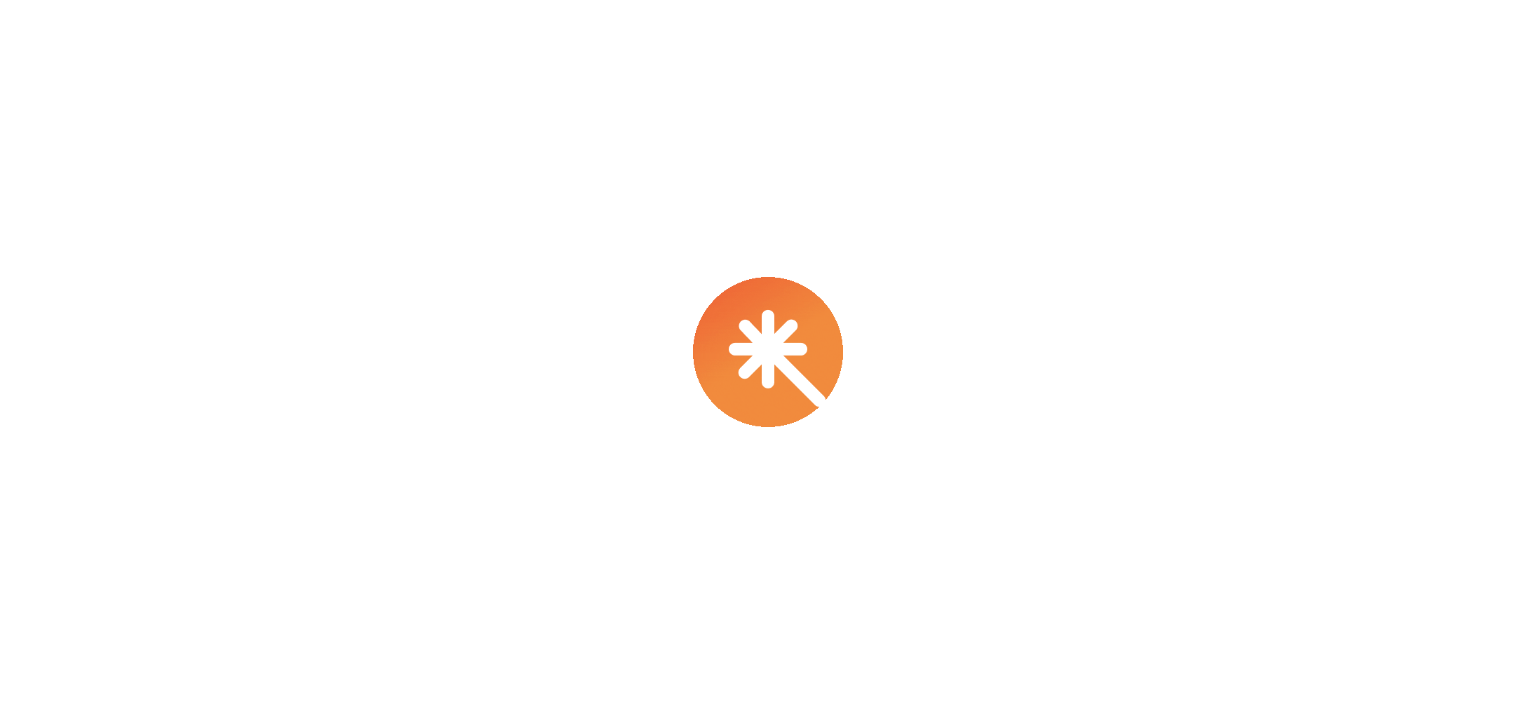 click at bounding box center (768, 351) 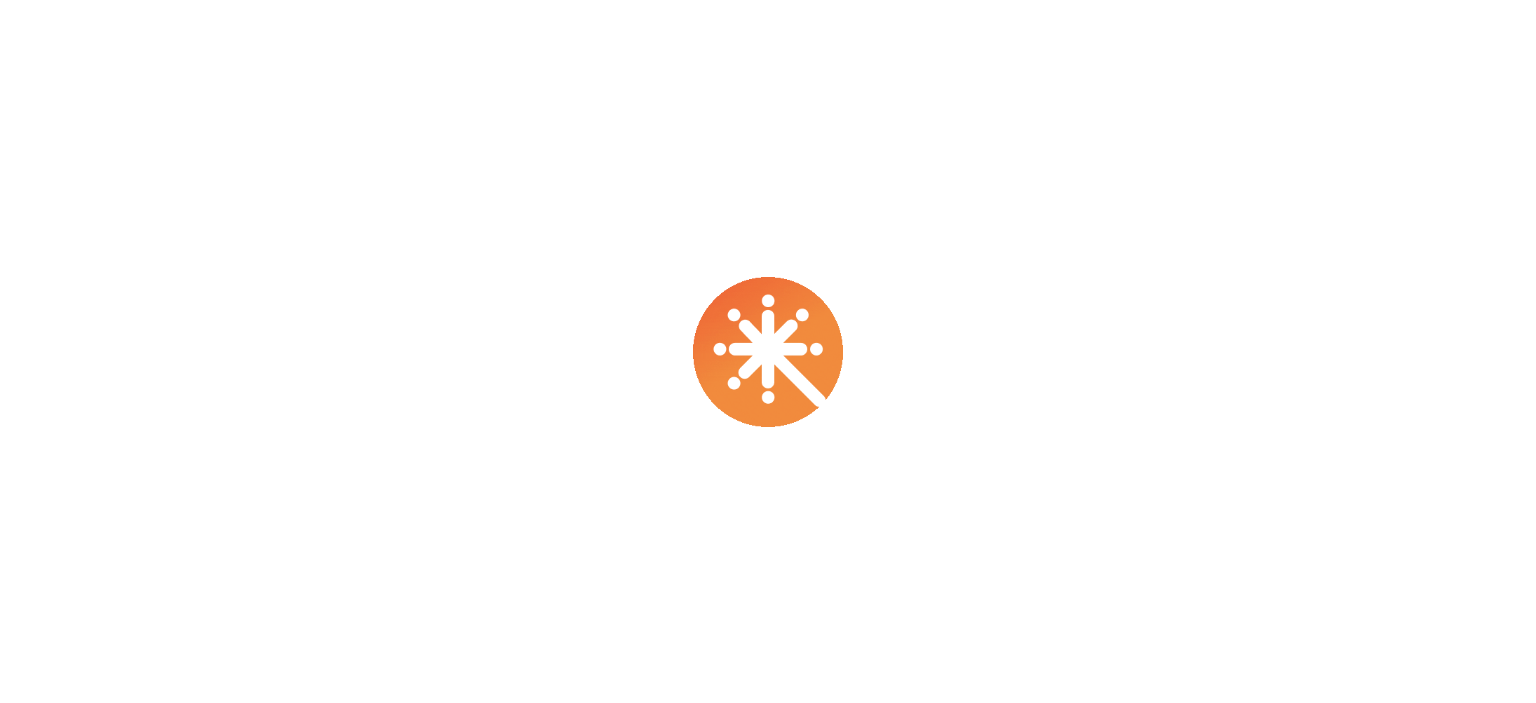 scroll, scrollTop: 0, scrollLeft: 0, axis: both 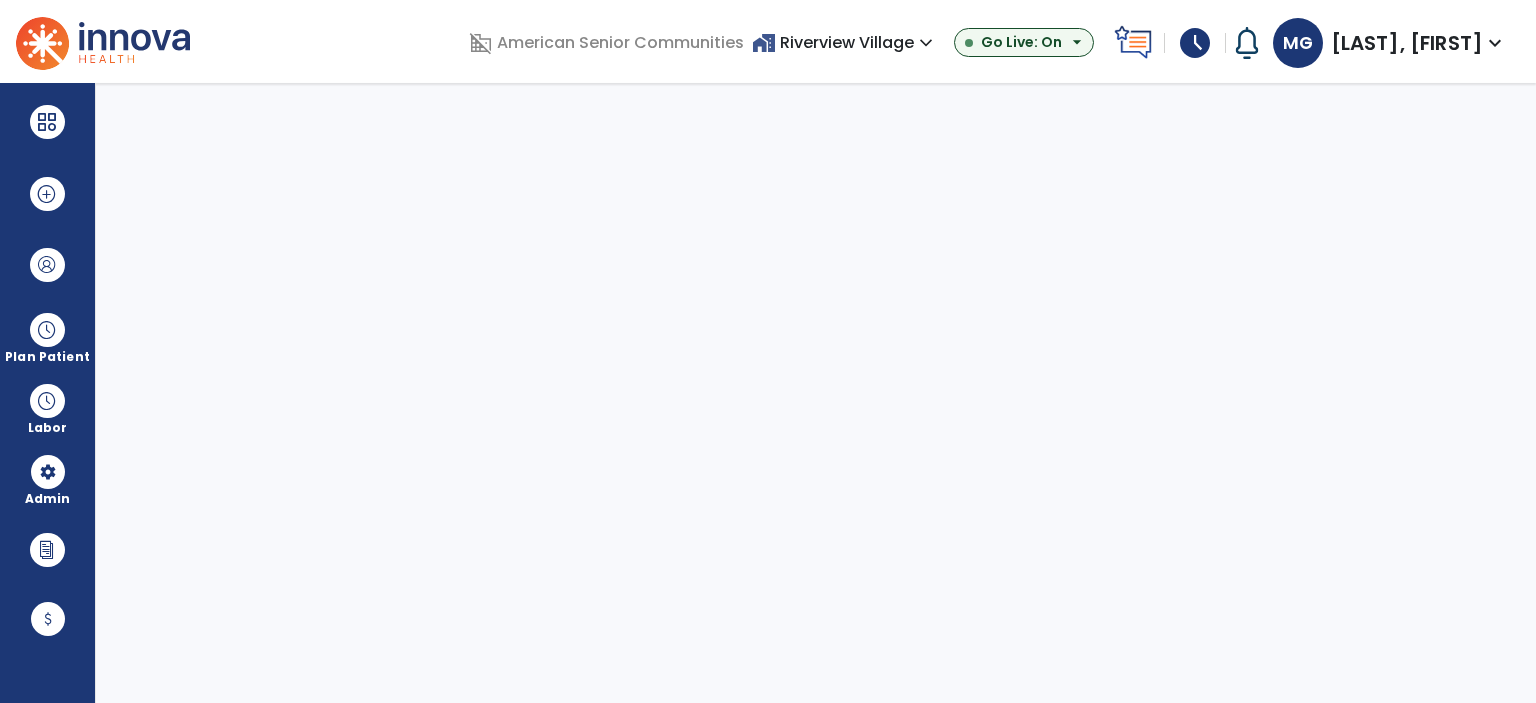 select on "***" 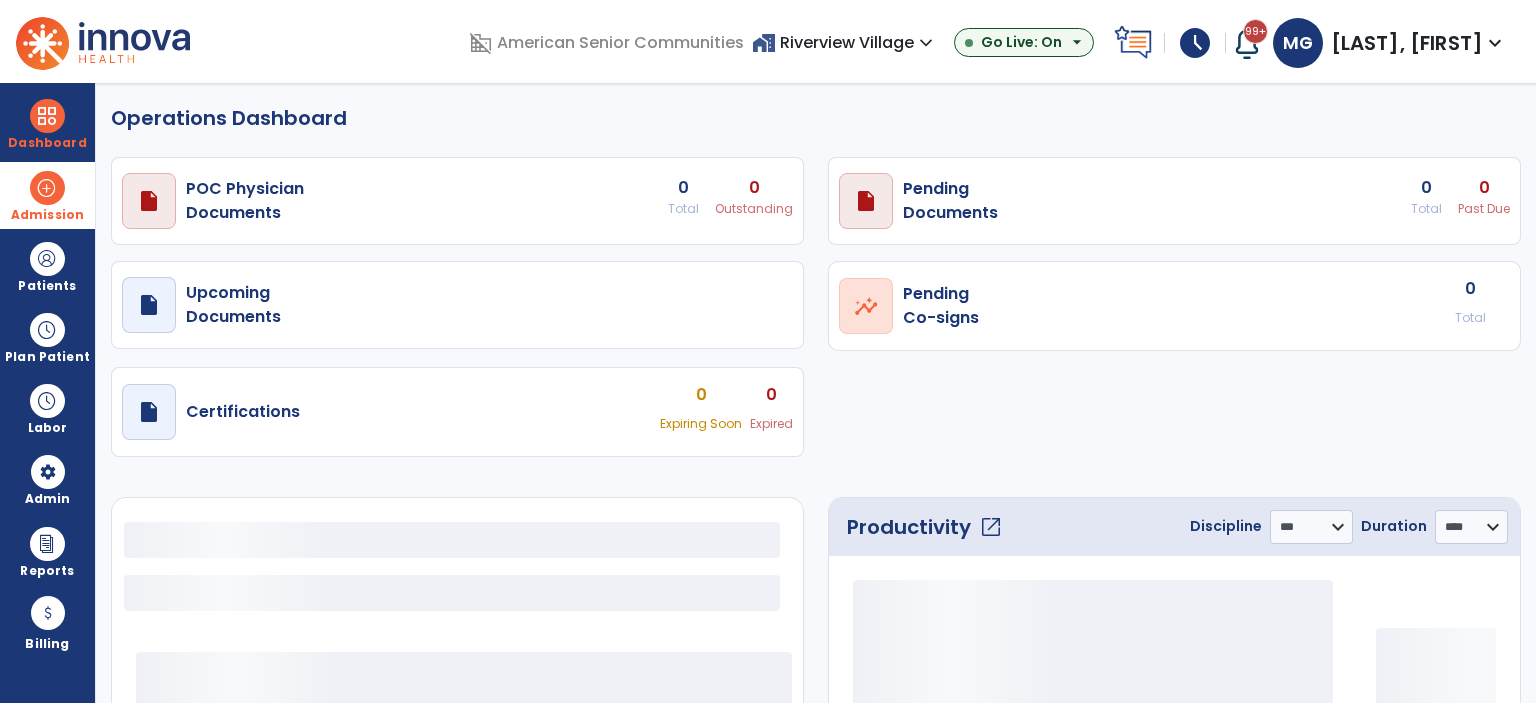 select on "***" 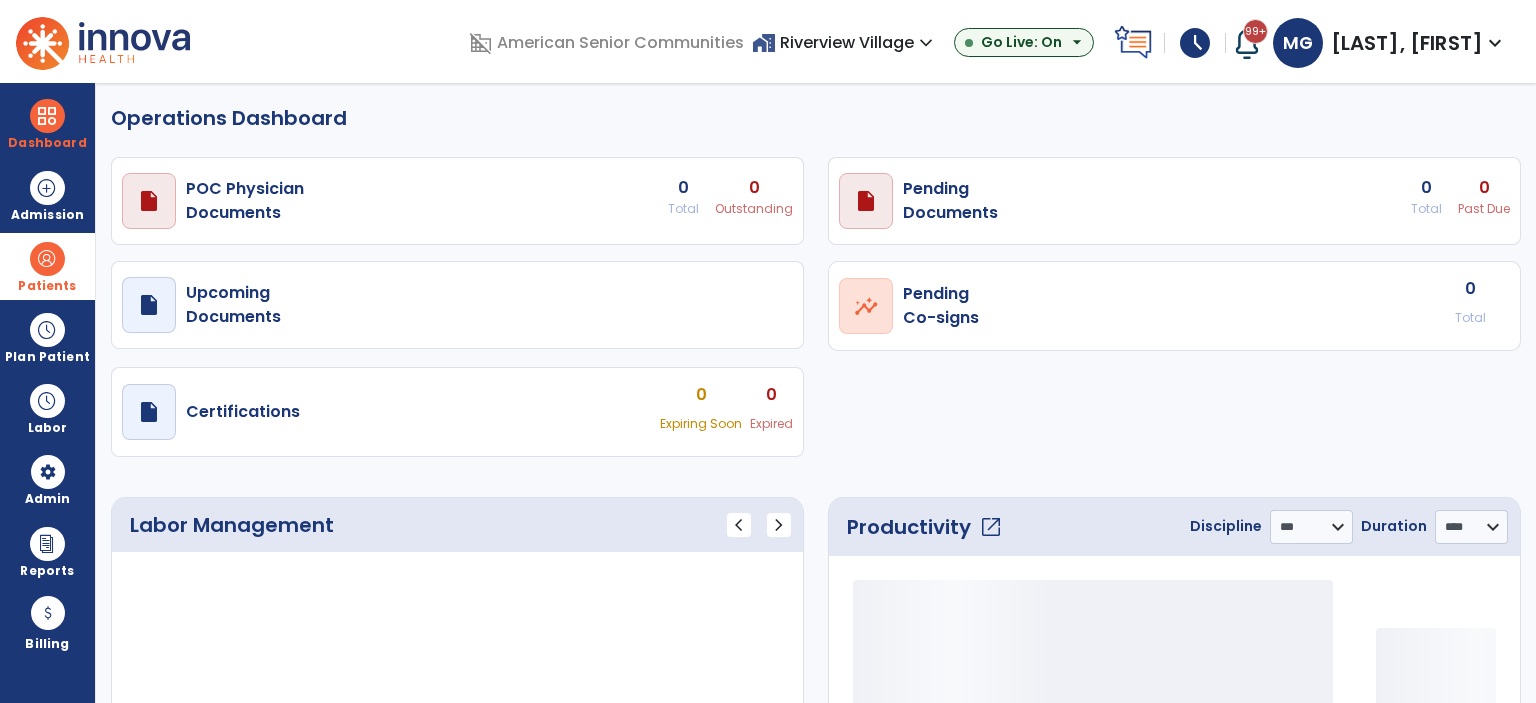 drag, startPoint x: 38, startPoint y: 283, endPoint x: 100, endPoint y: 267, distance: 64.03124 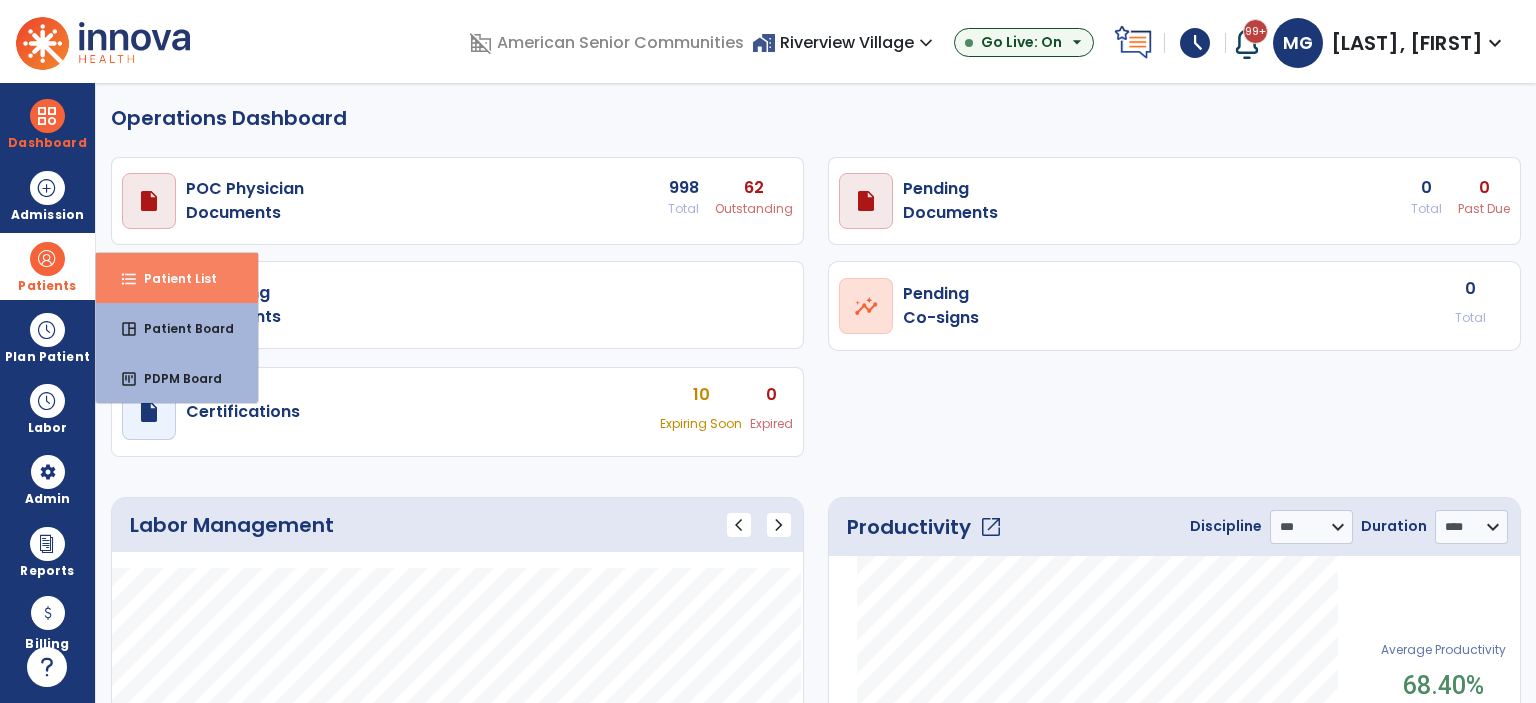 click on "format_list_bulleted  Patient List" at bounding box center [177, 278] 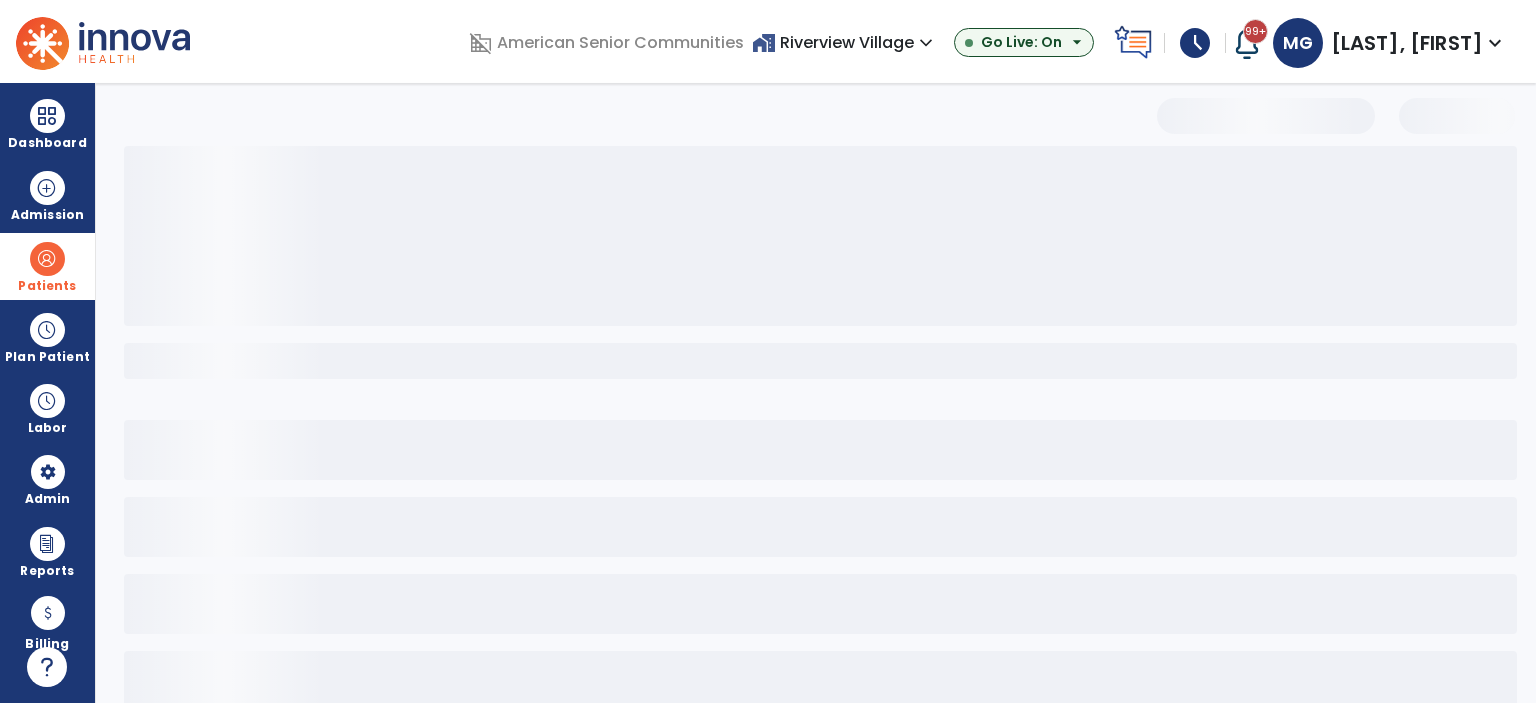 select on "***" 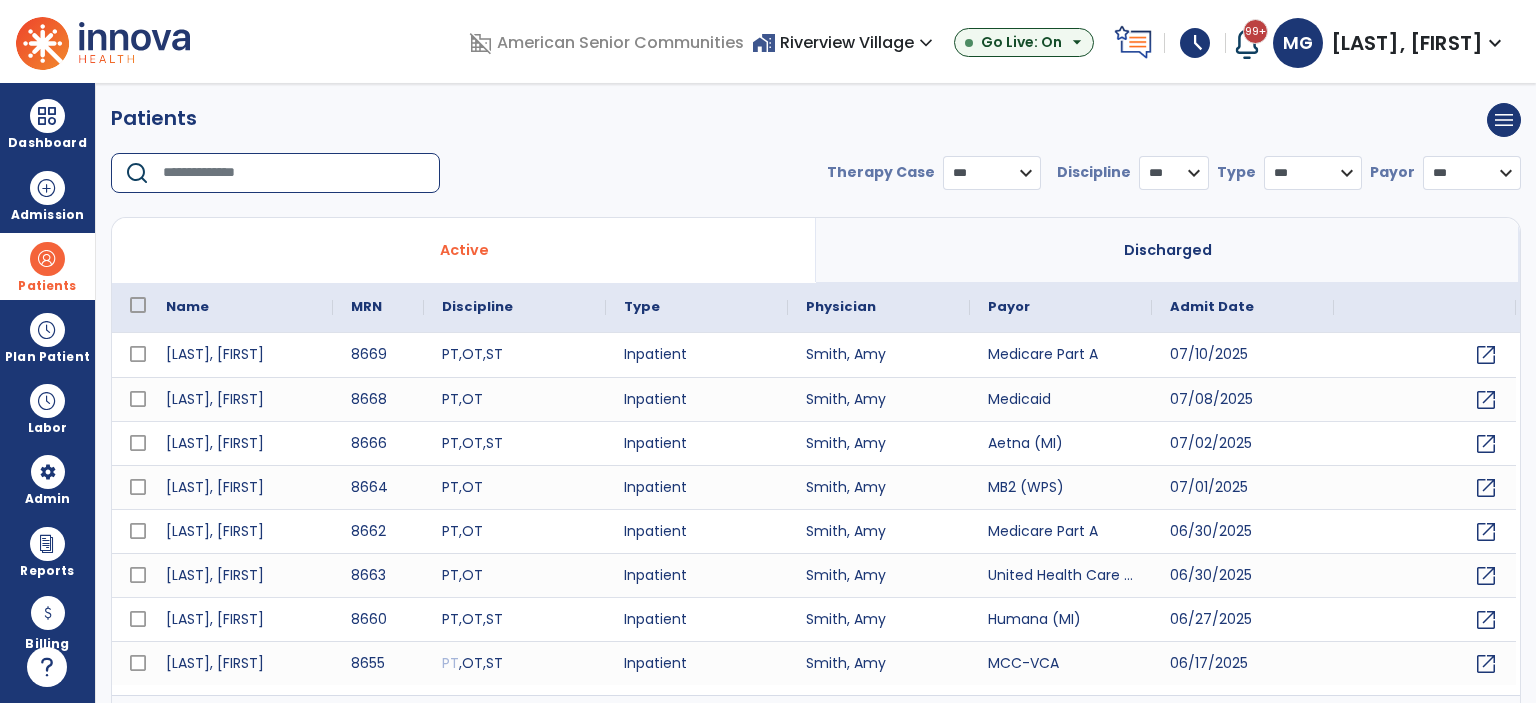 click at bounding box center (294, 173) 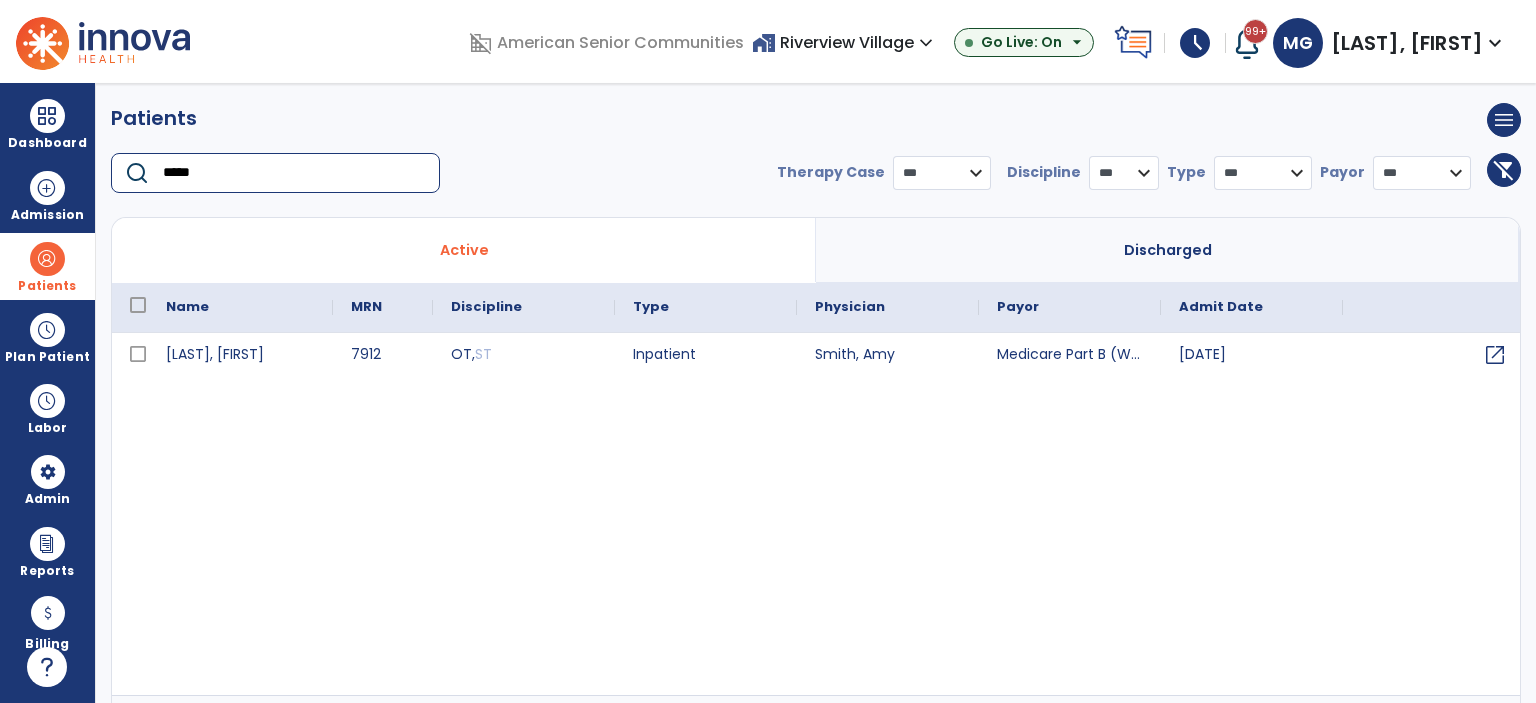 drag, startPoint x: 217, startPoint y: 183, endPoint x: 113, endPoint y: 162, distance: 106.09901 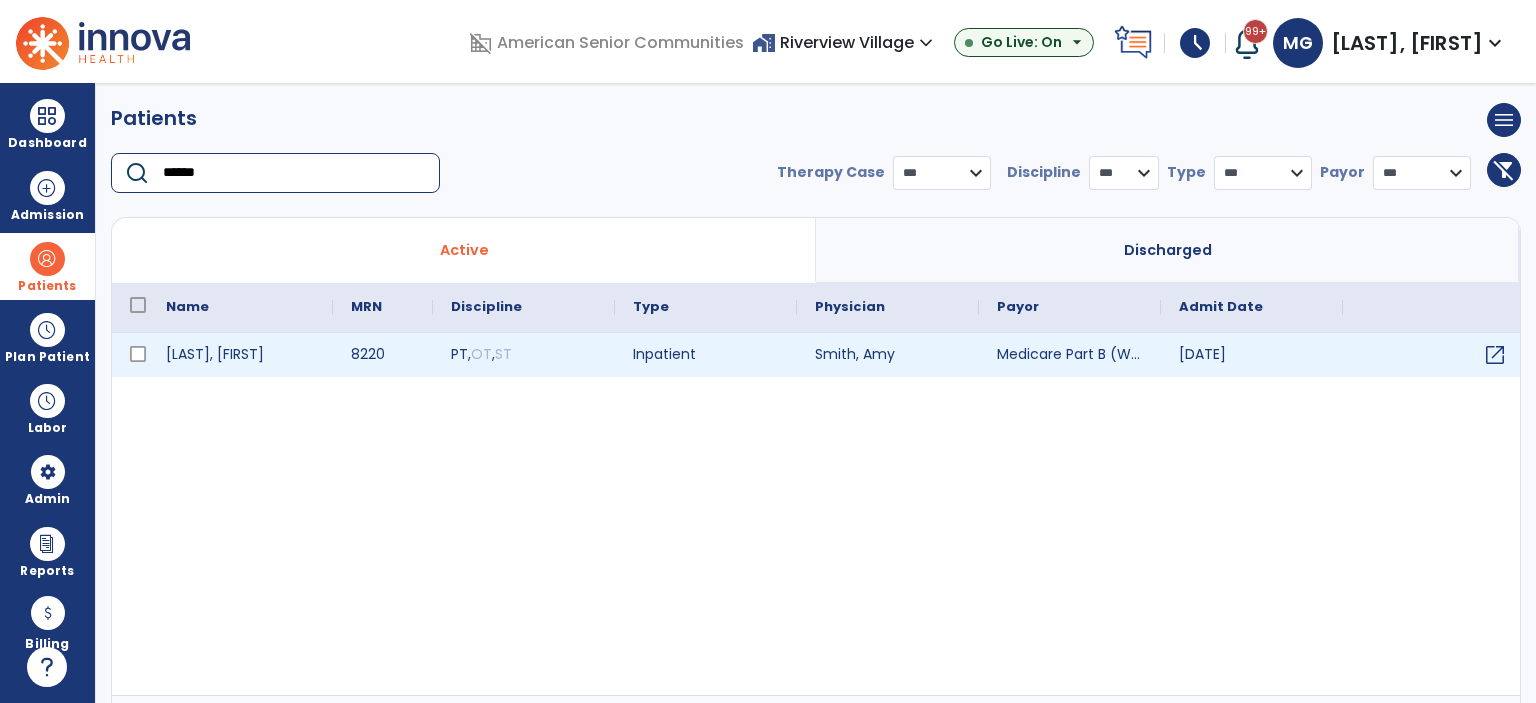 type on "******" 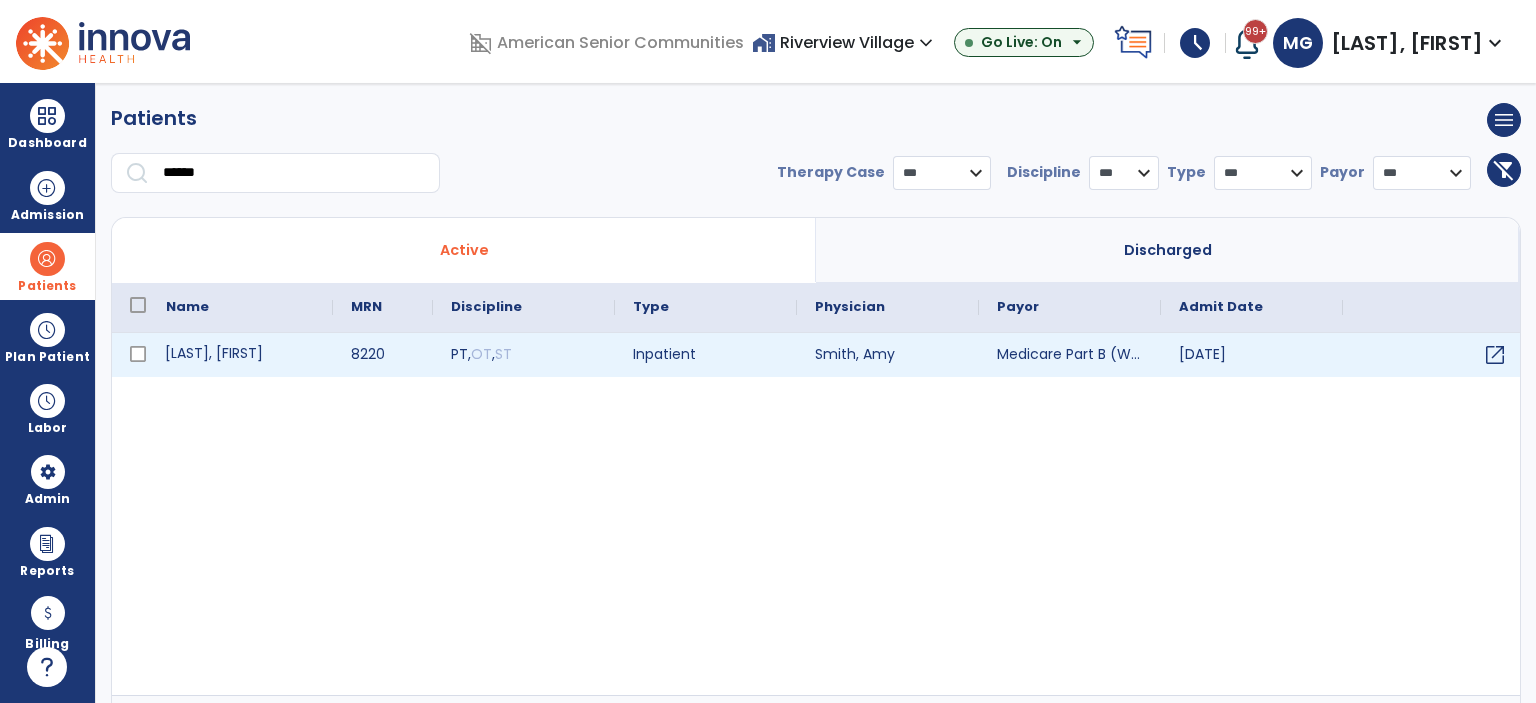 click on "Thompson, Sharon" at bounding box center [240, 355] 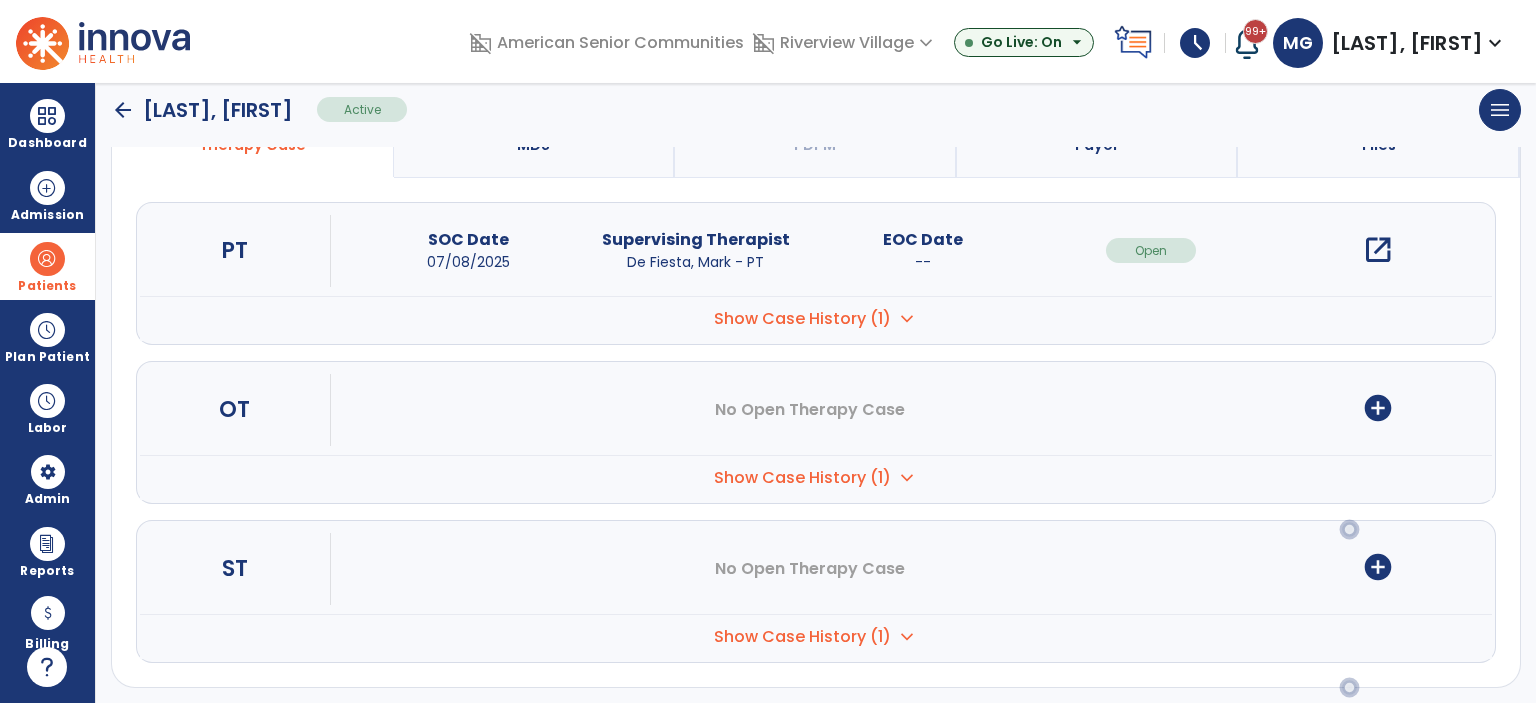scroll, scrollTop: 233, scrollLeft: 0, axis: vertical 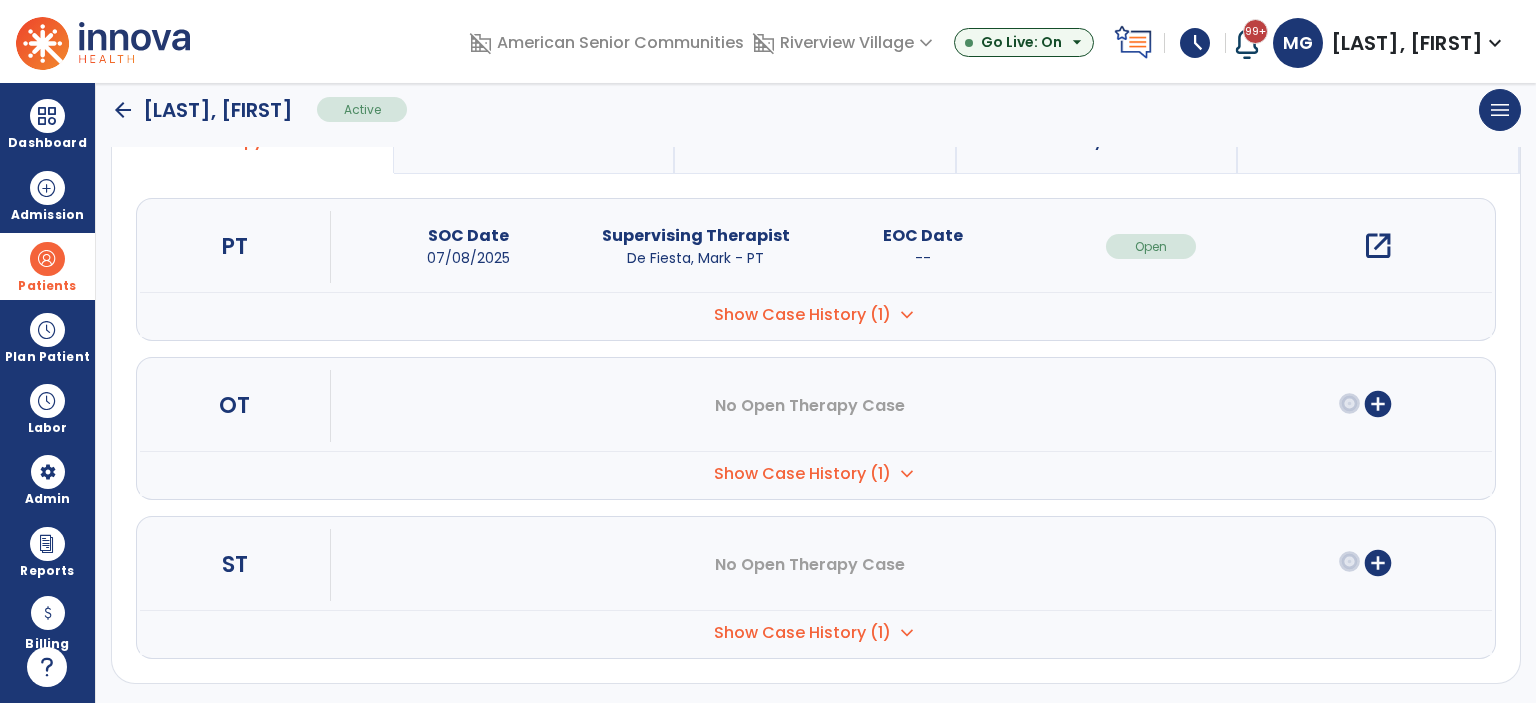 click on "arrow_back" 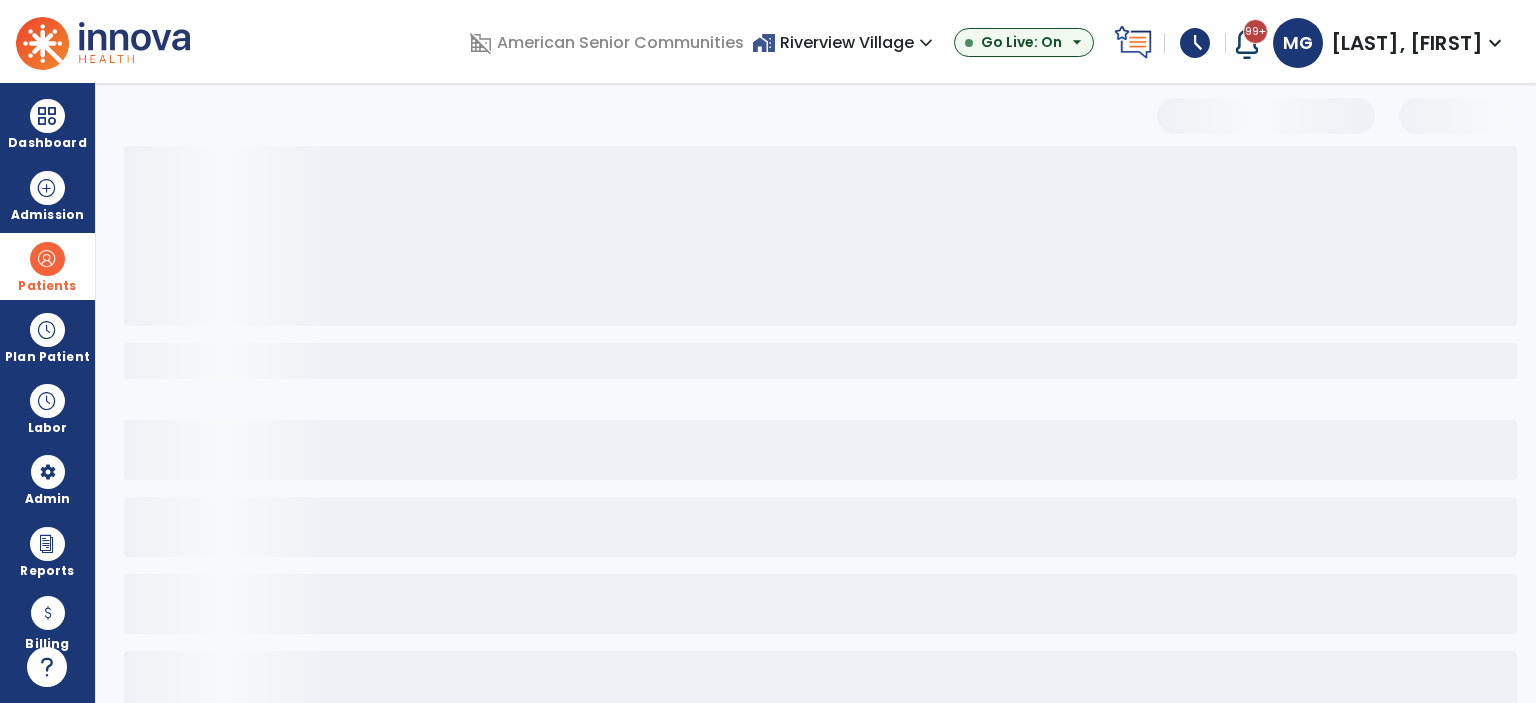 scroll, scrollTop: 38, scrollLeft: 0, axis: vertical 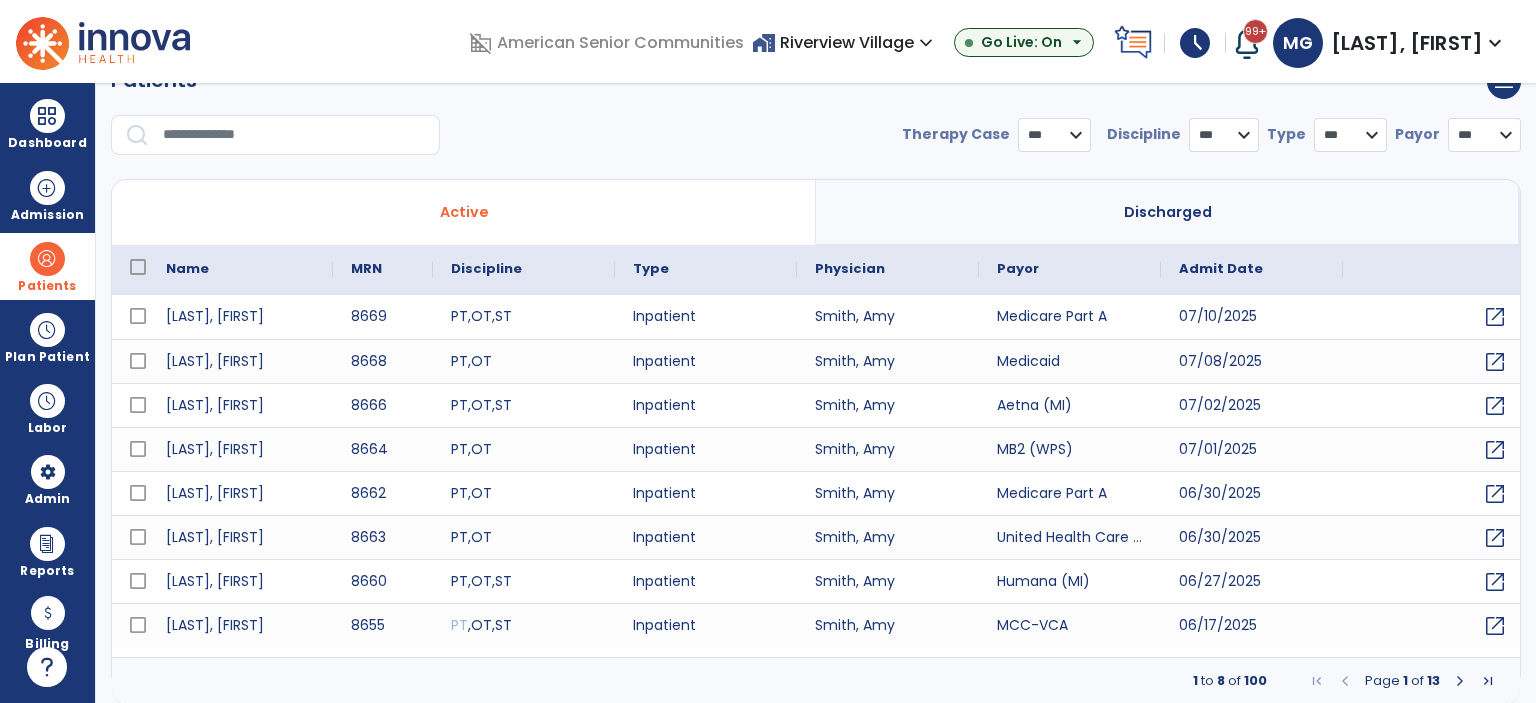 select on "***" 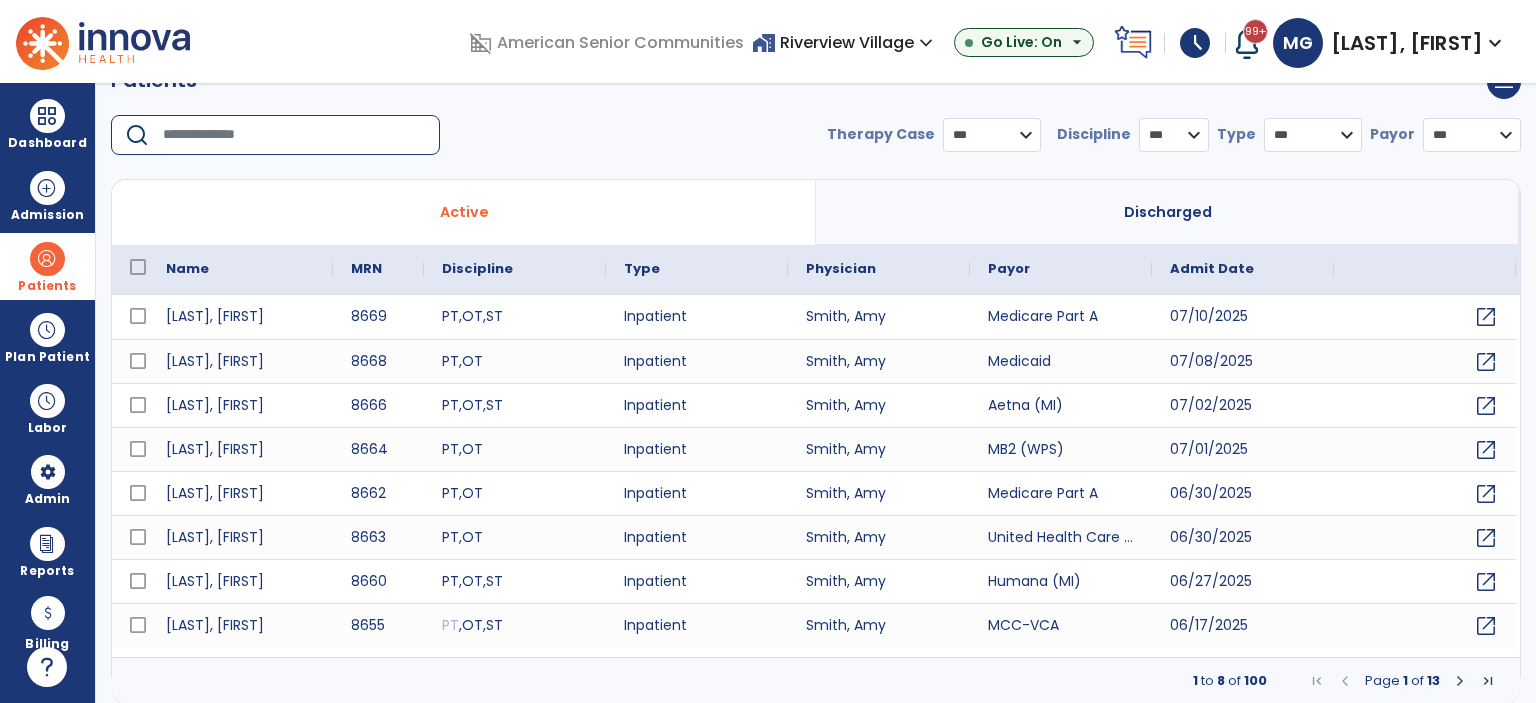 click at bounding box center [294, 135] 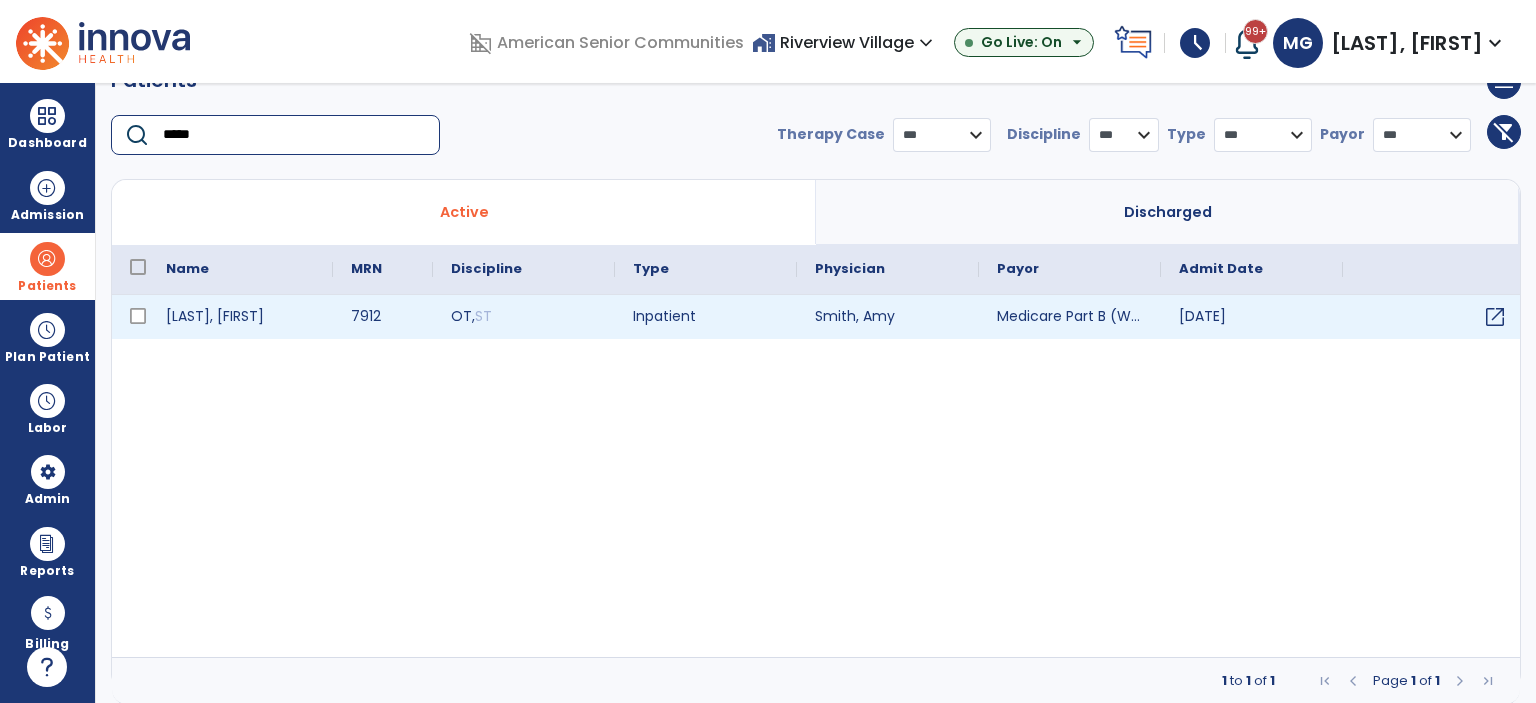 type on "*****" 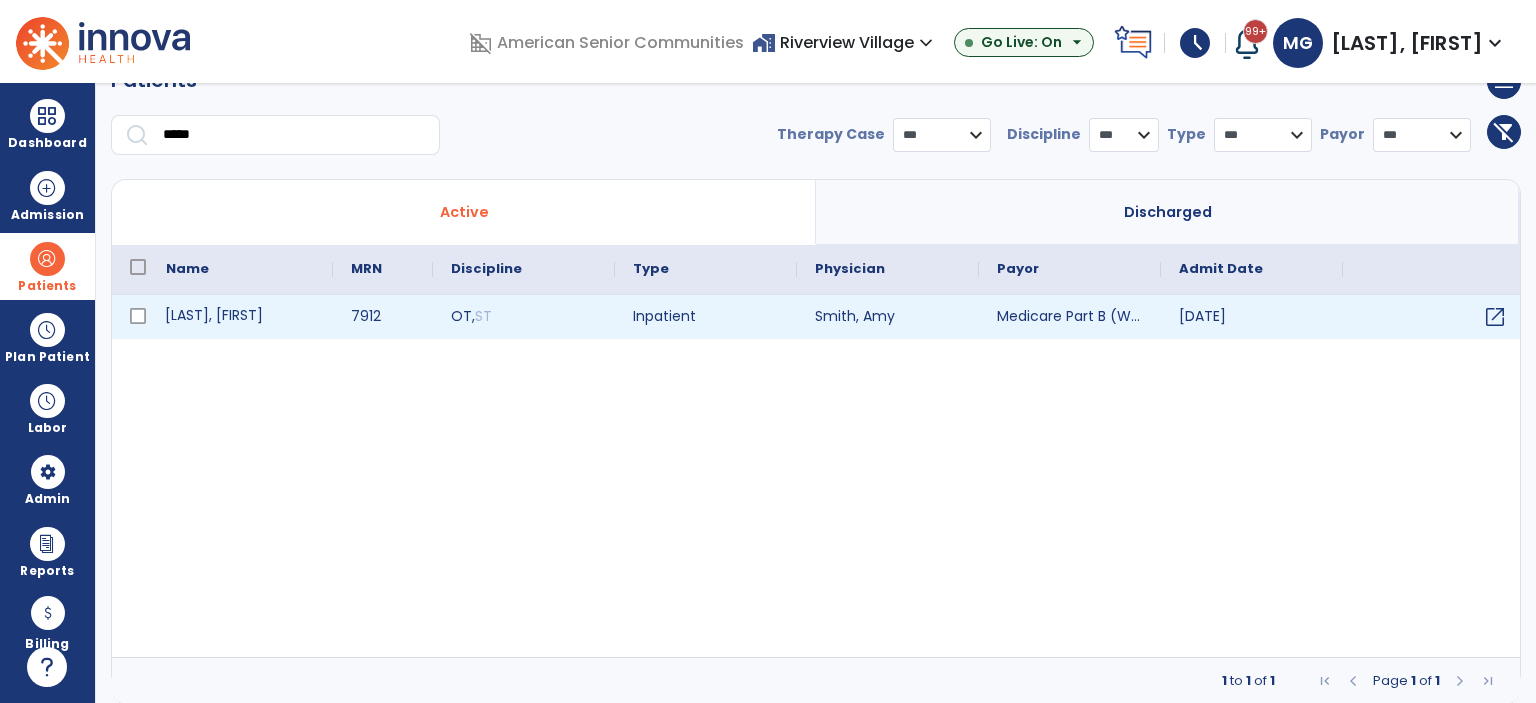 drag, startPoint x: 281, startPoint y: 311, endPoint x: 294, endPoint y: 298, distance: 18.384777 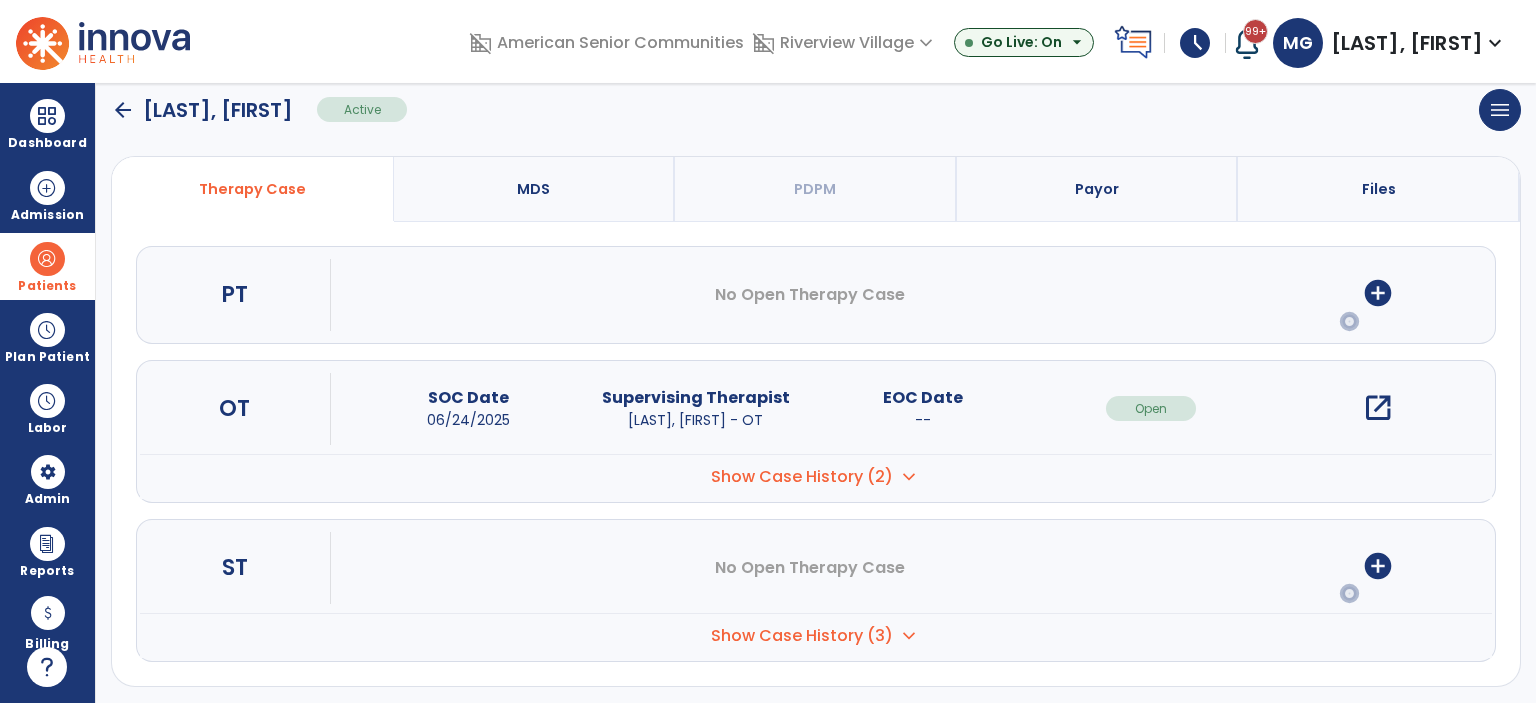 scroll, scrollTop: 144, scrollLeft: 0, axis: vertical 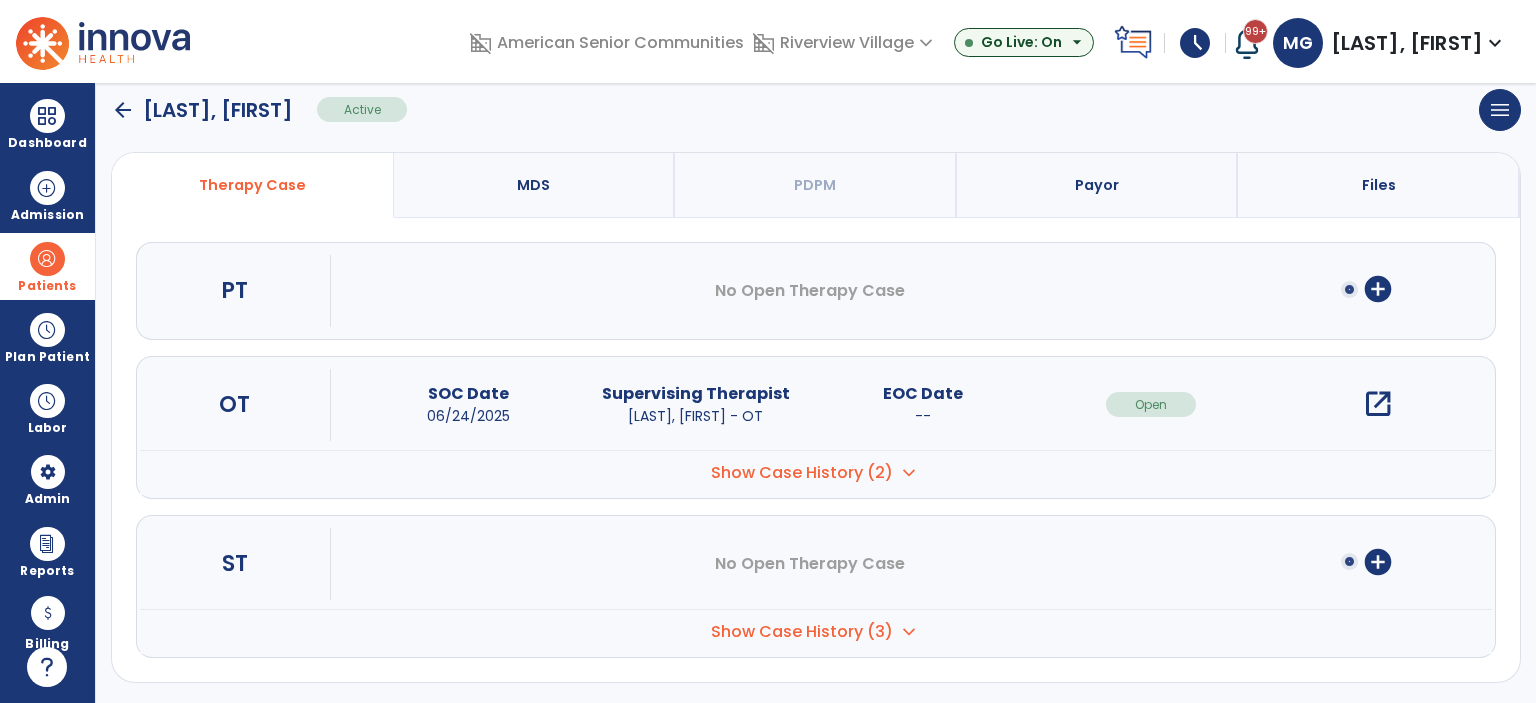 click on "Show Case History (3)" at bounding box center [802, 473] 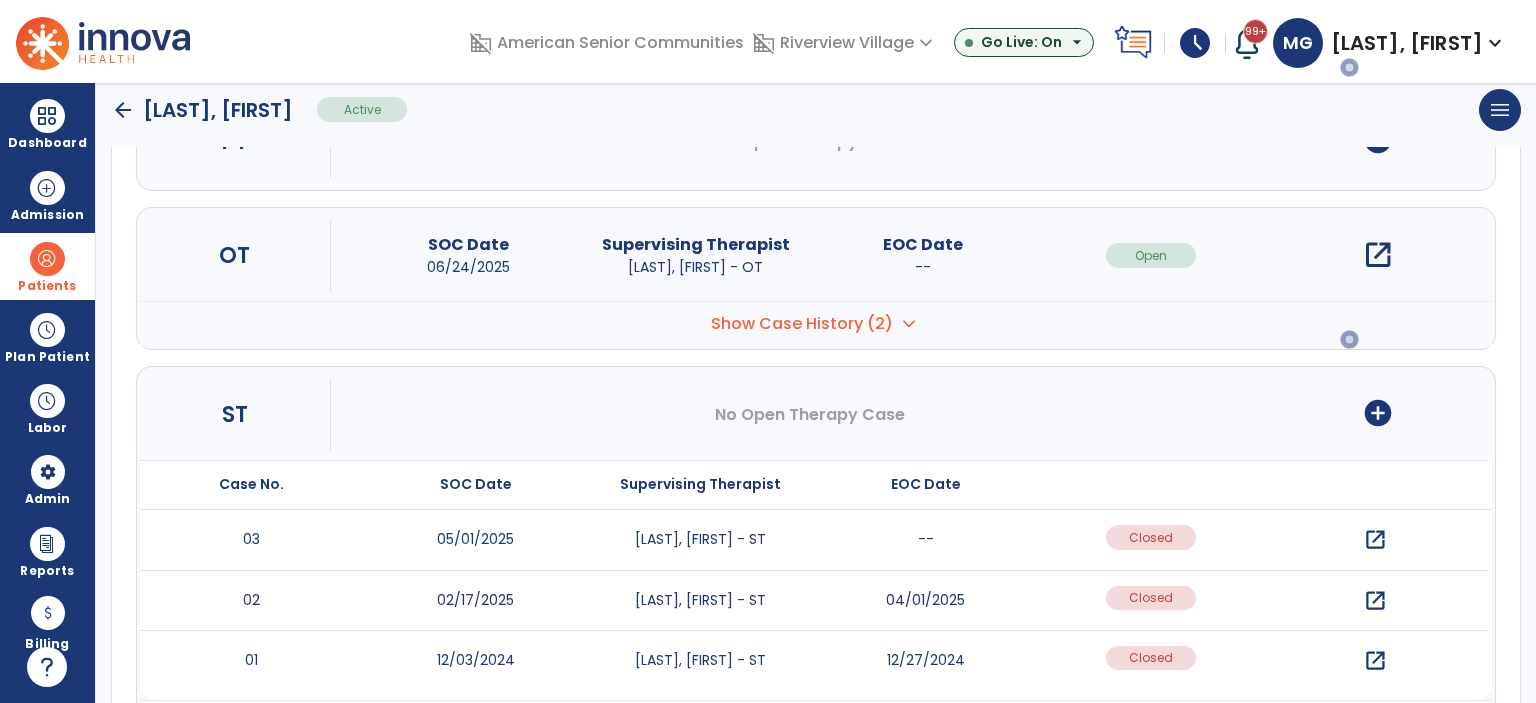 scroll, scrollTop: 384, scrollLeft: 0, axis: vertical 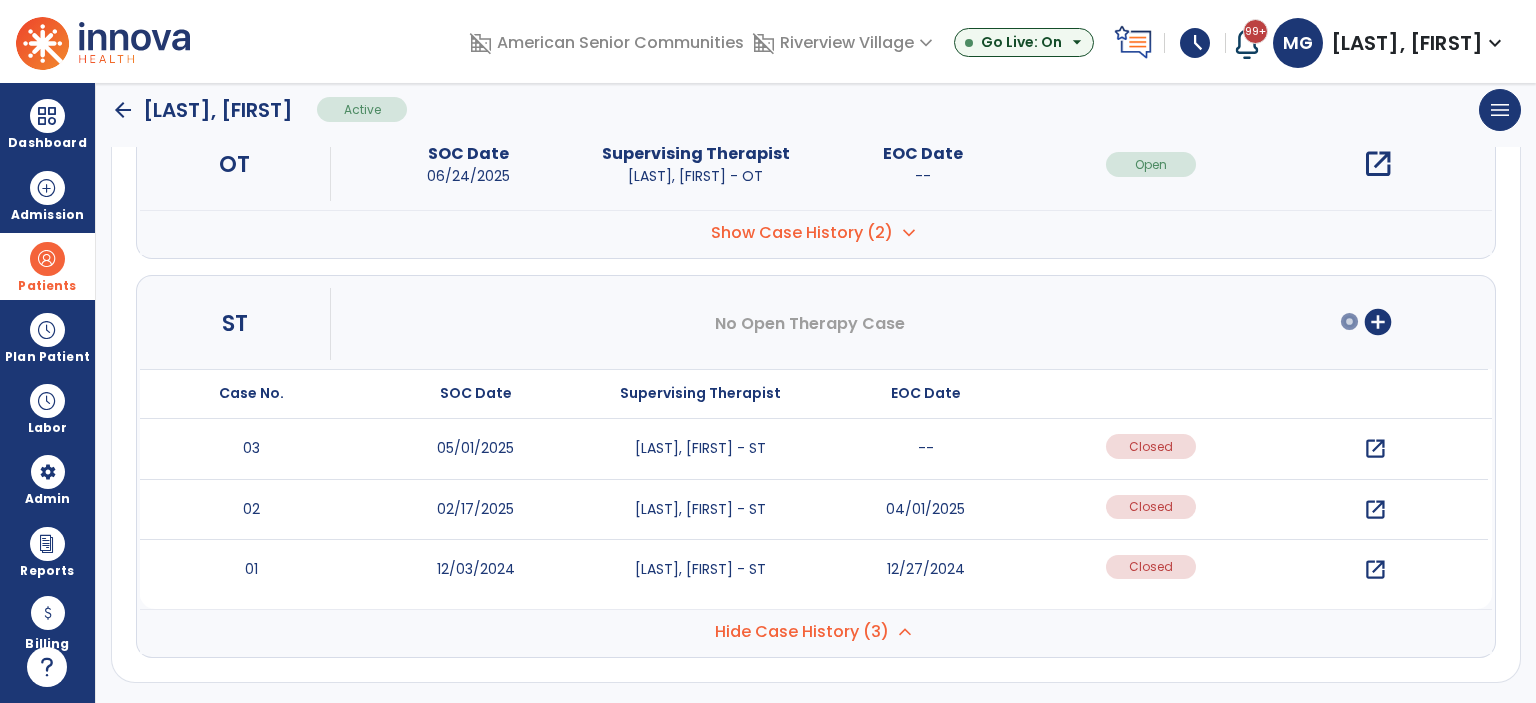 click on "open_in_new" at bounding box center (1375, 449) 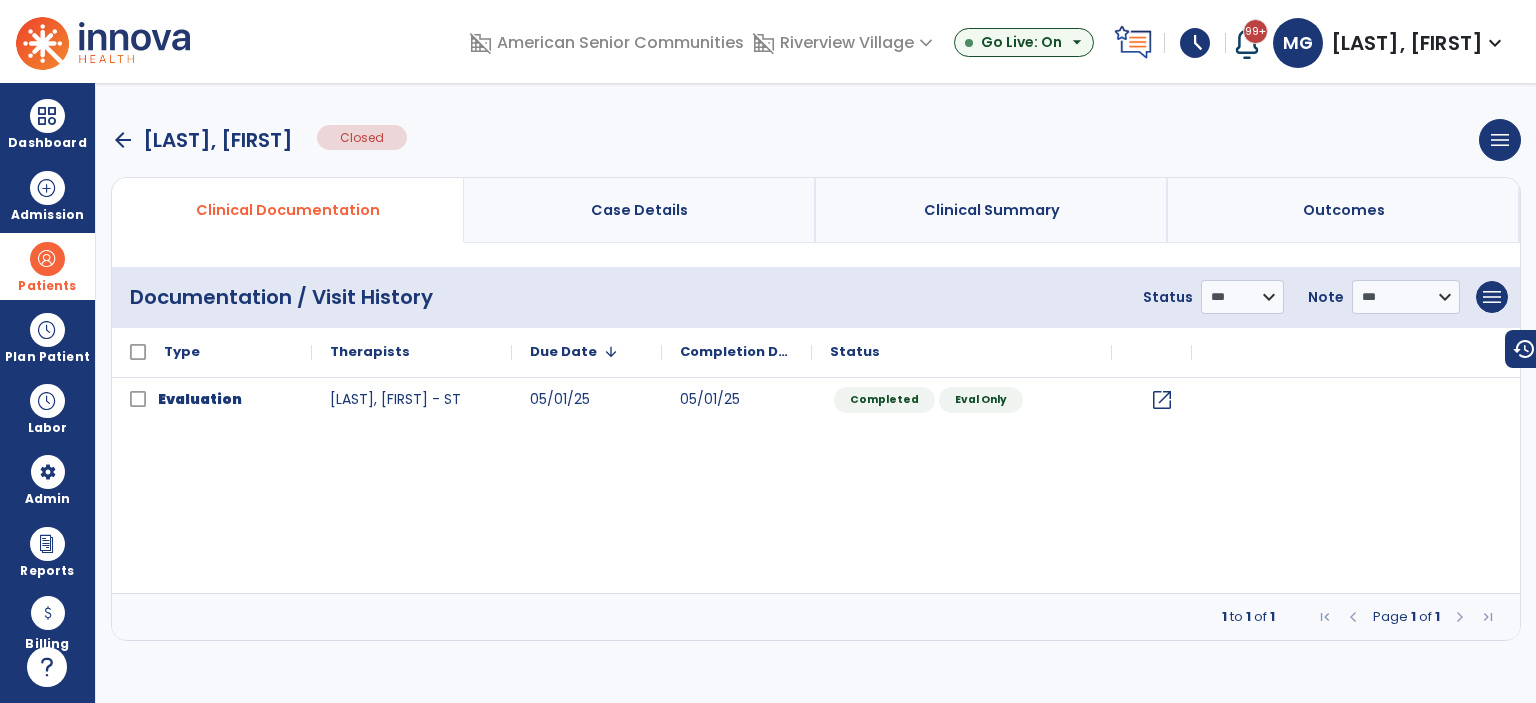 scroll, scrollTop: 0, scrollLeft: 0, axis: both 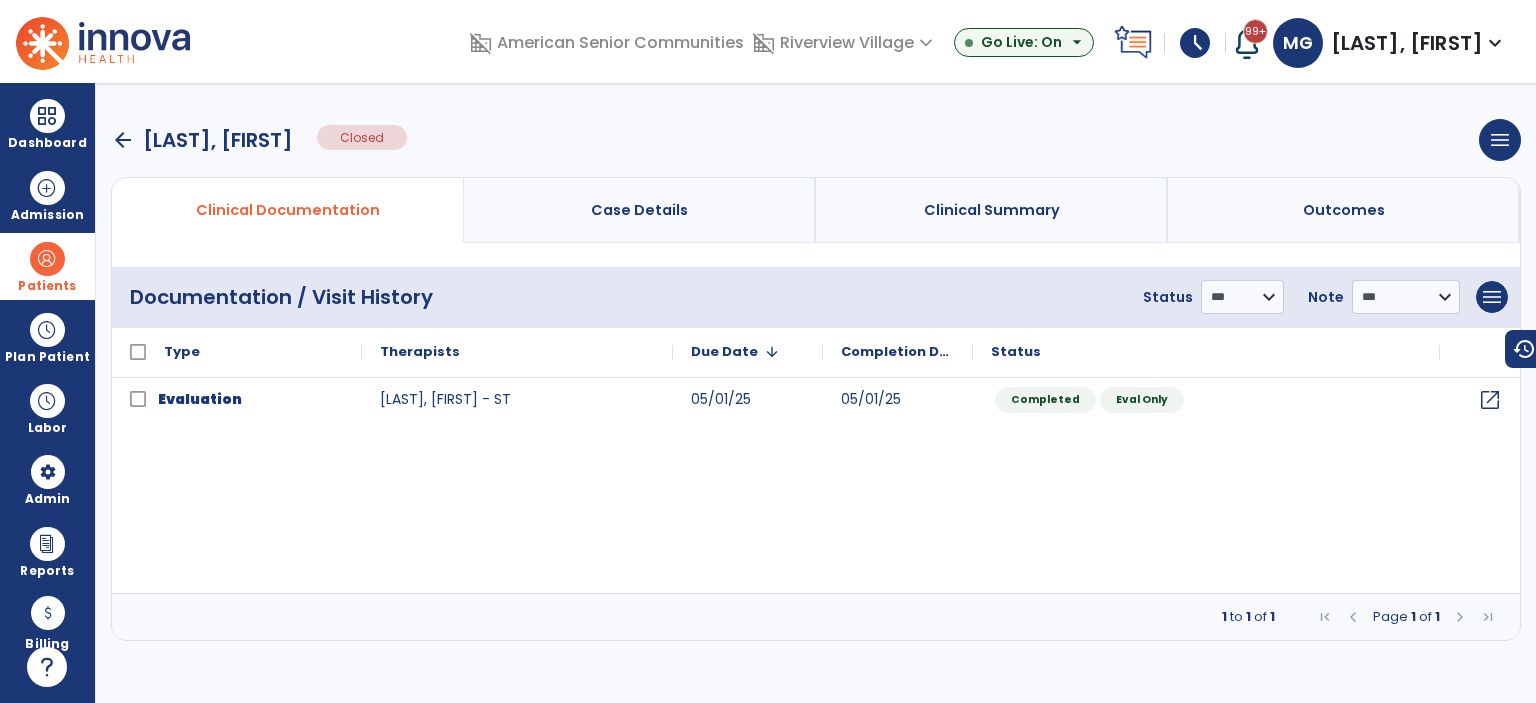 click on "arrow_back" at bounding box center [123, 140] 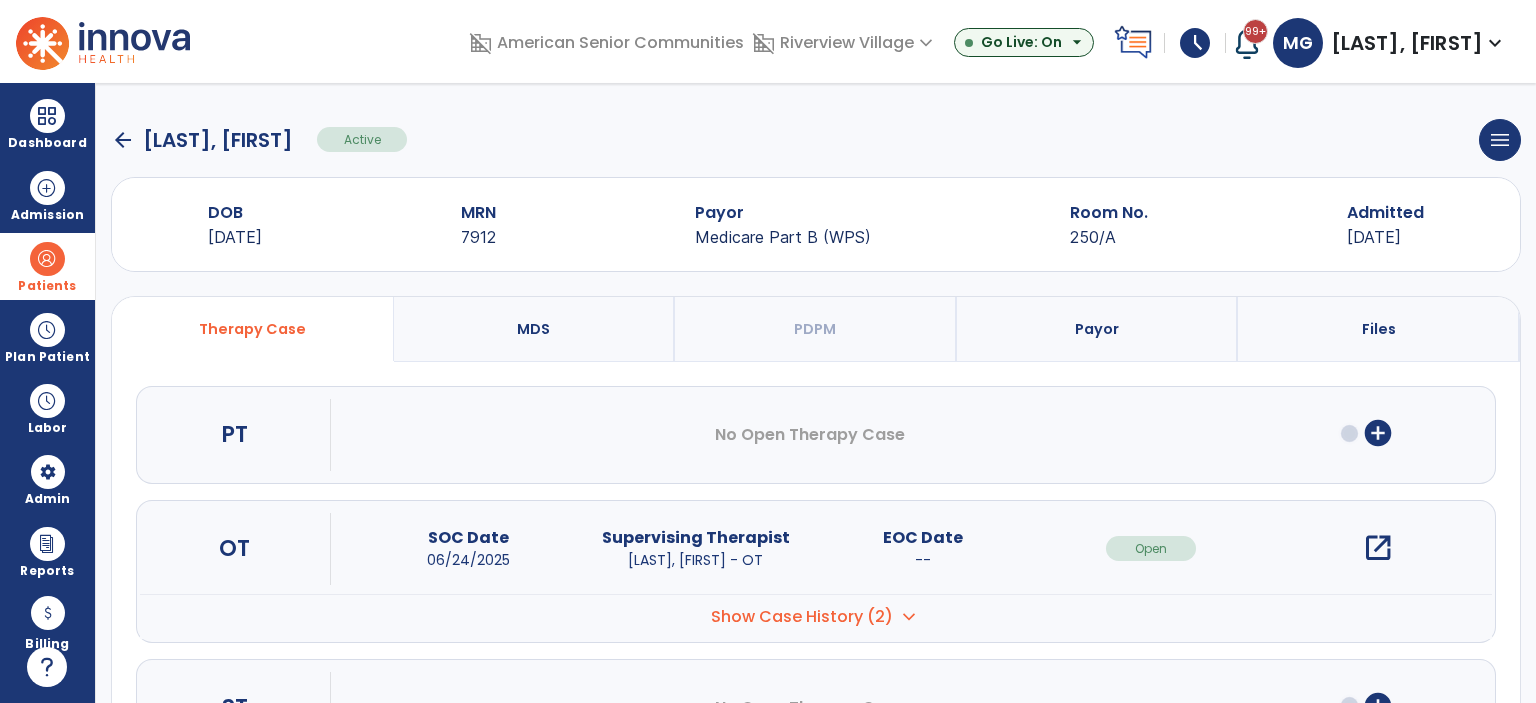 click on "arrow_back" 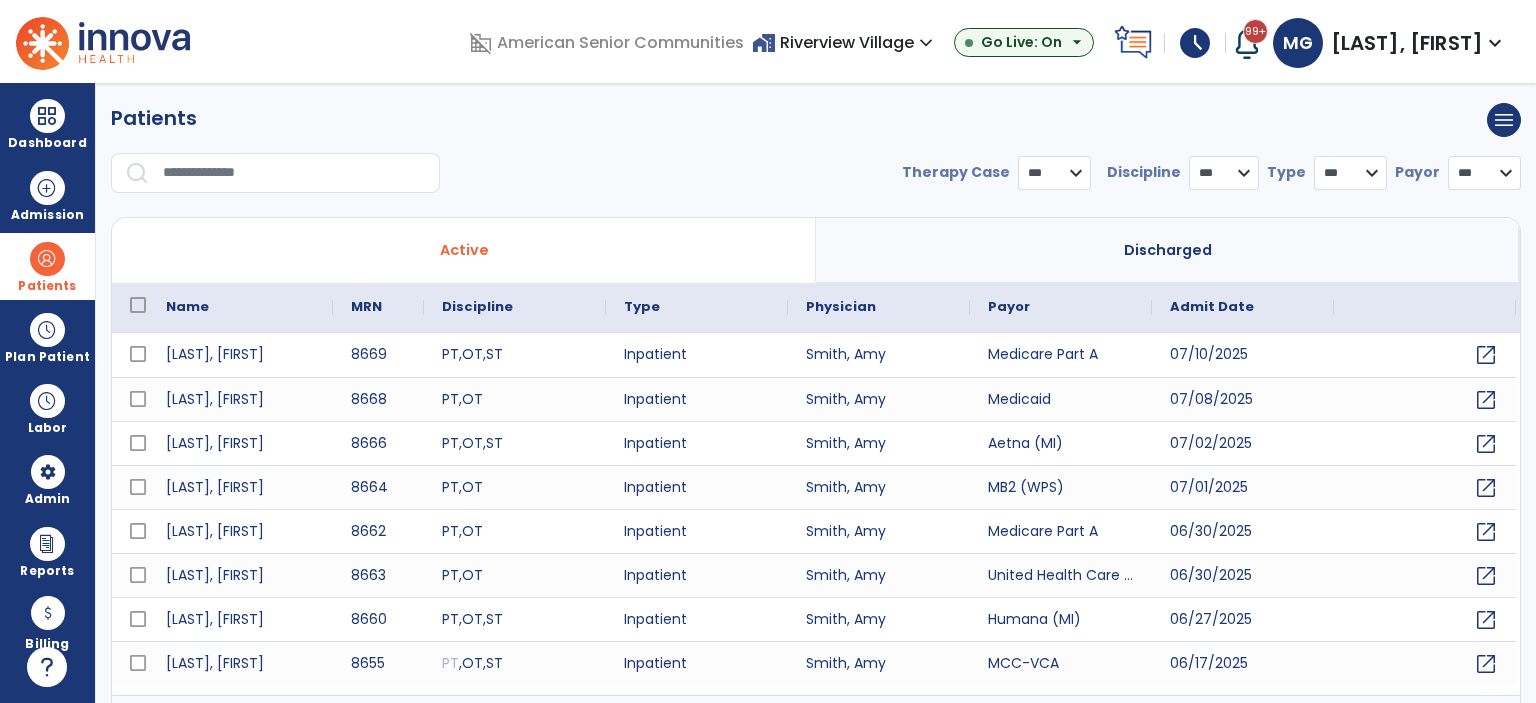 click on "[LAST], [FIRST]" at bounding box center [1407, 43] 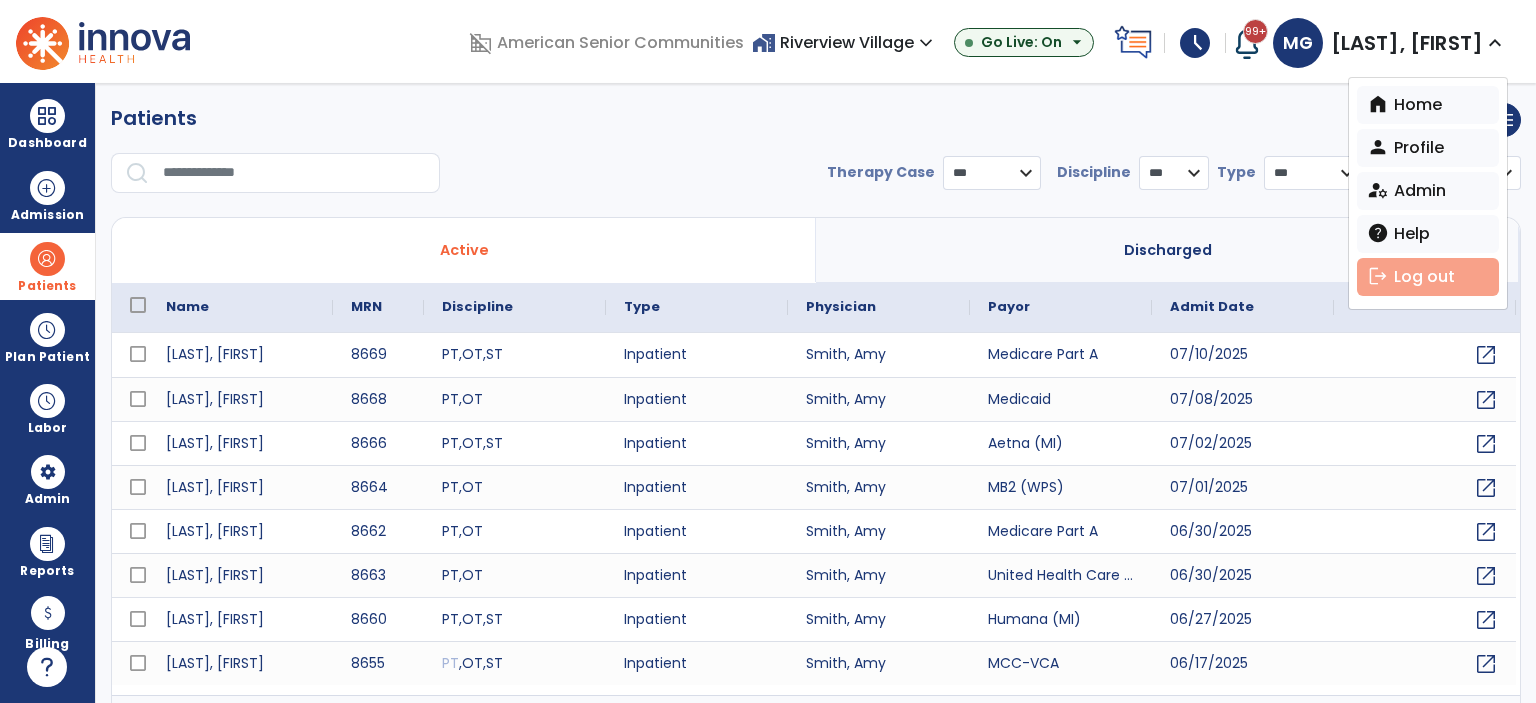 click on "logout   Log out" at bounding box center [1428, 277] 